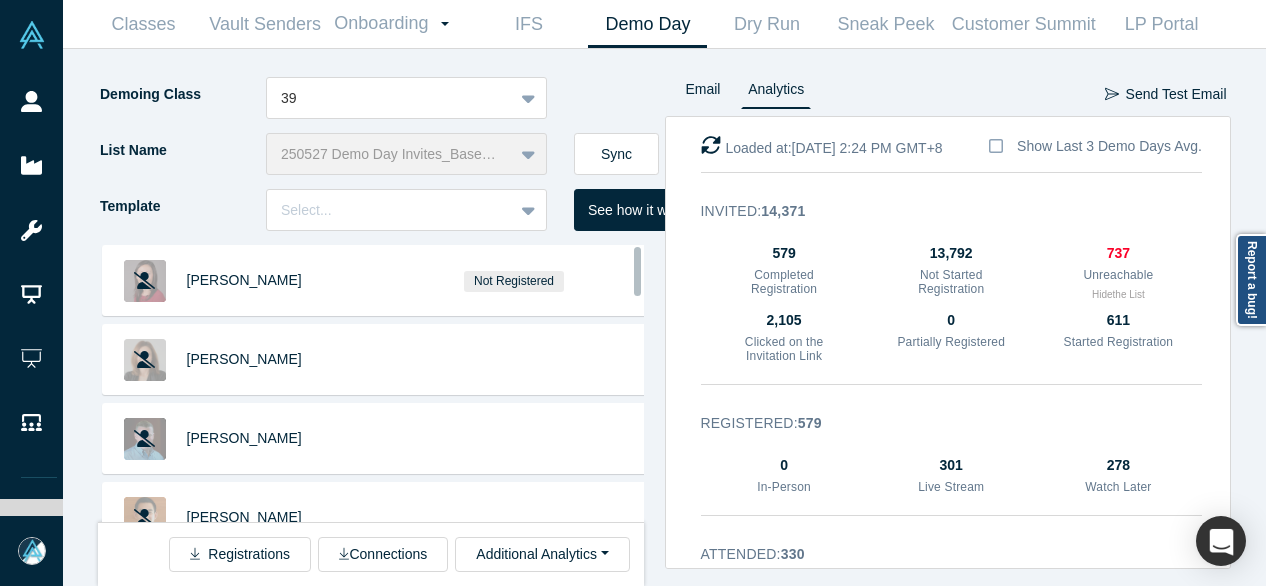 scroll, scrollTop: 0, scrollLeft: 0, axis: both 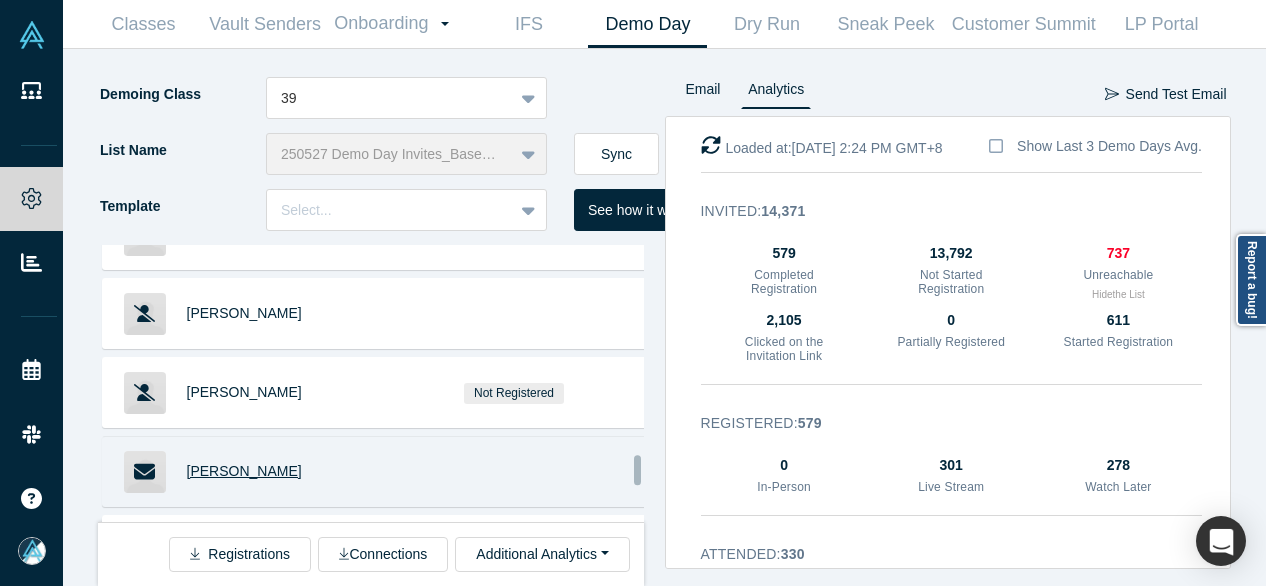 click on "Ray Grieselhuber" at bounding box center (244, 471) 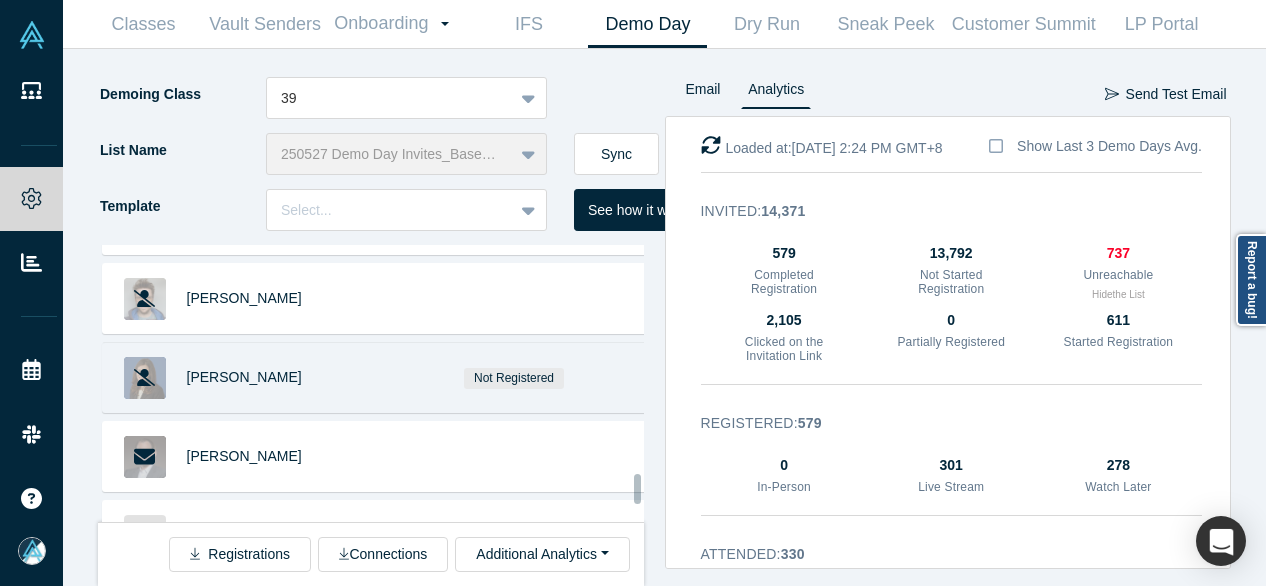 scroll, scrollTop: 8488, scrollLeft: 0, axis: vertical 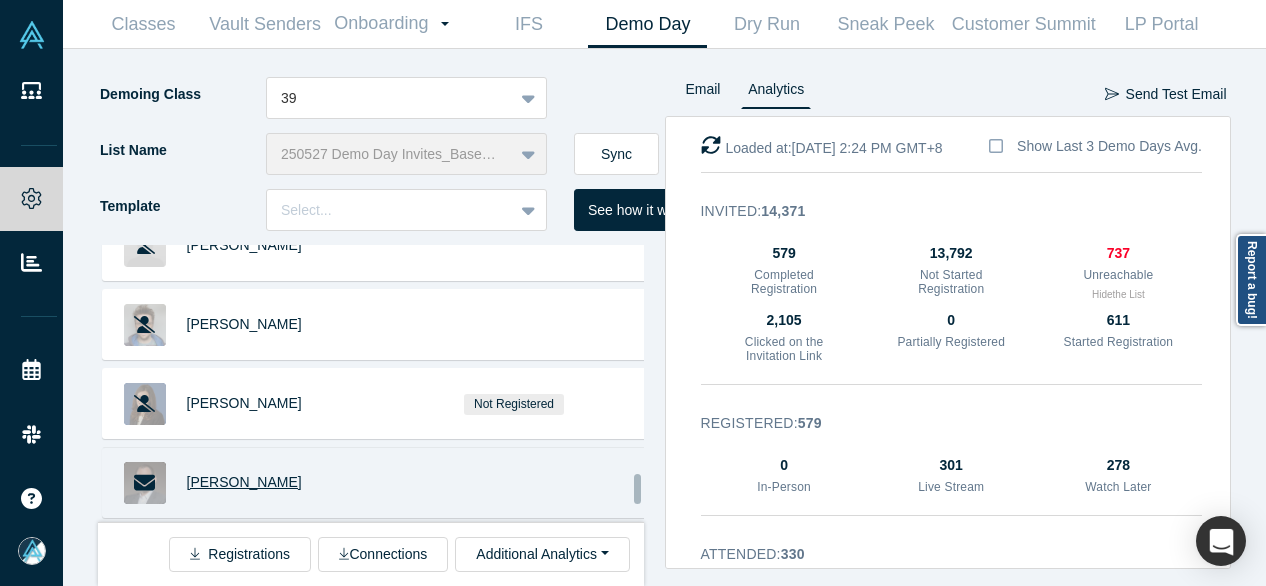 click on "[PERSON_NAME]" at bounding box center [244, 482] 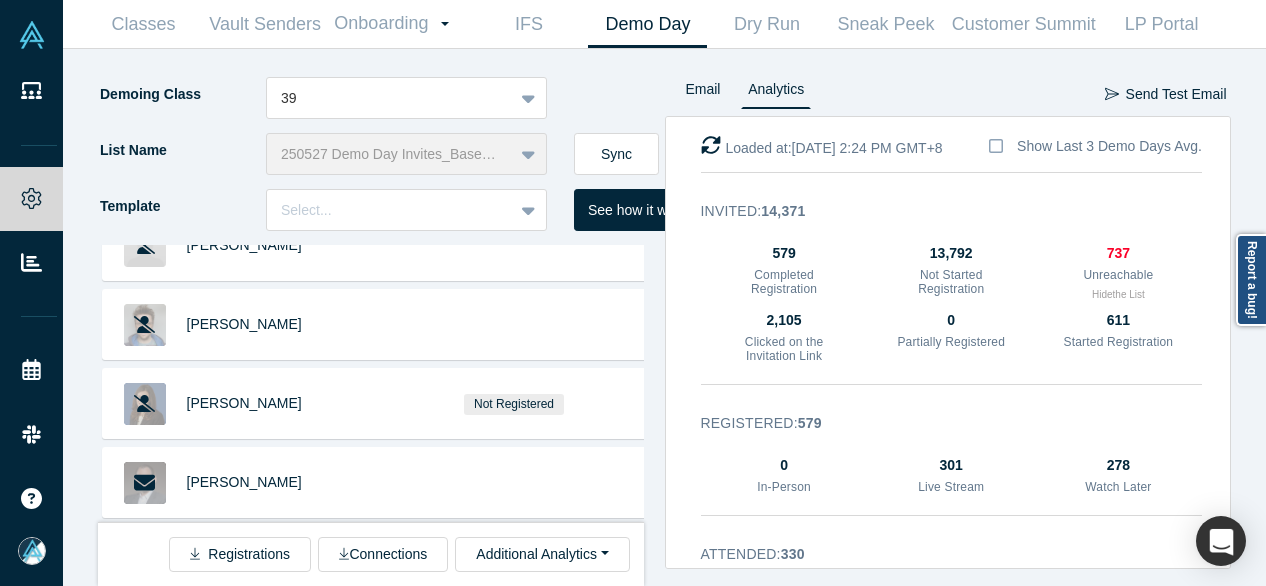 click on "Thomas Oh" at bounding box center [244, 561] 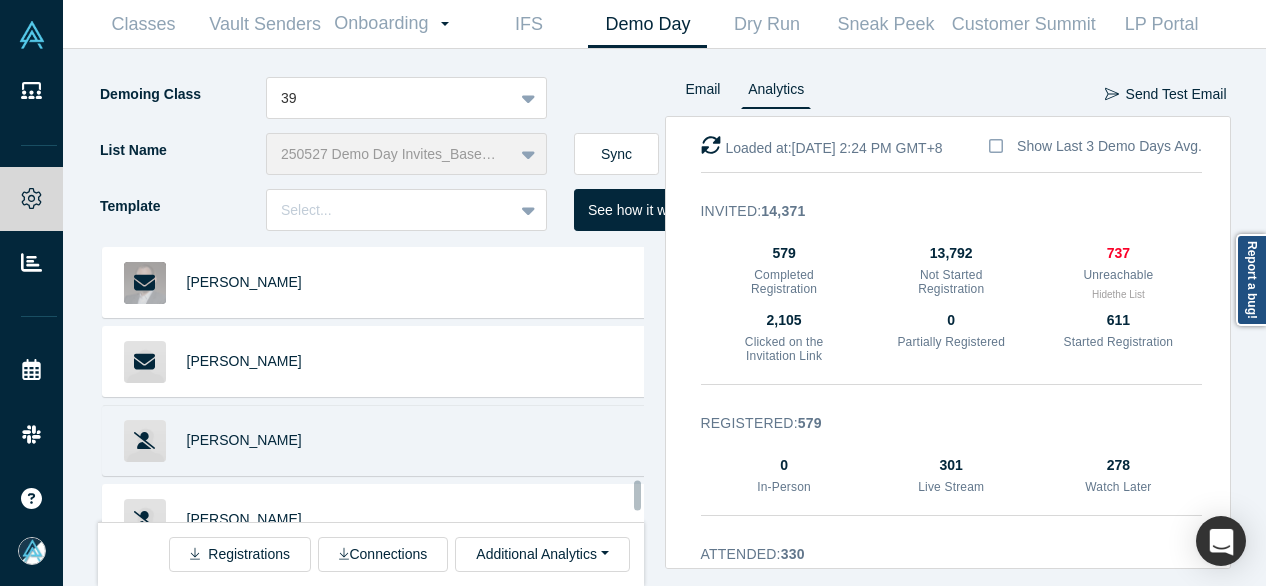 scroll, scrollTop: 8788, scrollLeft: 0, axis: vertical 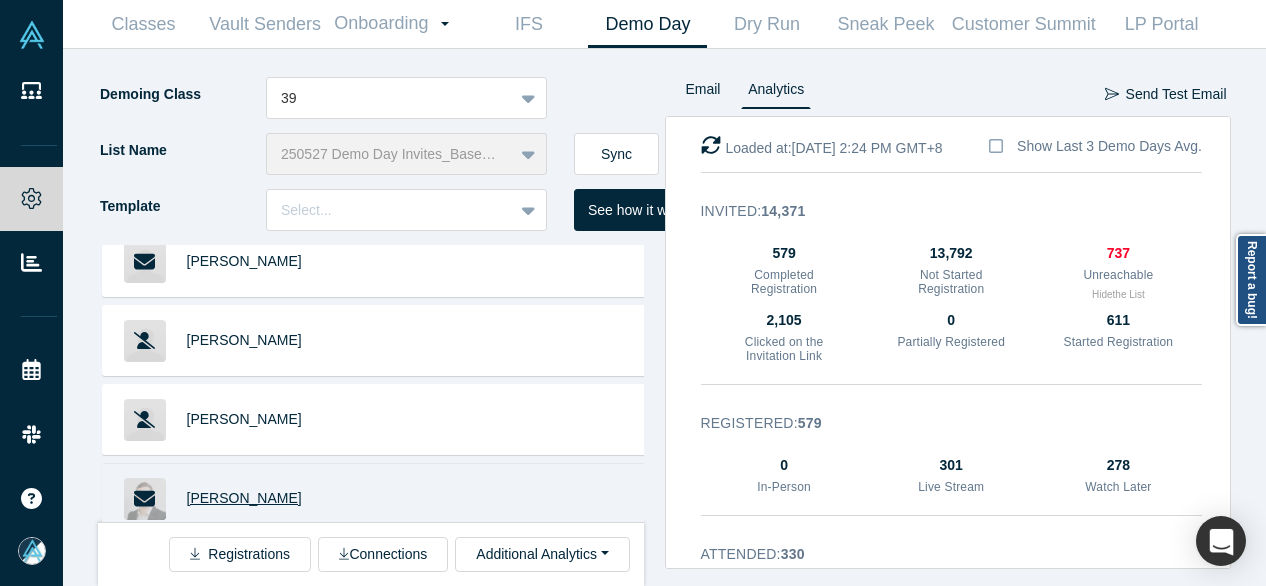 click on "Sama Carlos Samame" at bounding box center [244, 498] 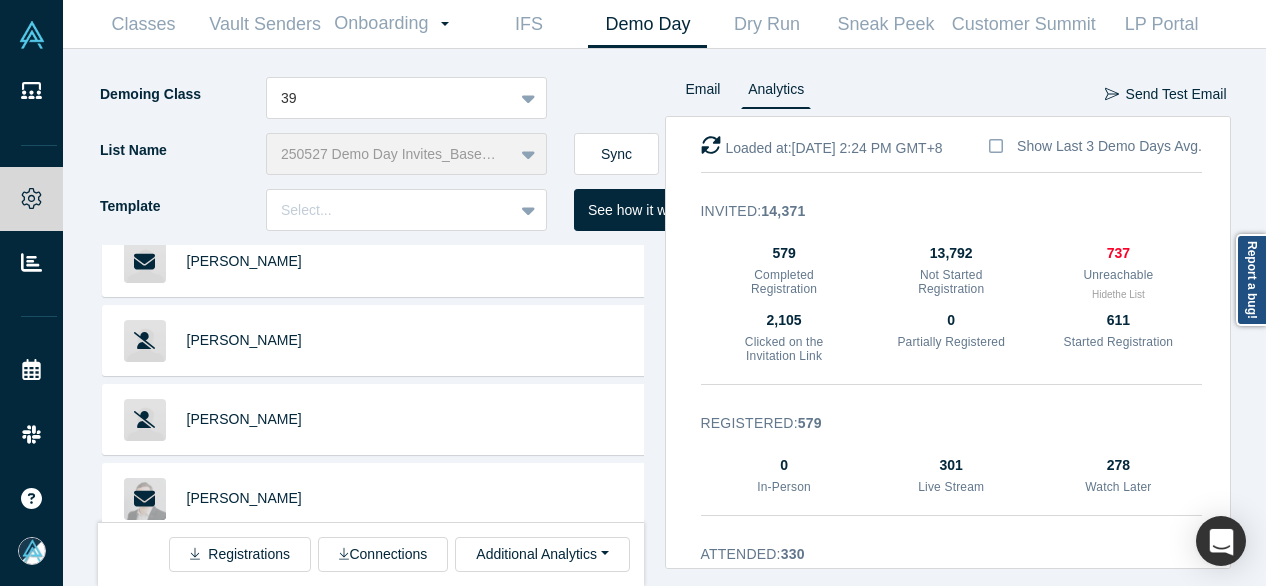 click on "[PERSON_NAME]" at bounding box center (244, 577) 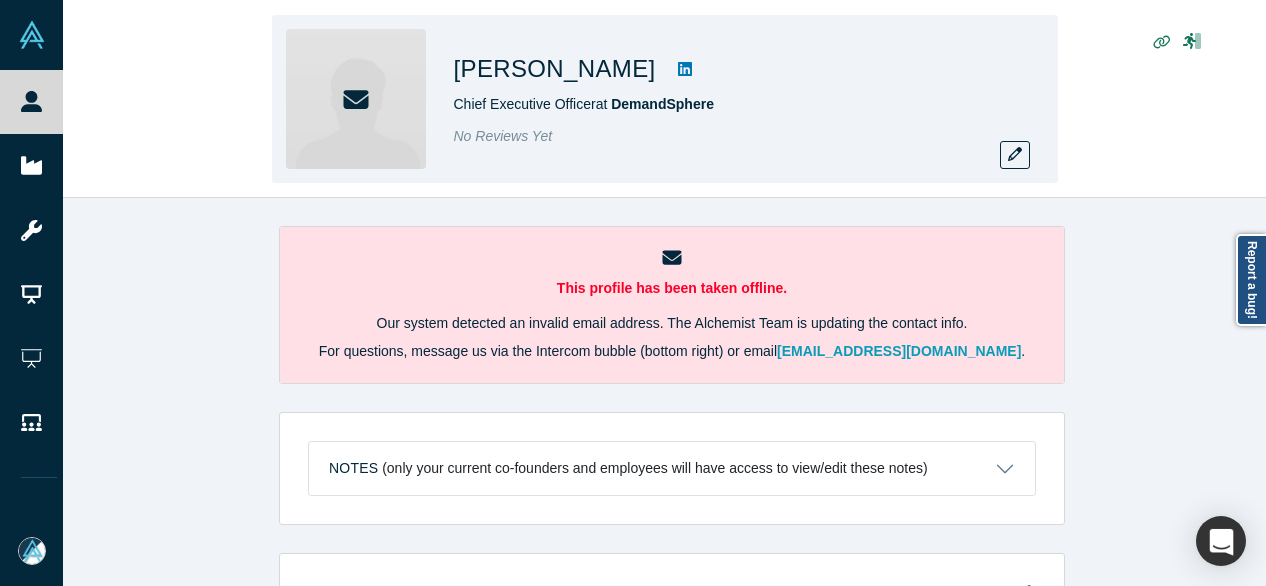 scroll, scrollTop: 0, scrollLeft: 0, axis: both 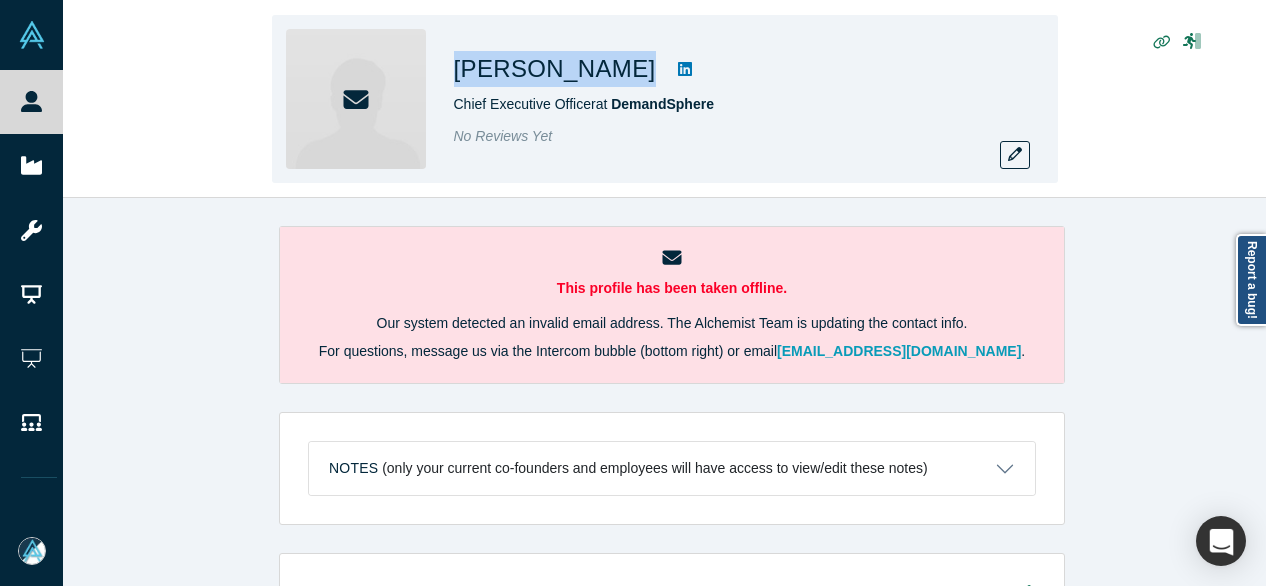 drag, startPoint x: 466, startPoint y: 75, endPoint x: 644, endPoint y: 75, distance: 178 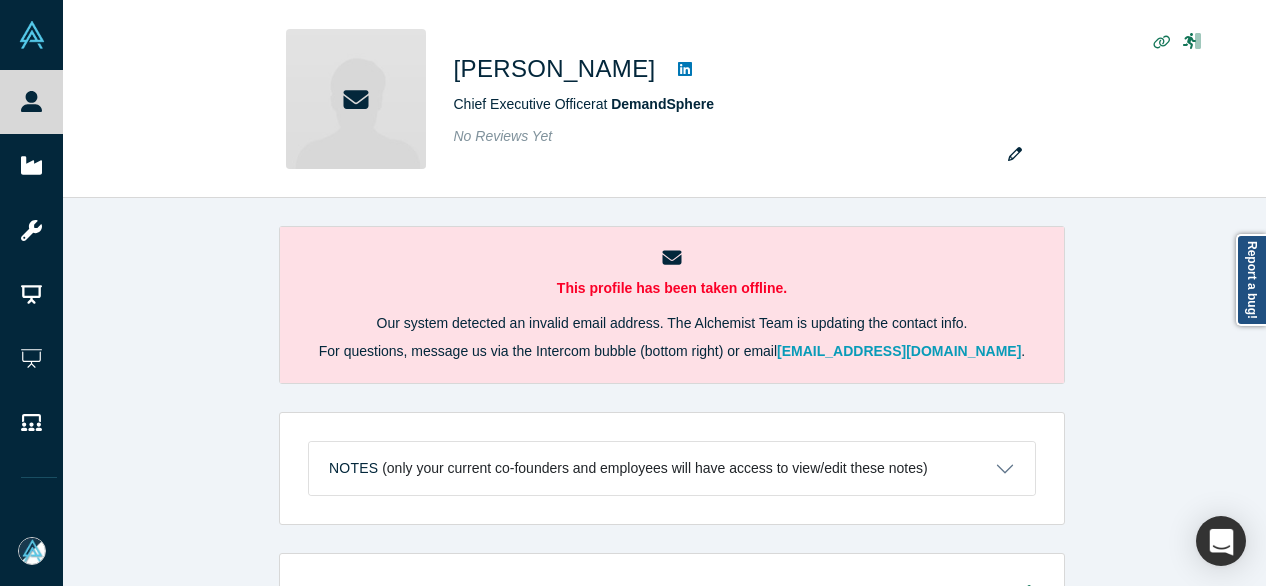 click on "This profile has been taken offline. Our system detected an invalid email address. The Alchemist Team is updating the contact info. For questions, message us via the Intercom bubble (bottom right) or email  support@alchemistaccelerator.com . Notes   (only your current co-founders and employees will have access to view/edit these notes) Notes will be visible only to your current co-founders. Save Cancel Account   Messages Quota N/A Alchemist Roles VC Vault Access/es N/A Contact   Email(s) ray@demandsphere.com  (primary) ,  rgrieselhuber@gmail.com General   Alchemist Roles VC Response Rate - Current Experience    Chief Executive Officer  at   DemandSphere May 2010  -  Present Investment   Add your focus areas and compelling investment characteristics. Angel Funding   Add your typical check sizes and number of investments per year. DemandSphere funding   Alchemist Portfolio   Add Alchemist companies you have invested in. Mentor / Advisor   Select your mentor type and your availability. Show Empty Sections" at bounding box center [672, 399] 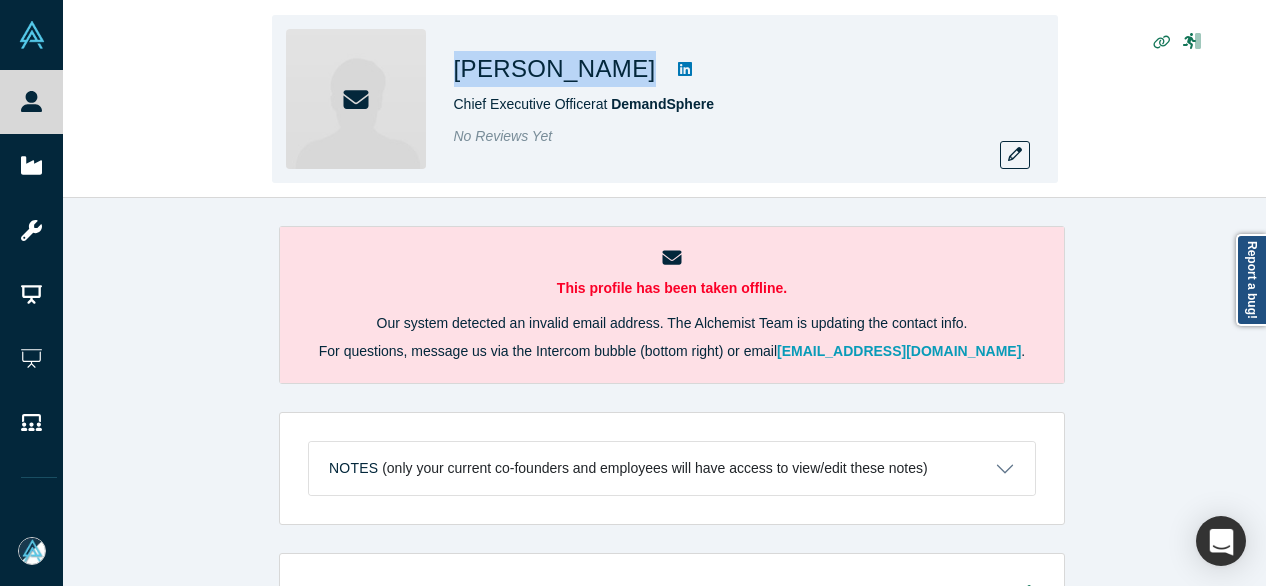 drag, startPoint x: 455, startPoint y: 74, endPoint x: 647, endPoint y: 83, distance: 192.21082 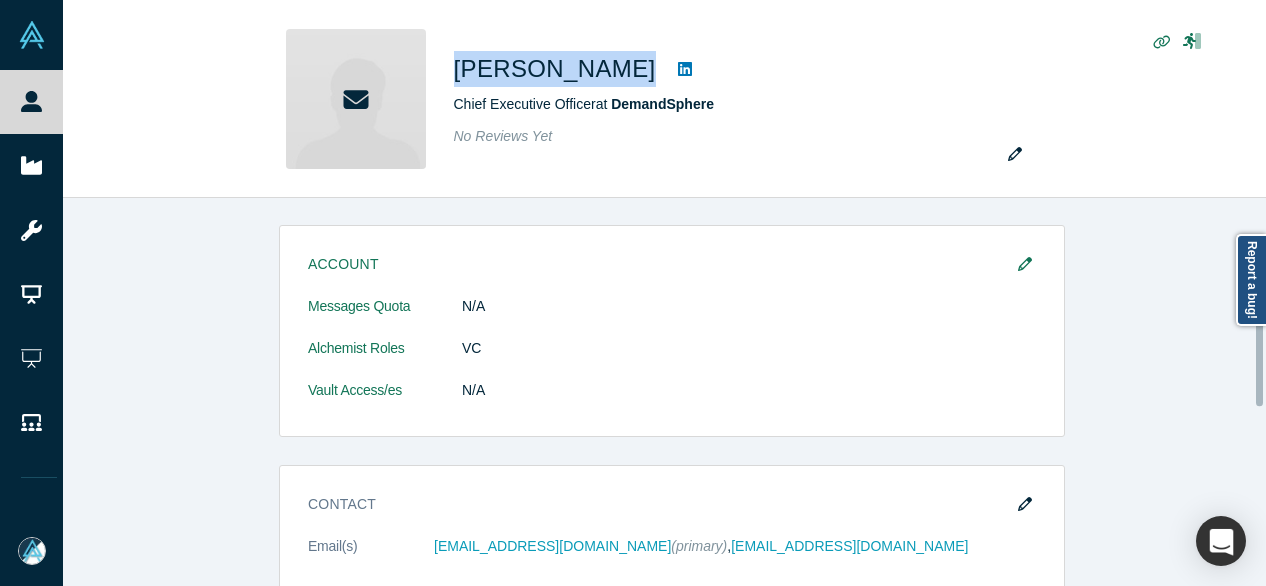 scroll, scrollTop: 600, scrollLeft: 0, axis: vertical 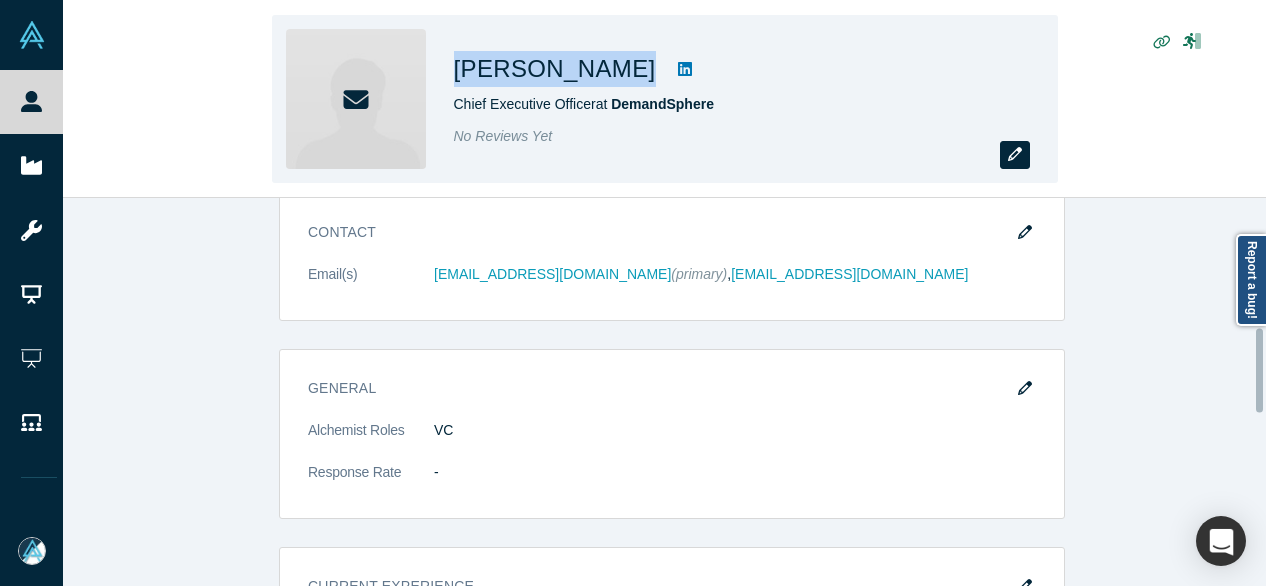 click at bounding box center [1015, 155] 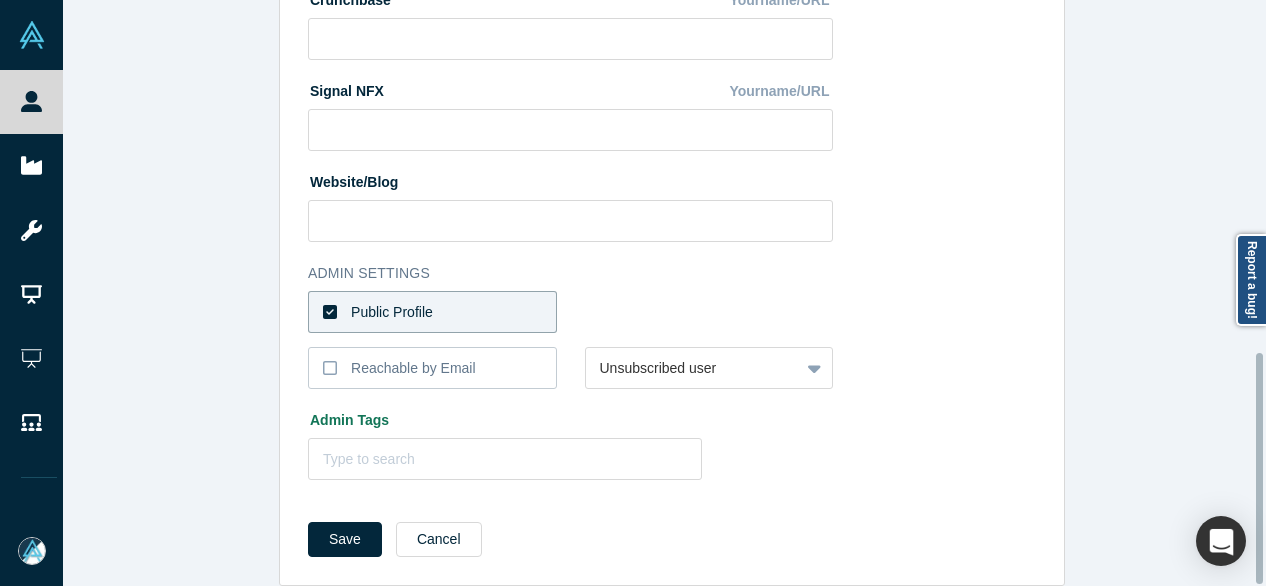 scroll, scrollTop: 896, scrollLeft: 0, axis: vertical 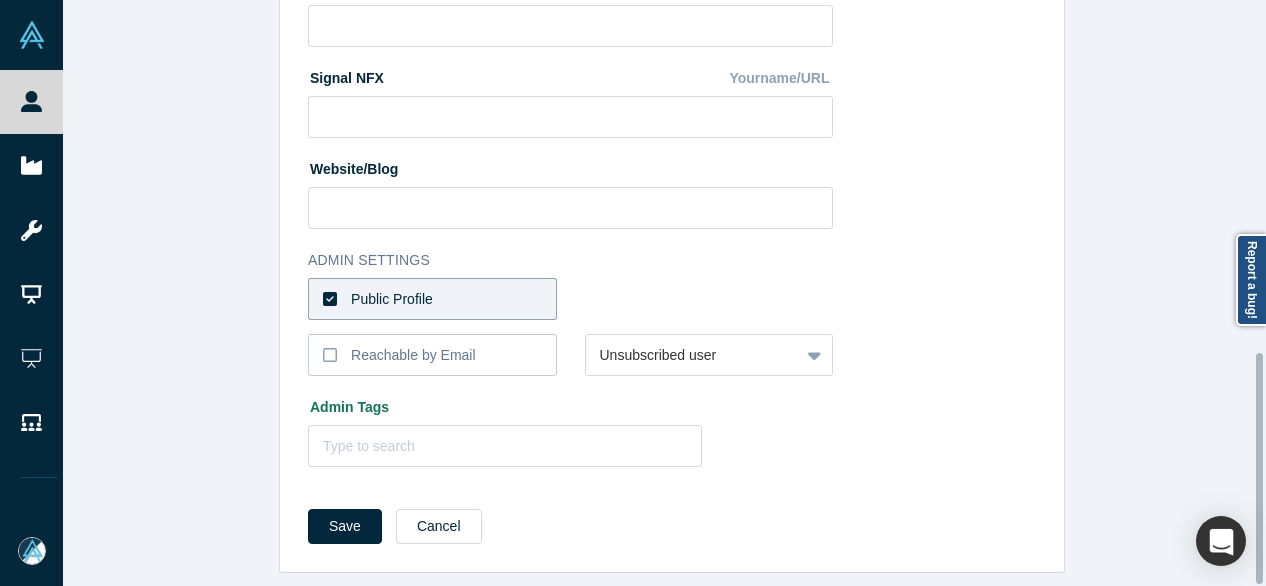 drag, startPoint x: 488, startPoint y: 277, endPoint x: 522, endPoint y: 281, distance: 34.234486 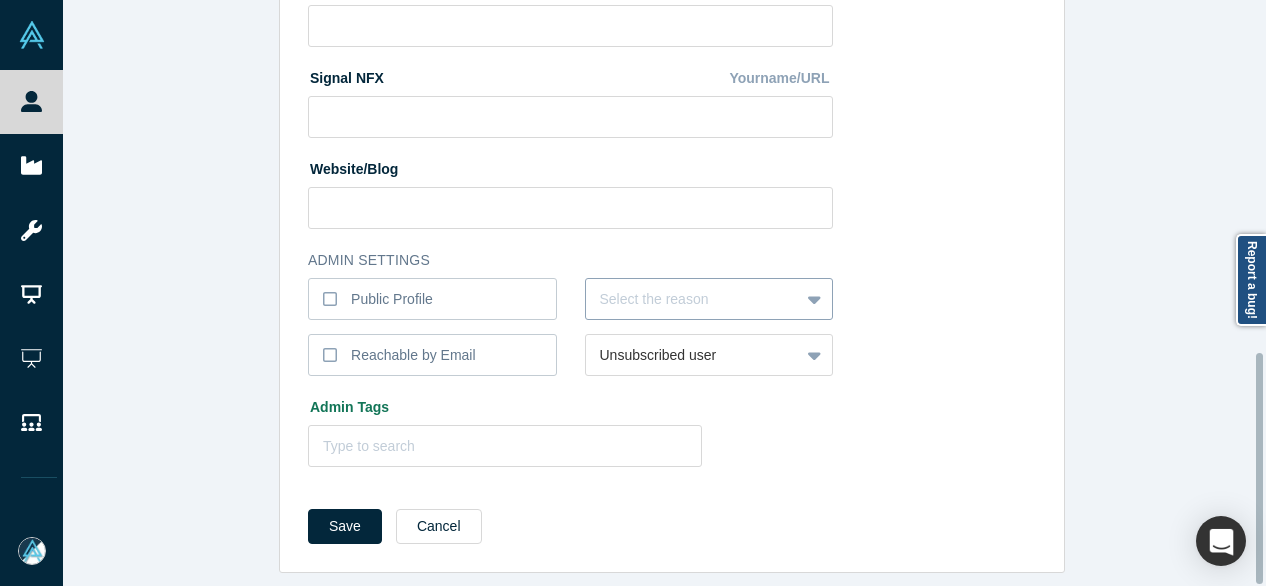 click at bounding box center [693, 299] 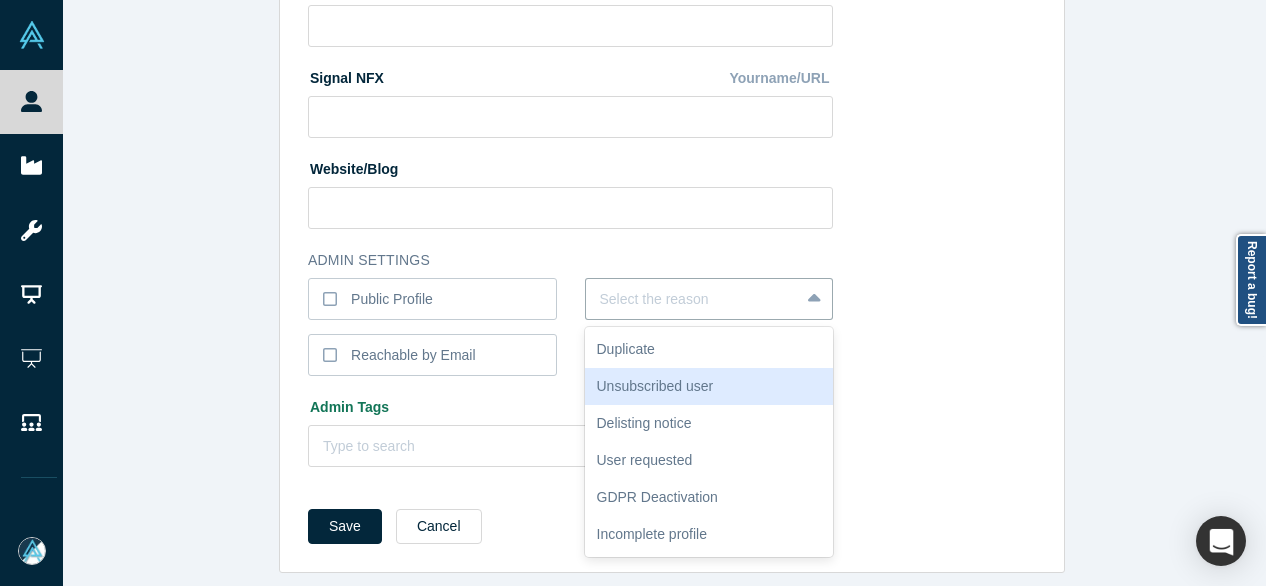click on "Unsubscribed user" at bounding box center [709, 386] 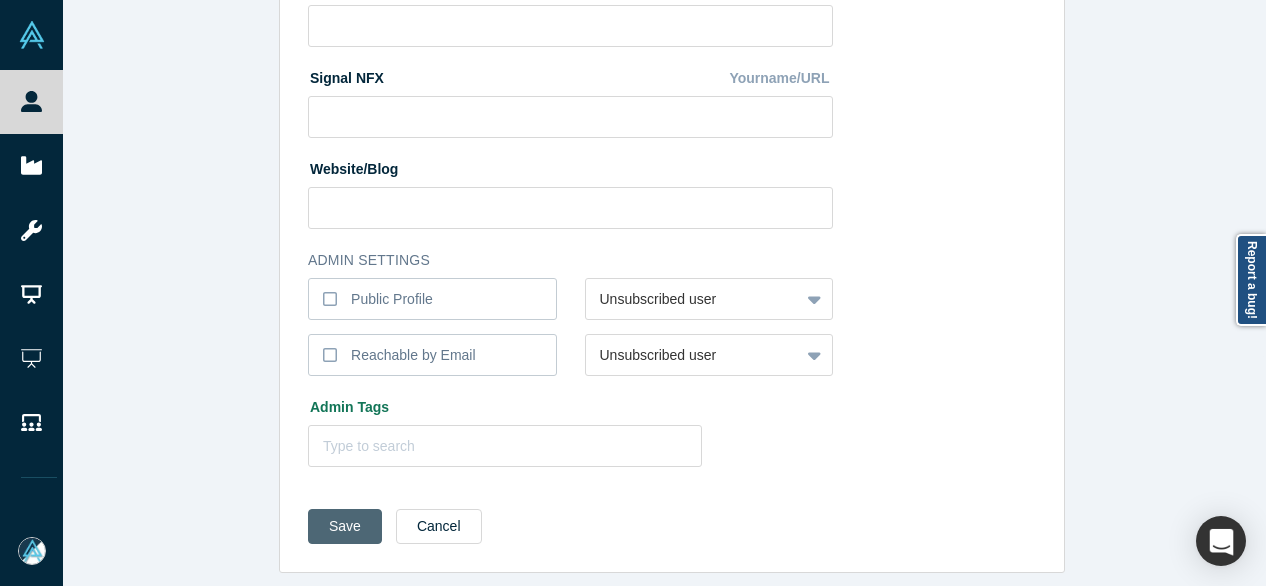 click on "Save" at bounding box center (345, 526) 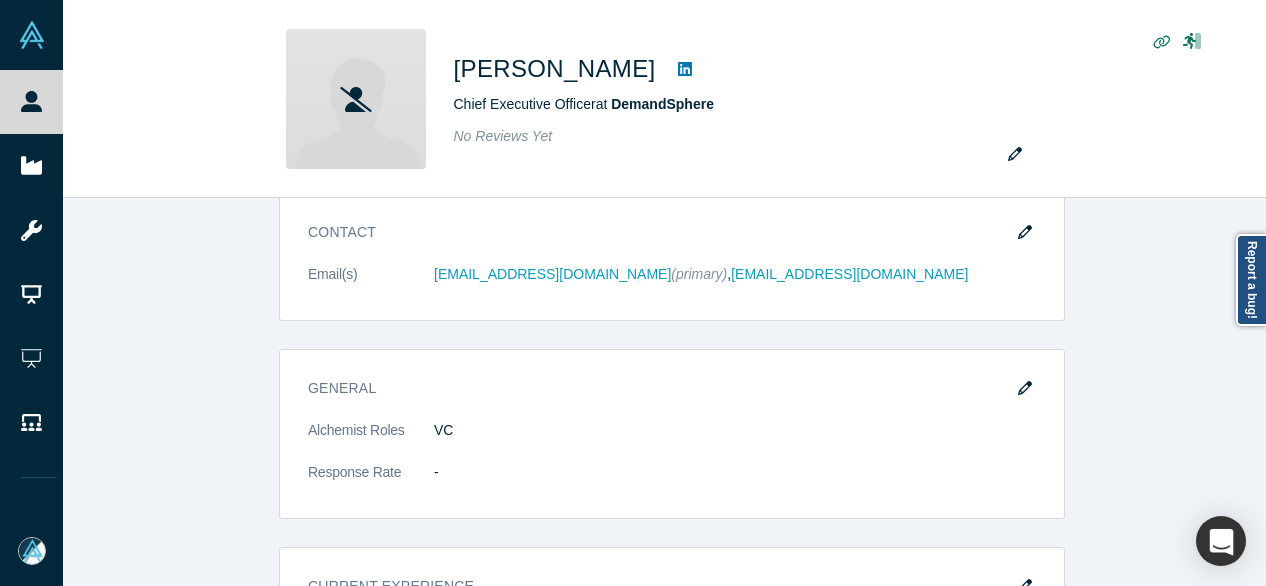 scroll, scrollTop: 0, scrollLeft: 0, axis: both 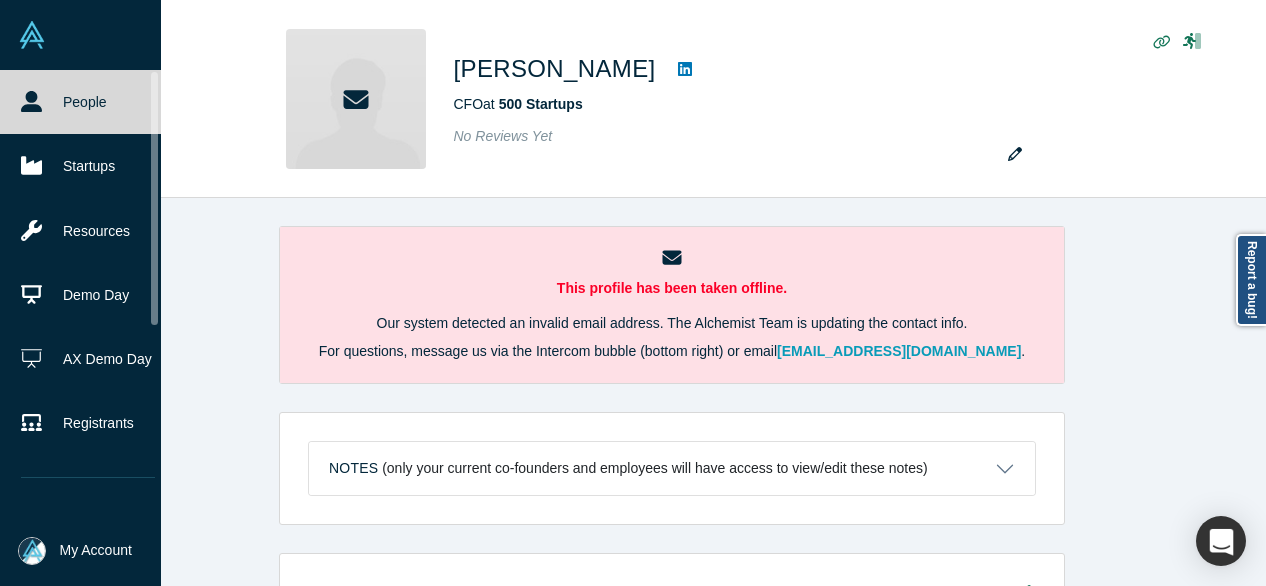 click 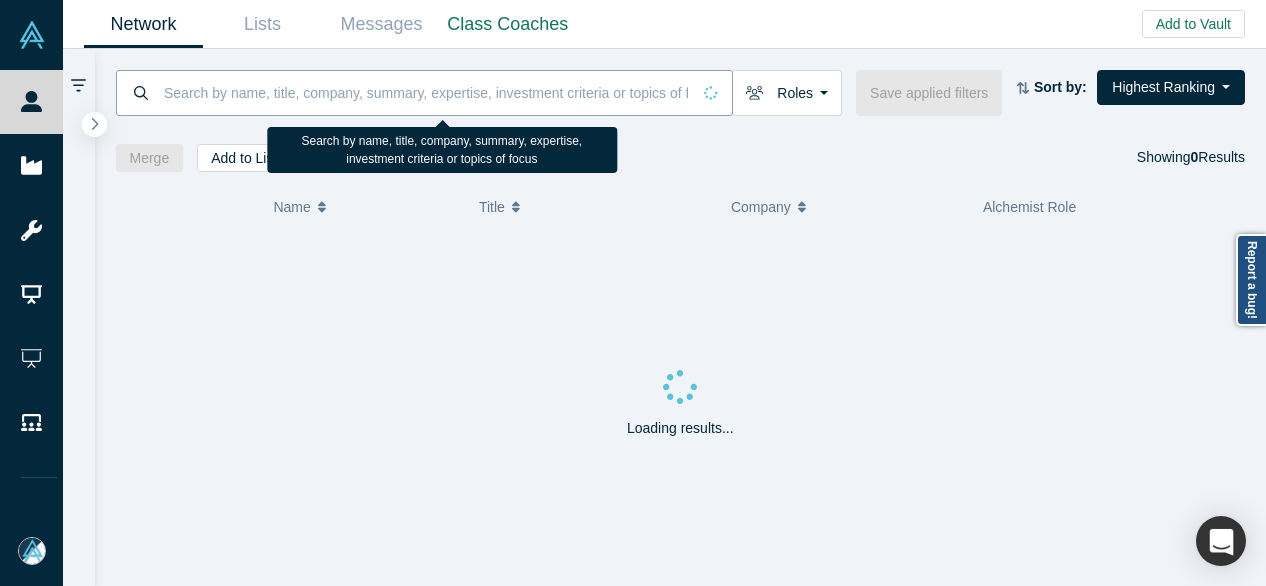 click at bounding box center (426, 92) 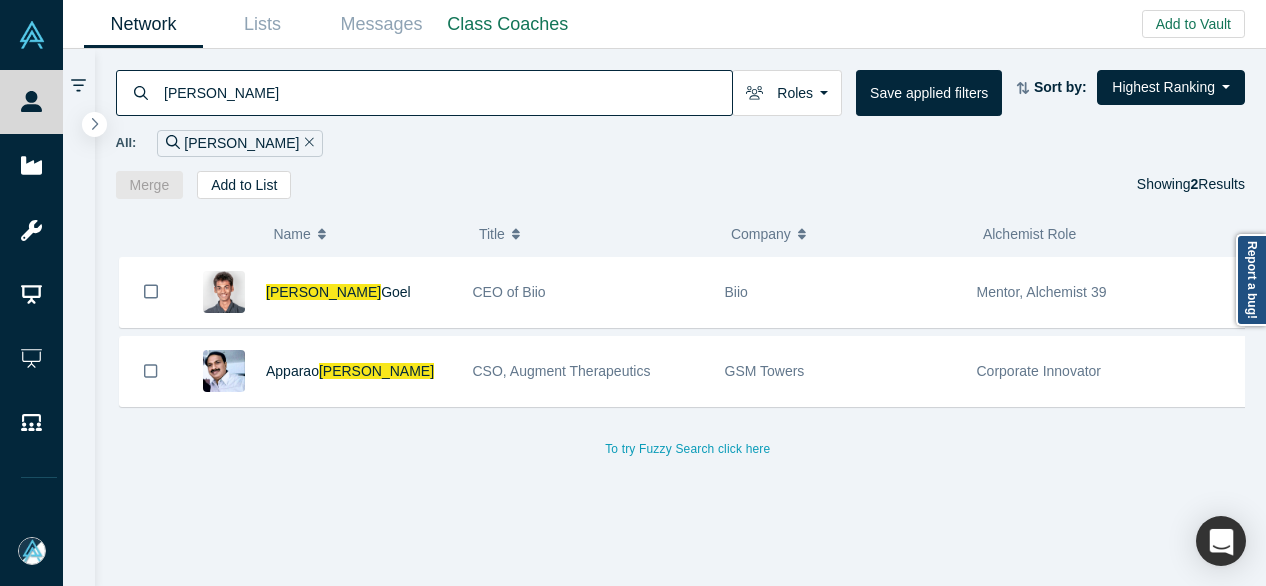 type on "satyam" 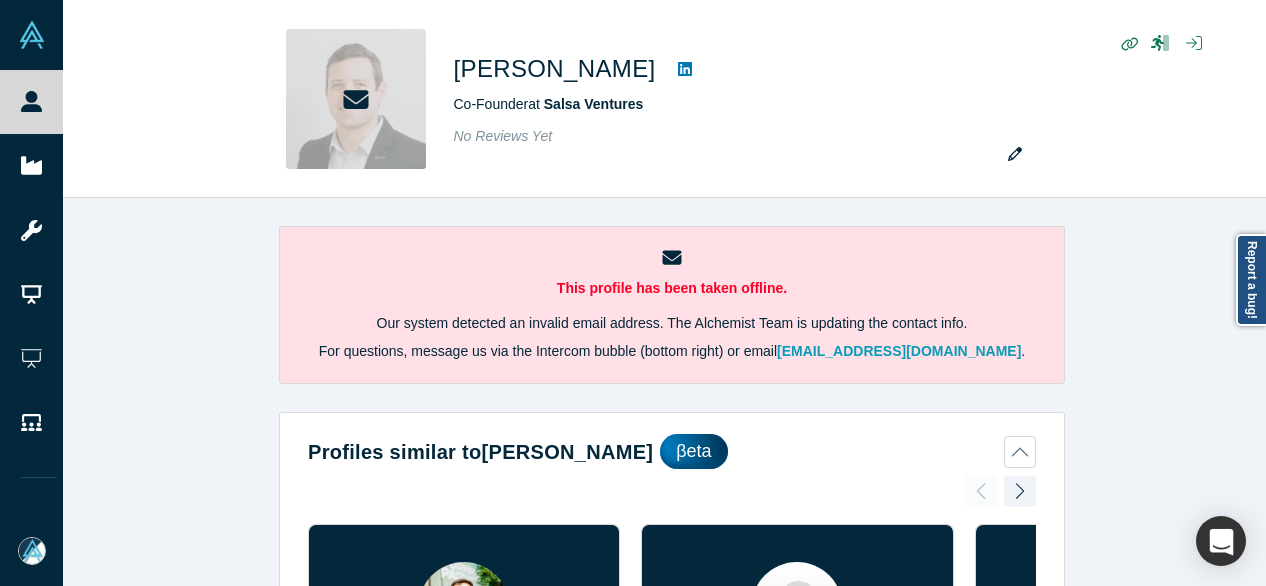 scroll, scrollTop: 0, scrollLeft: 0, axis: both 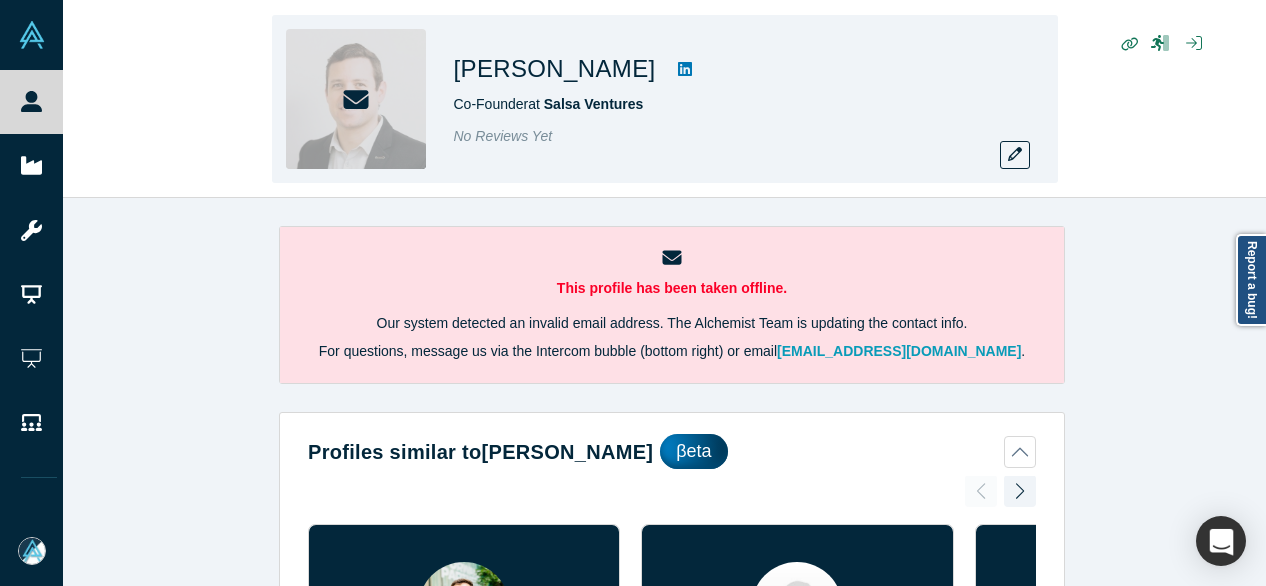 drag, startPoint x: 446, startPoint y: 65, endPoint x: 682, endPoint y: 66, distance: 236.00212 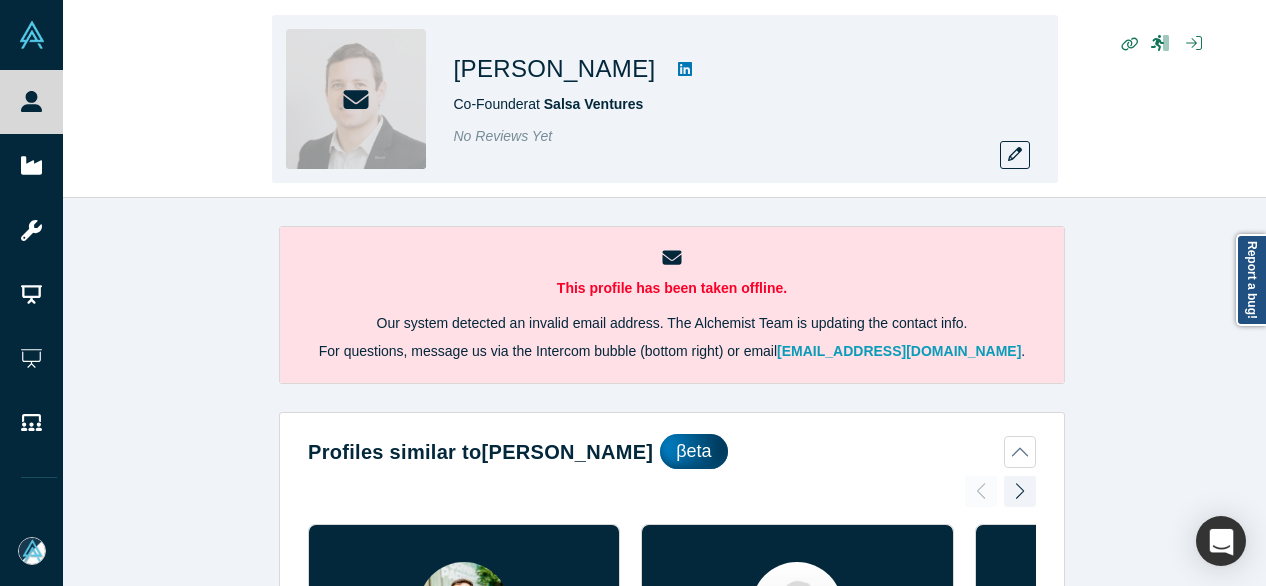 copy on "[PERSON_NAME]" 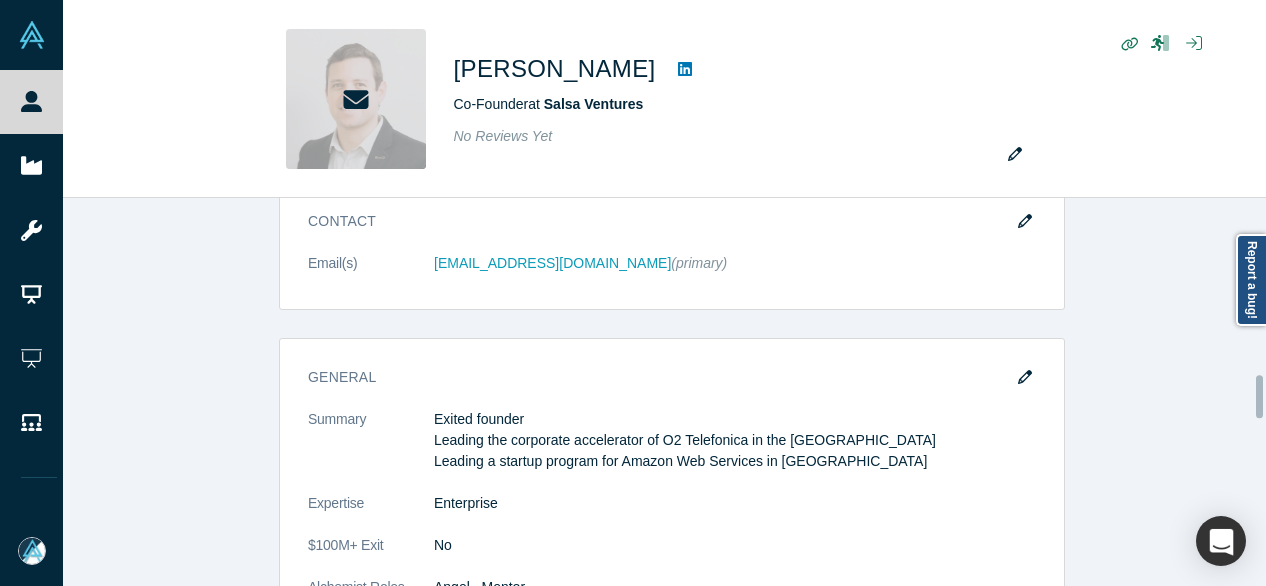 scroll, scrollTop: 1600, scrollLeft: 0, axis: vertical 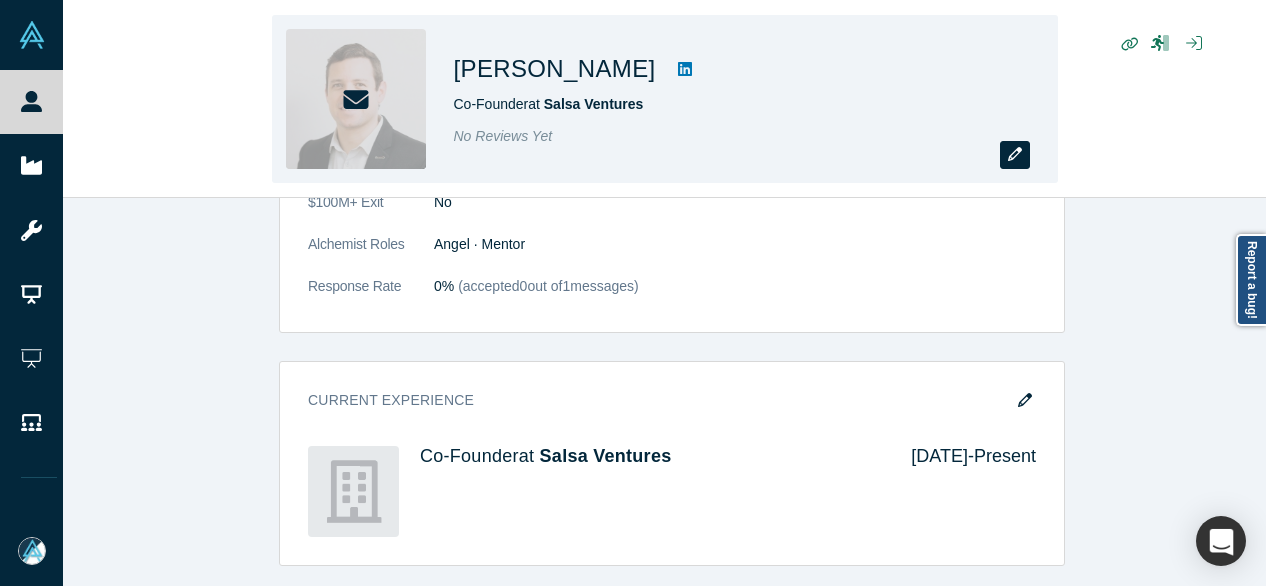 click 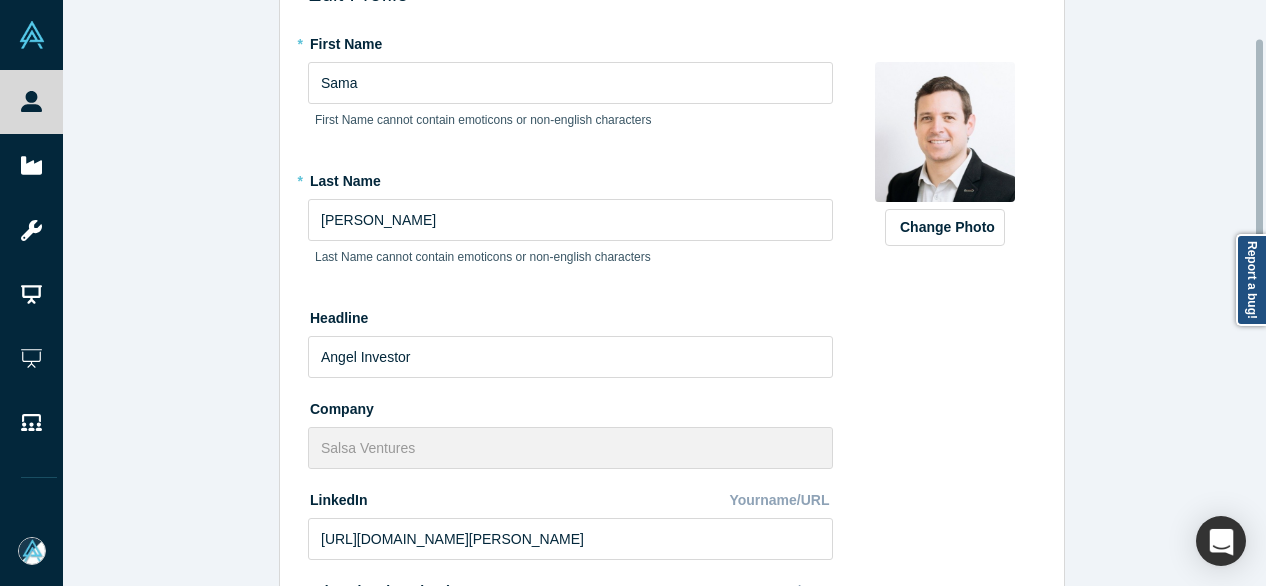 scroll, scrollTop: 0, scrollLeft: 0, axis: both 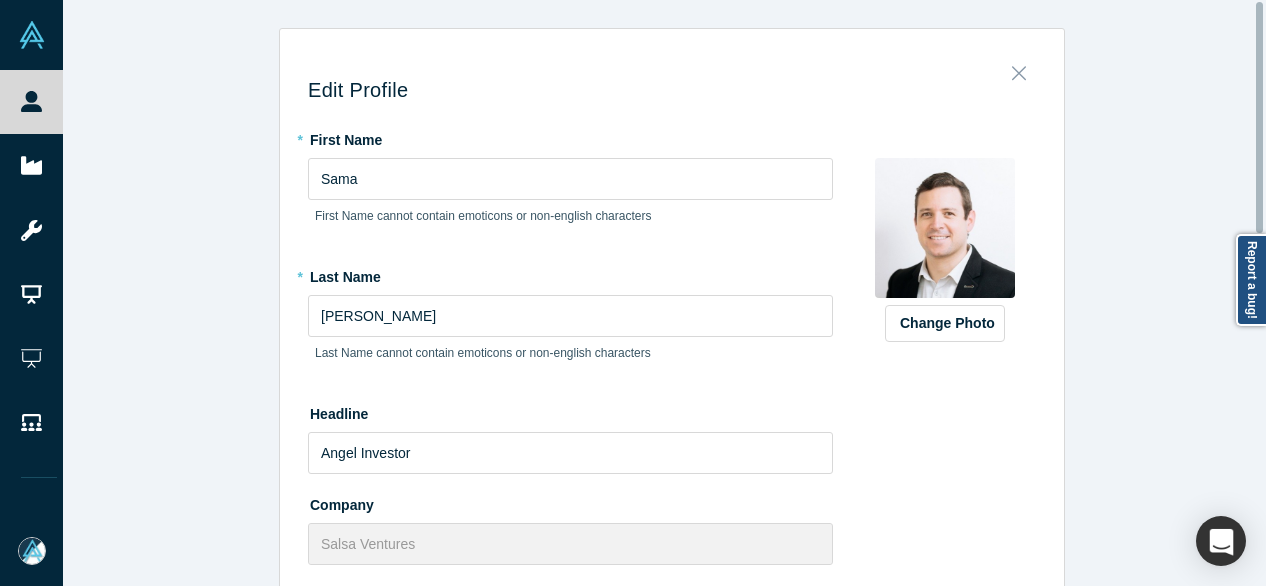 click 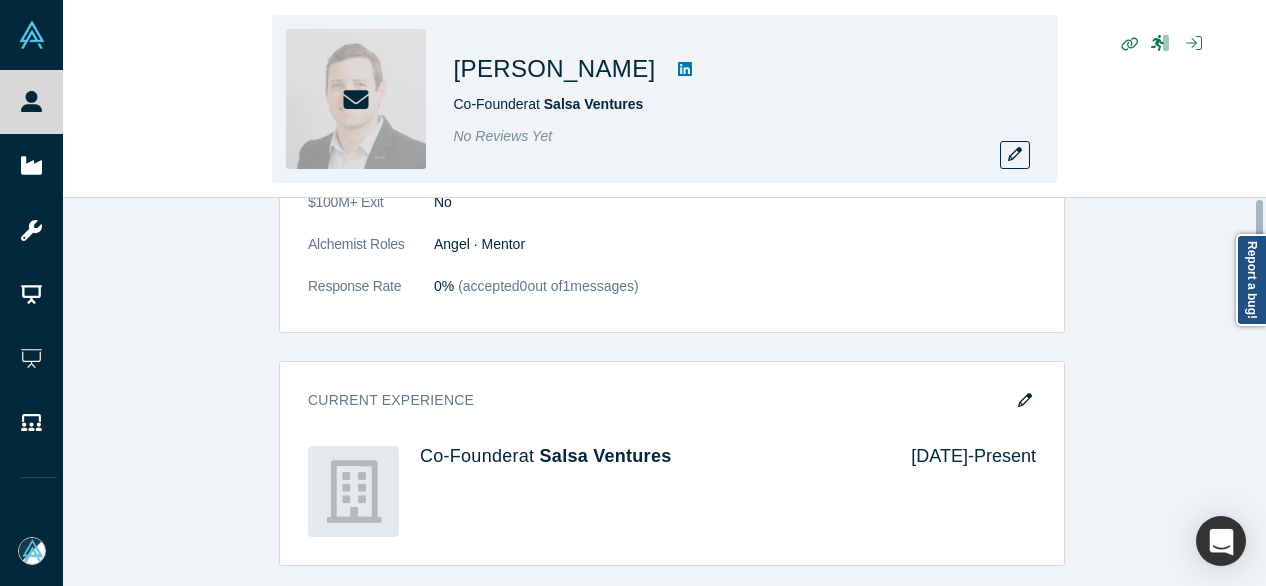 scroll, scrollTop: 0, scrollLeft: 0, axis: both 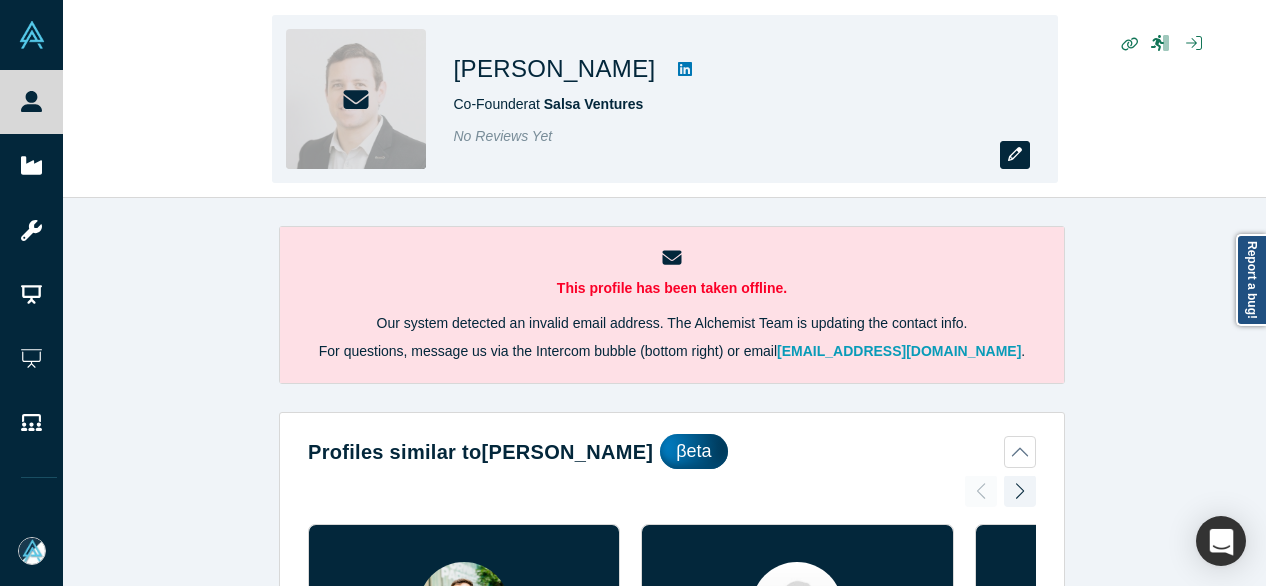 click at bounding box center (1015, 155) 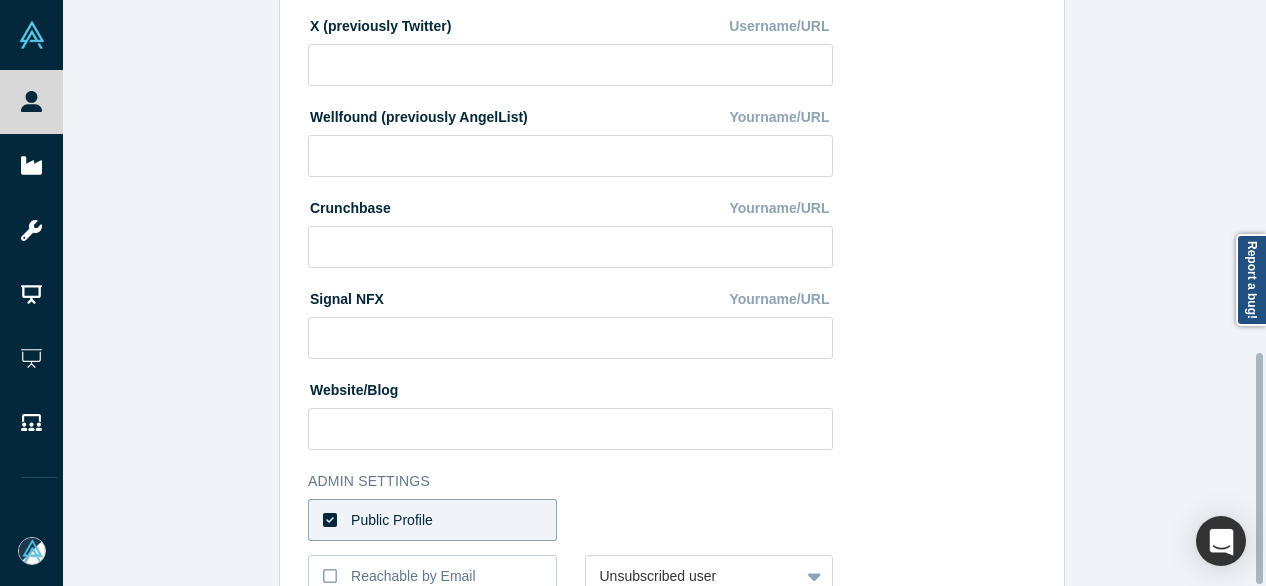 scroll, scrollTop: 896, scrollLeft: 0, axis: vertical 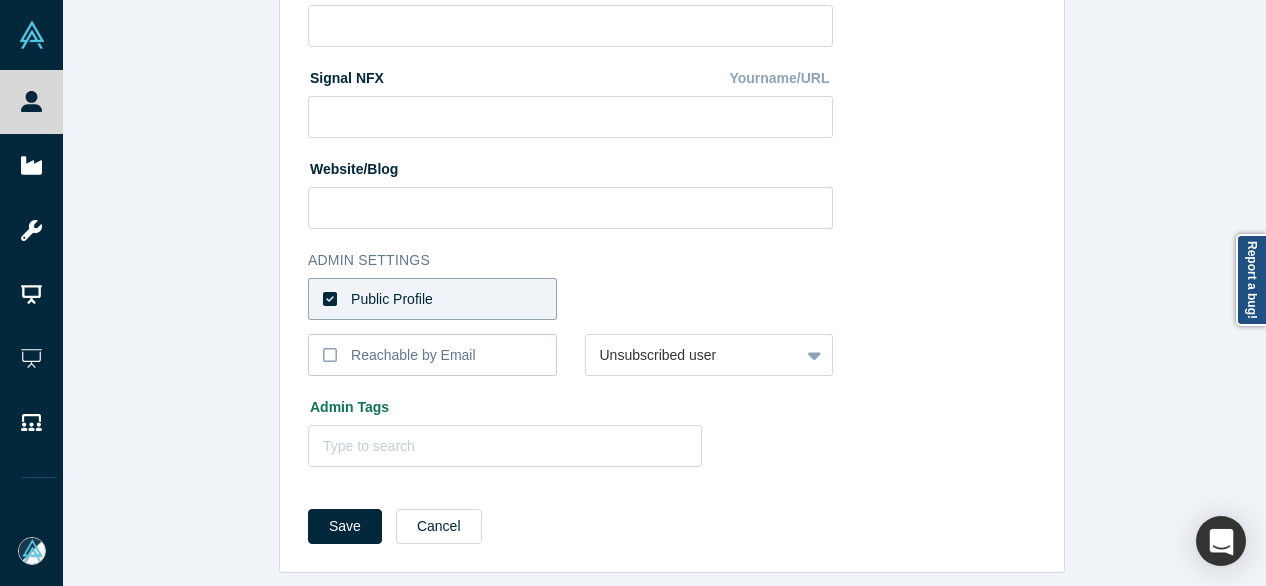 click on "Public Profile" at bounding box center [432, 299] 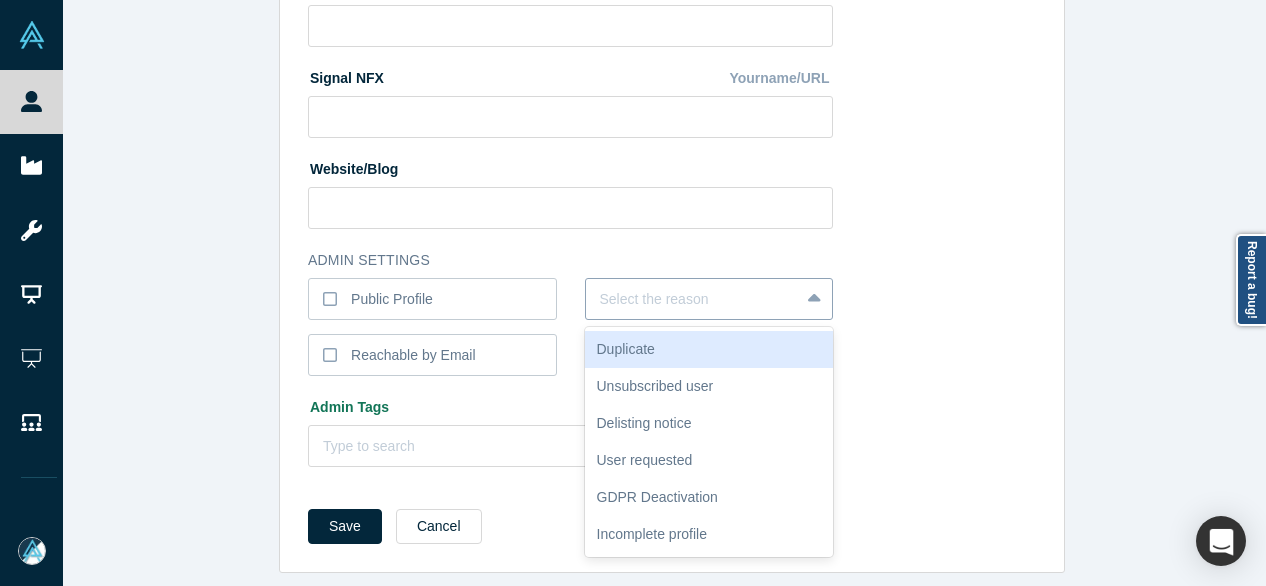 click at bounding box center [693, 299] 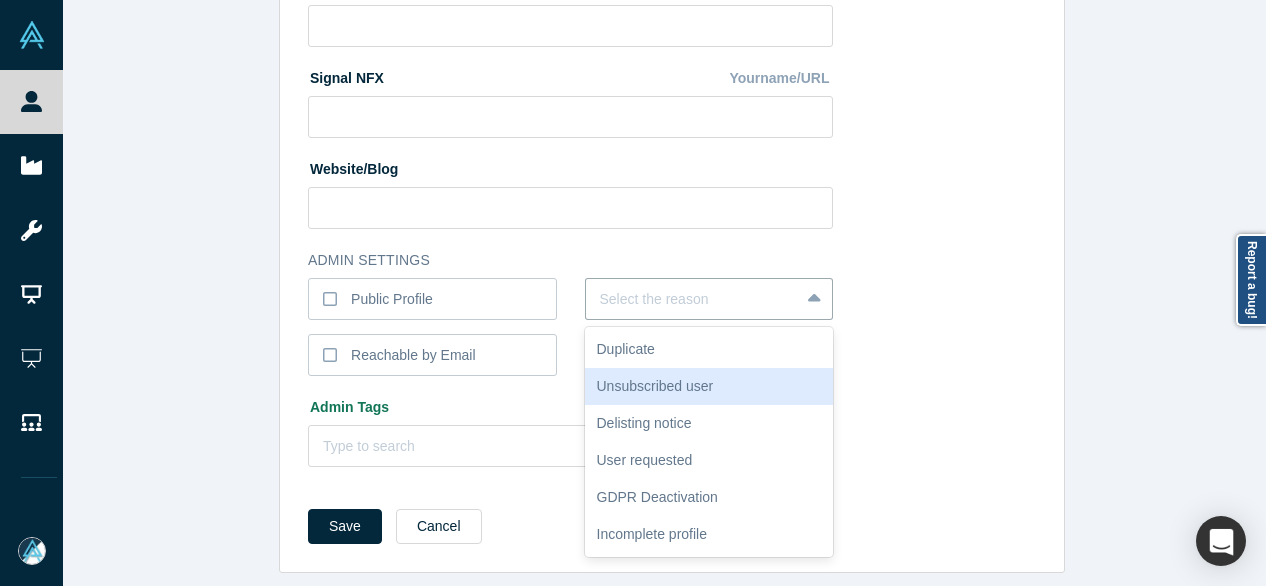 click on "Unsubscribed user" at bounding box center [709, 386] 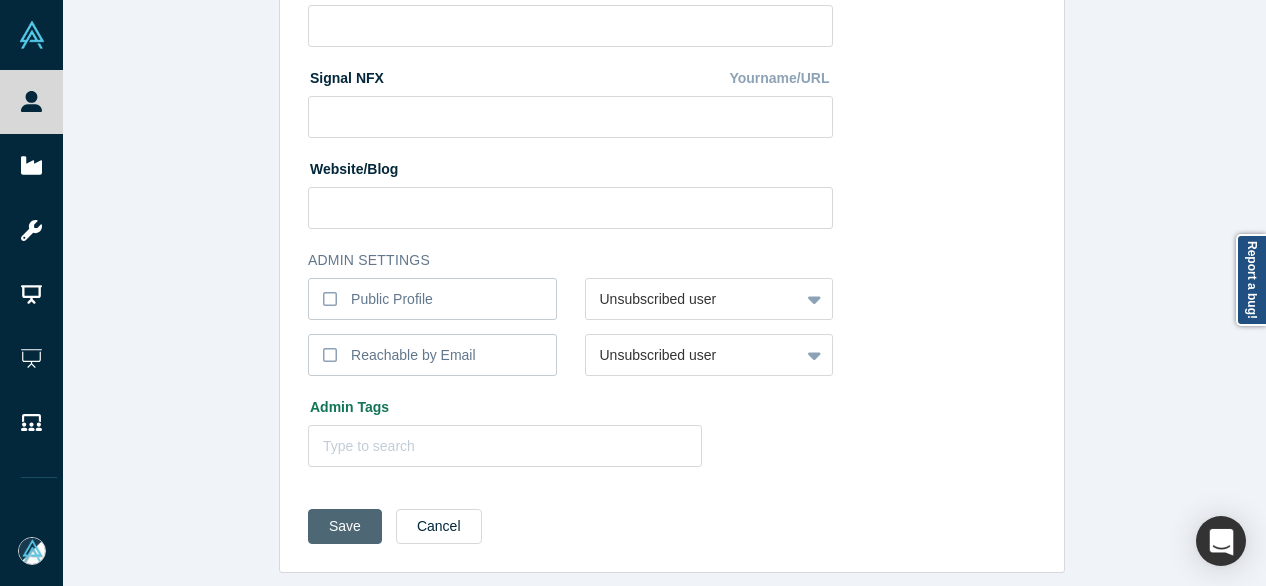 click on "Save" at bounding box center (345, 526) 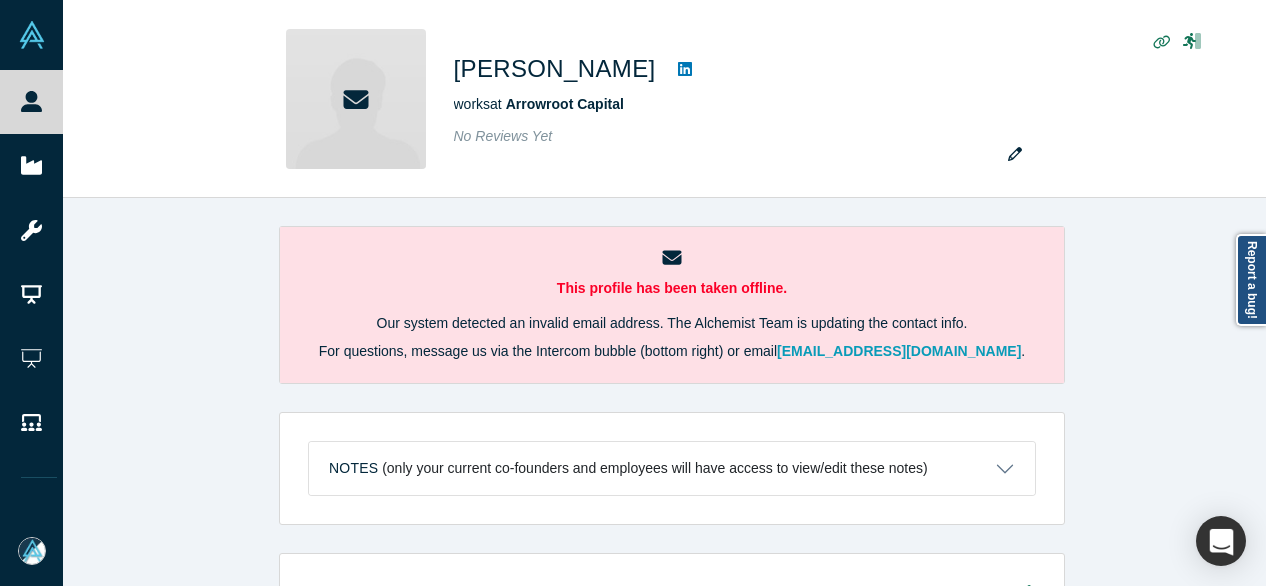 scroll, scrollTop: 0, scrollLeft: 0, axis: both 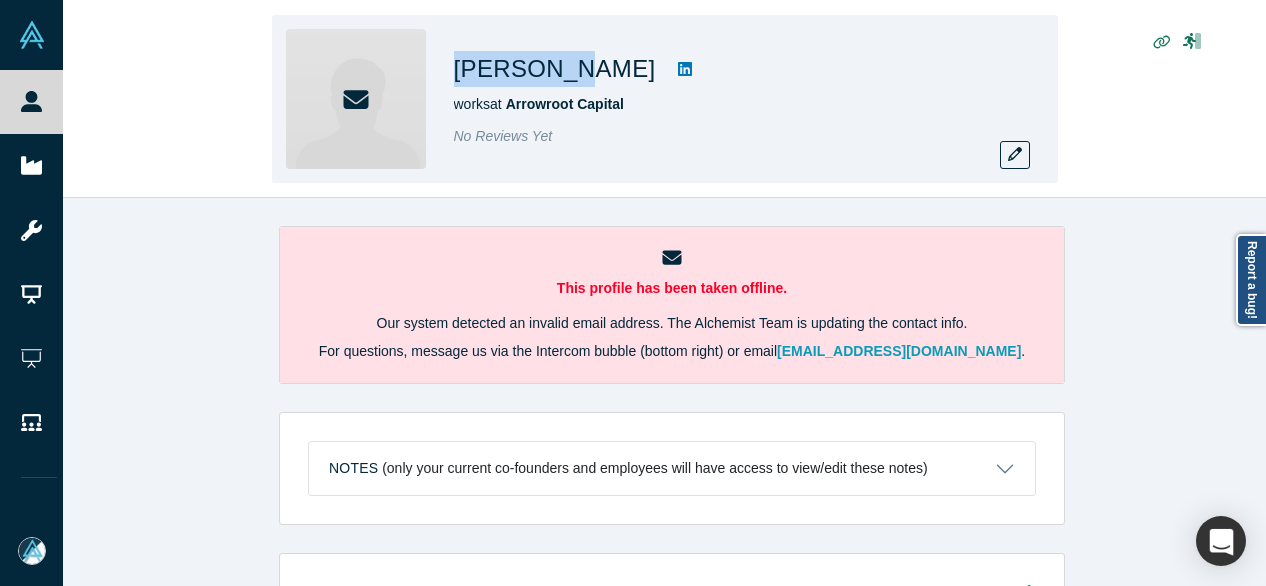 drag, startPoint x: 443, startPoint y: 67, endPoint x: 576, endPoint y: 81, distance: 133.73482 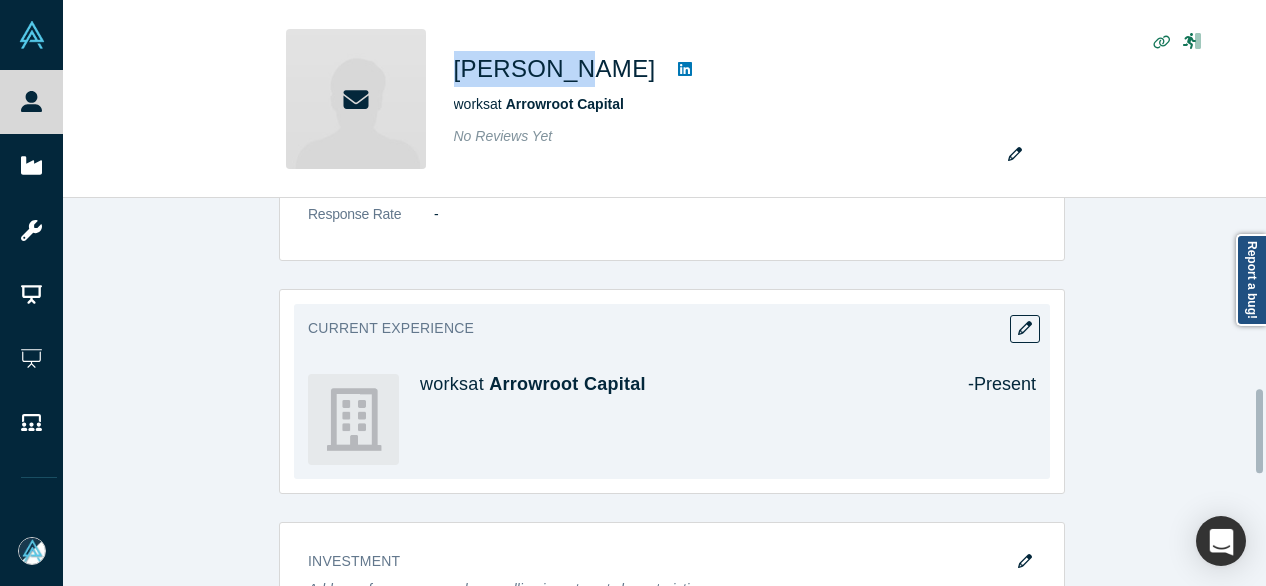 scroll, scrollTop: 900, scrollLeft: 0, axis: vertical 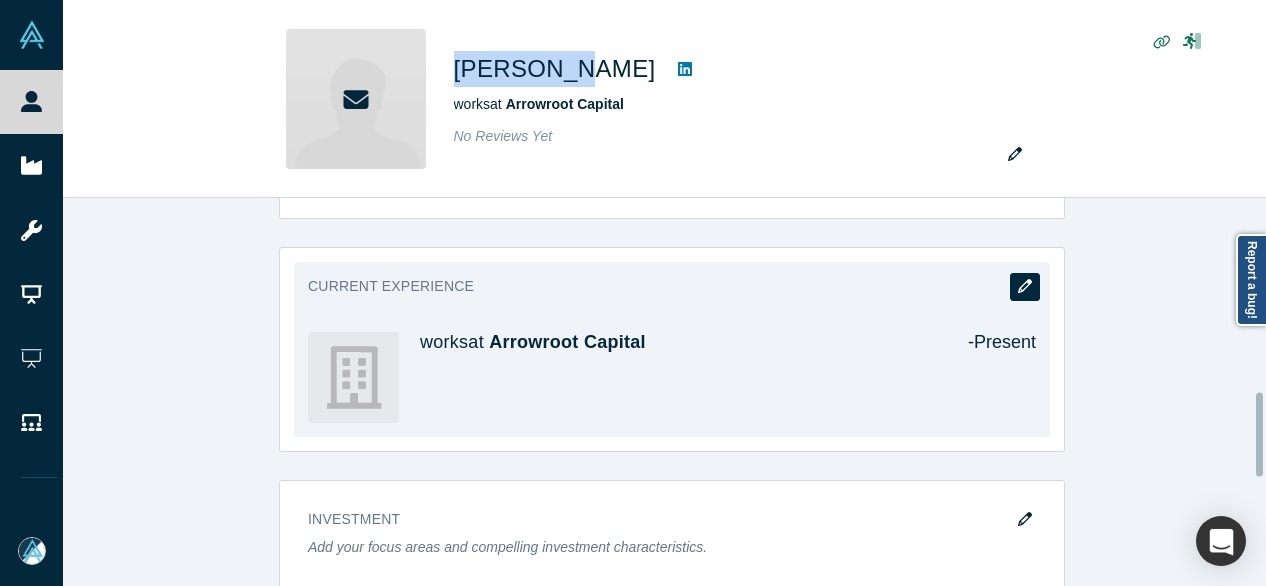 click 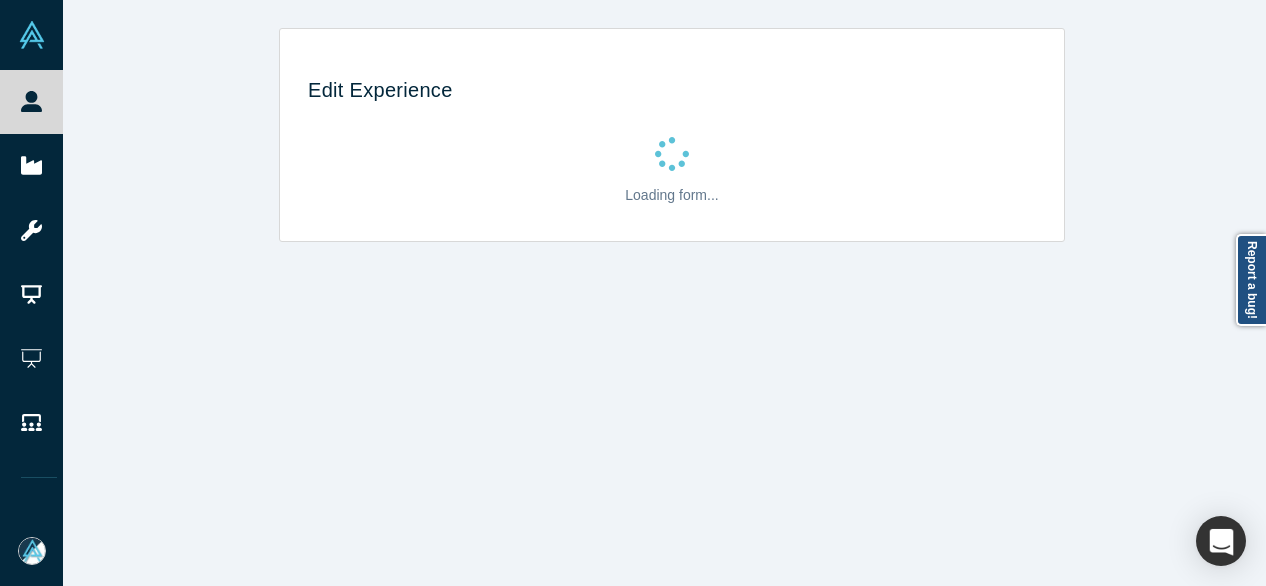 scroll, scrollTop: 0, scrollLeft: 0, axis: both 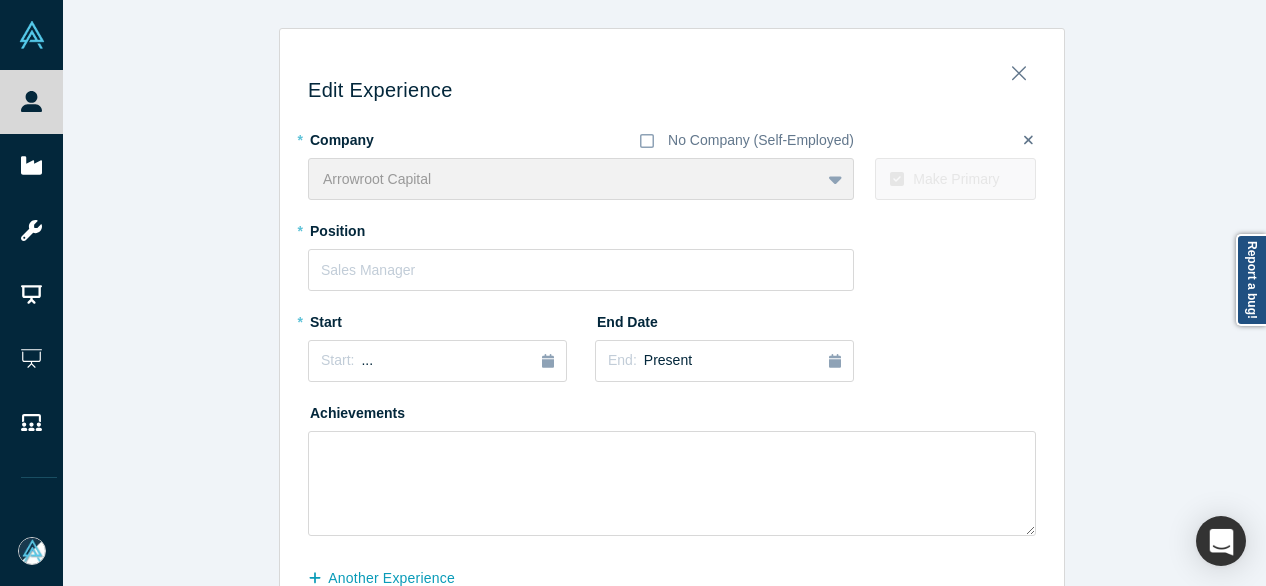click on "* Start" at bounding box center [364, 319] 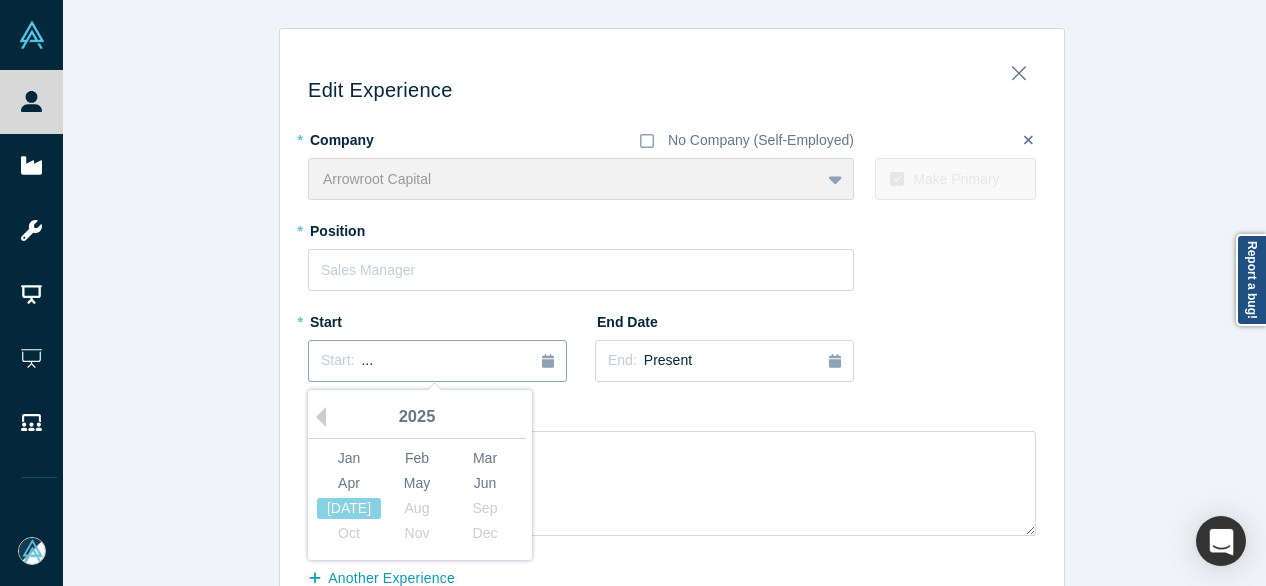 click on "Start: ..." at bounding box center (437, 361) 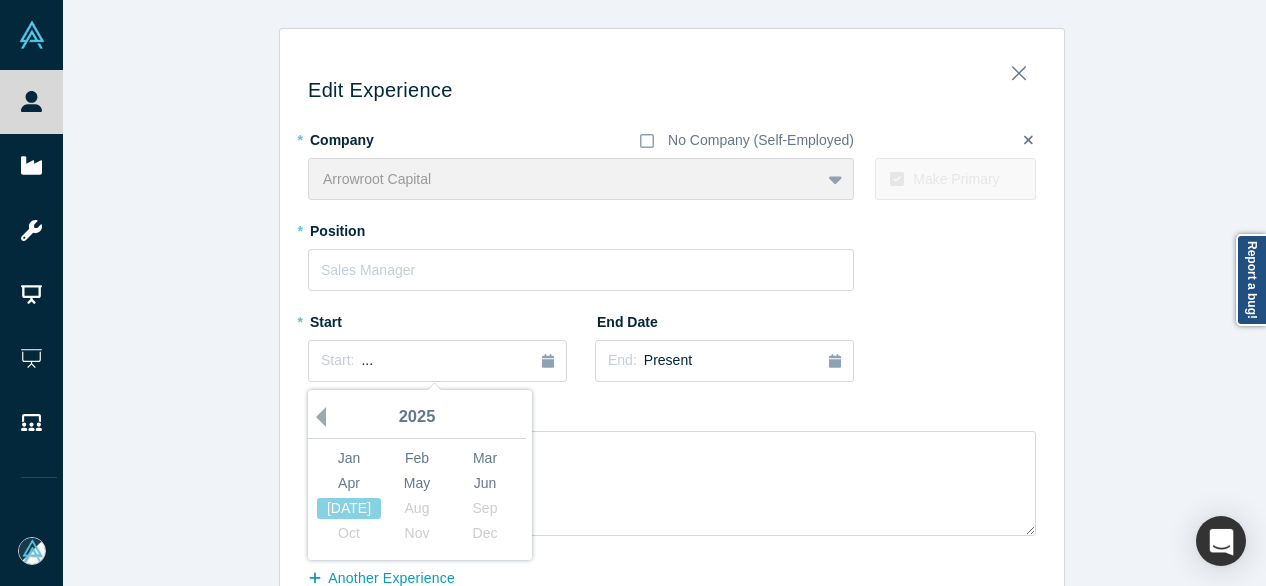 click on "Previous Year" at bounding box center [316, 417] 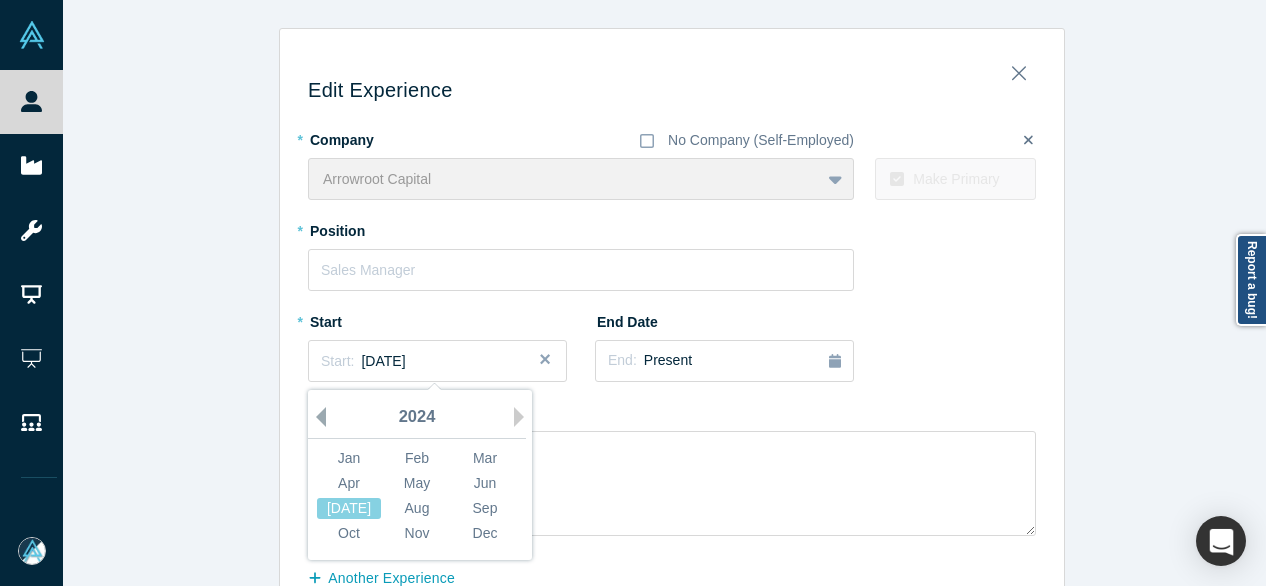 click on "Previous Year" at bounding box center (316, 417) 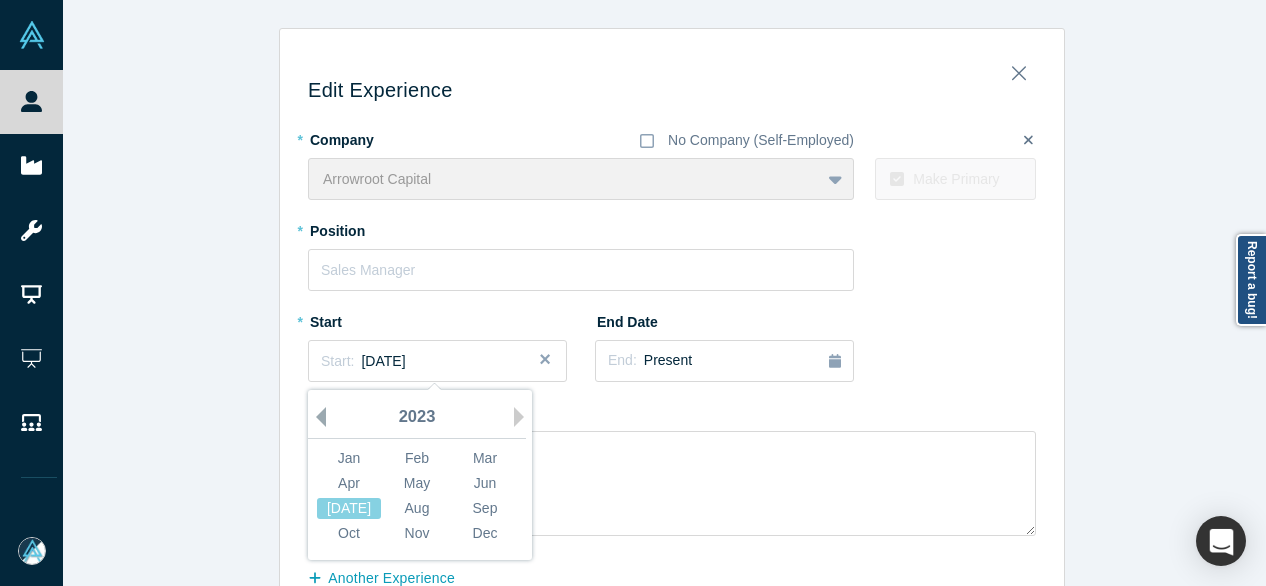 click on "Previous Year" at bounding box center [316, 417] 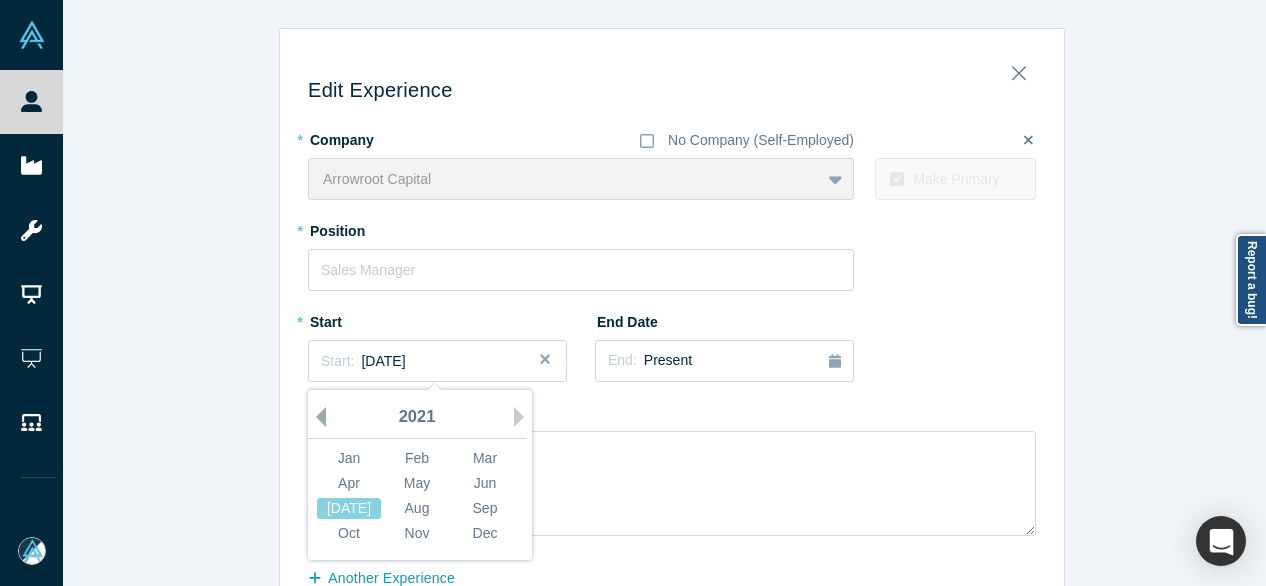 click on "Previous Year" at bounding box center [316, 417] 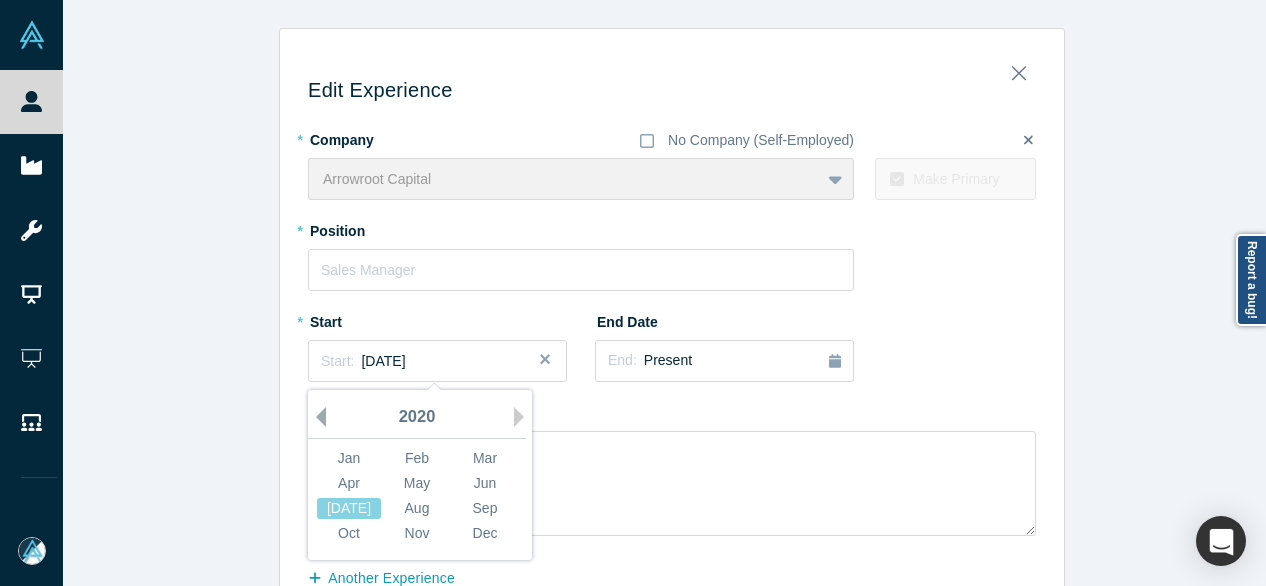 click on "Previous Year" at bounding box center (316, 417) 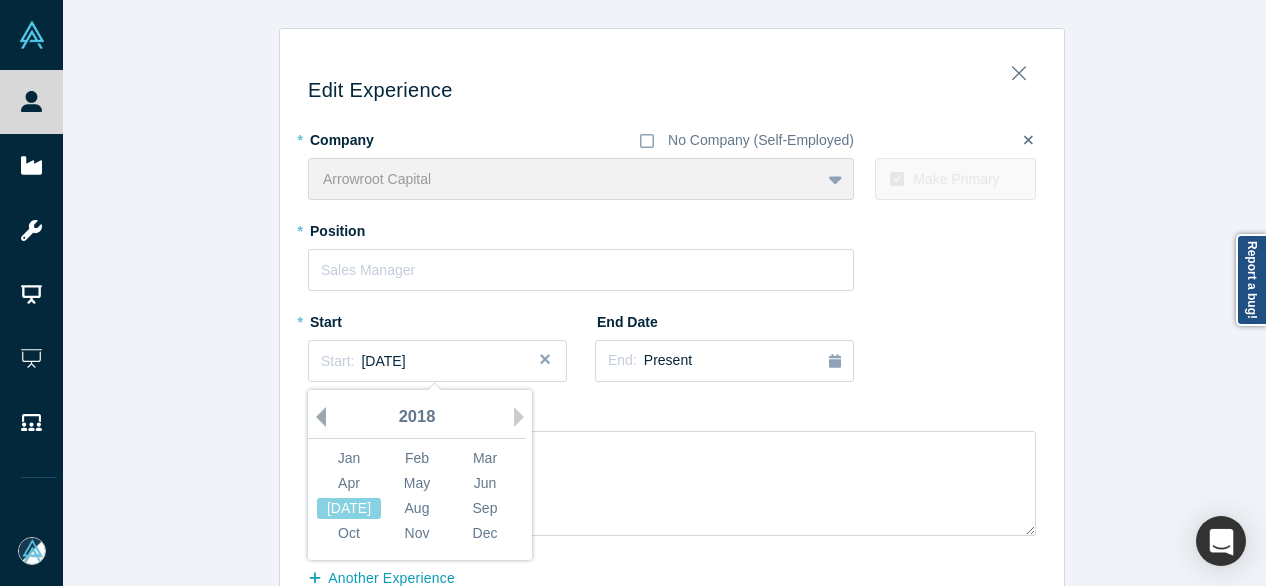 click on "Previous Year" at bounding box center (316, 417) 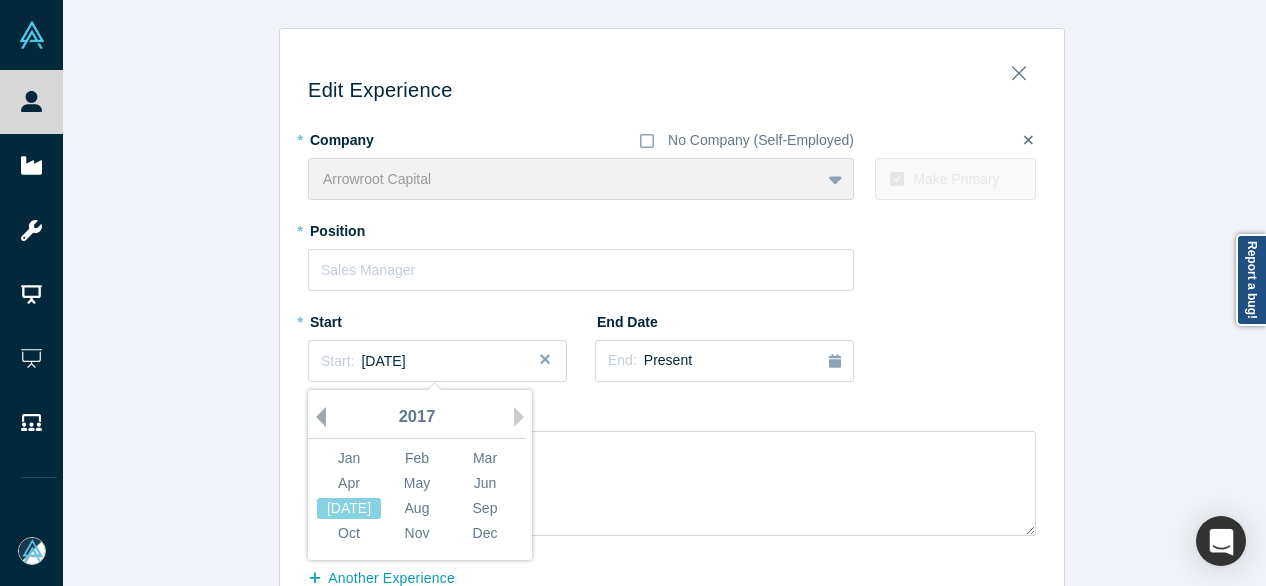 click on "Previous Year" at bounding box center [316, 417] 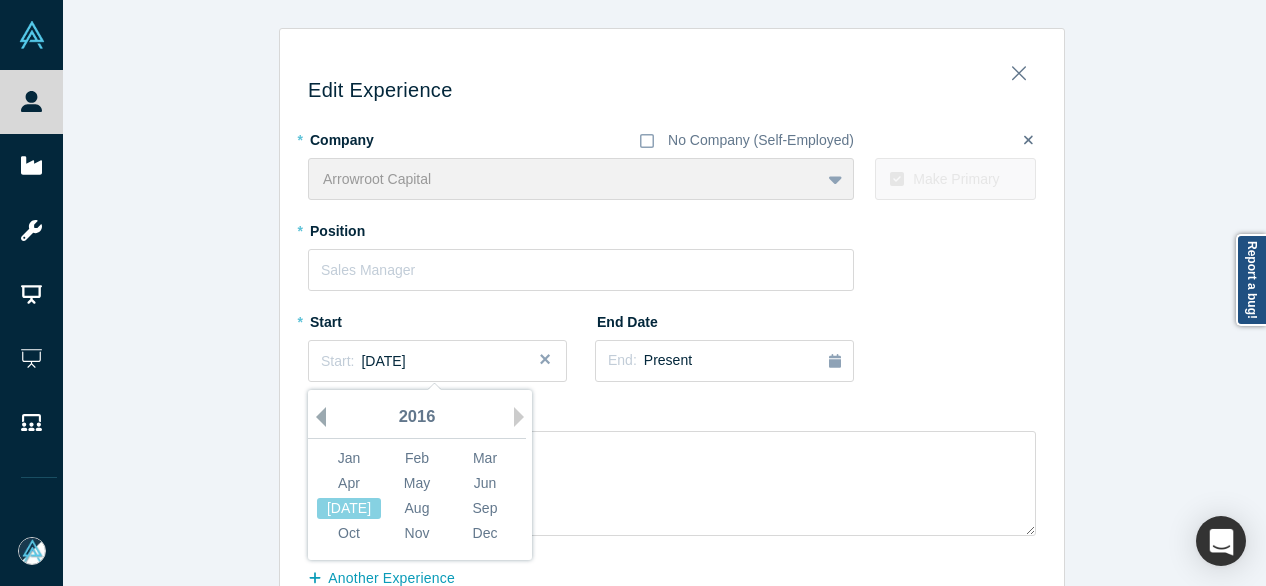 click on "Previous Year" at bounding box center (316, 417) 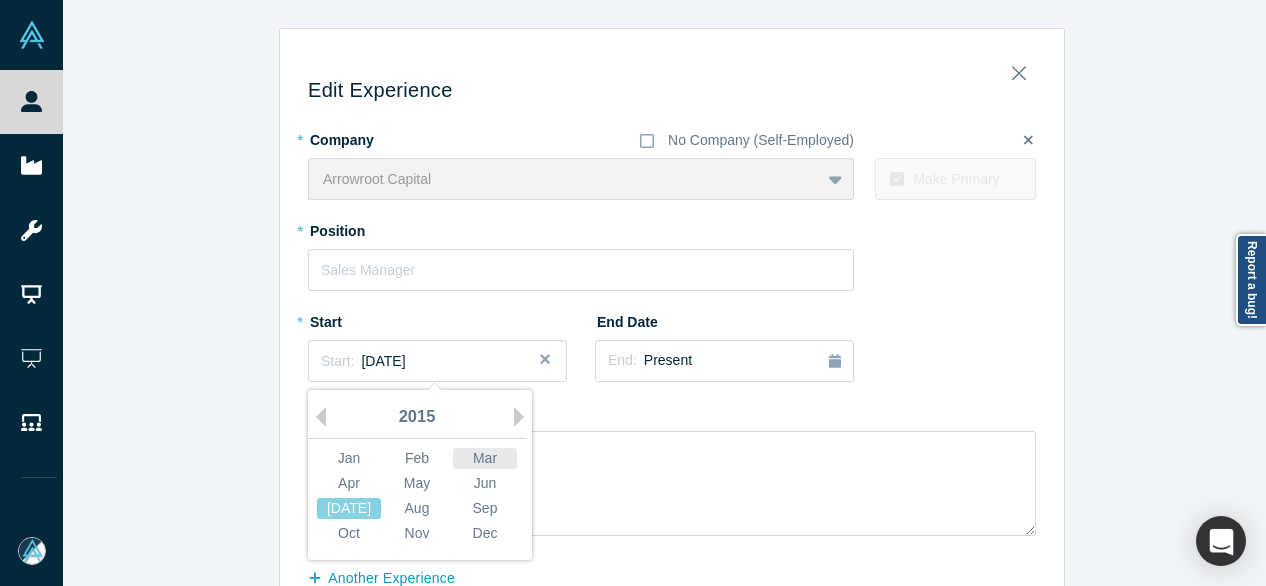 click on "Mar" at bounding box center [485, 458] 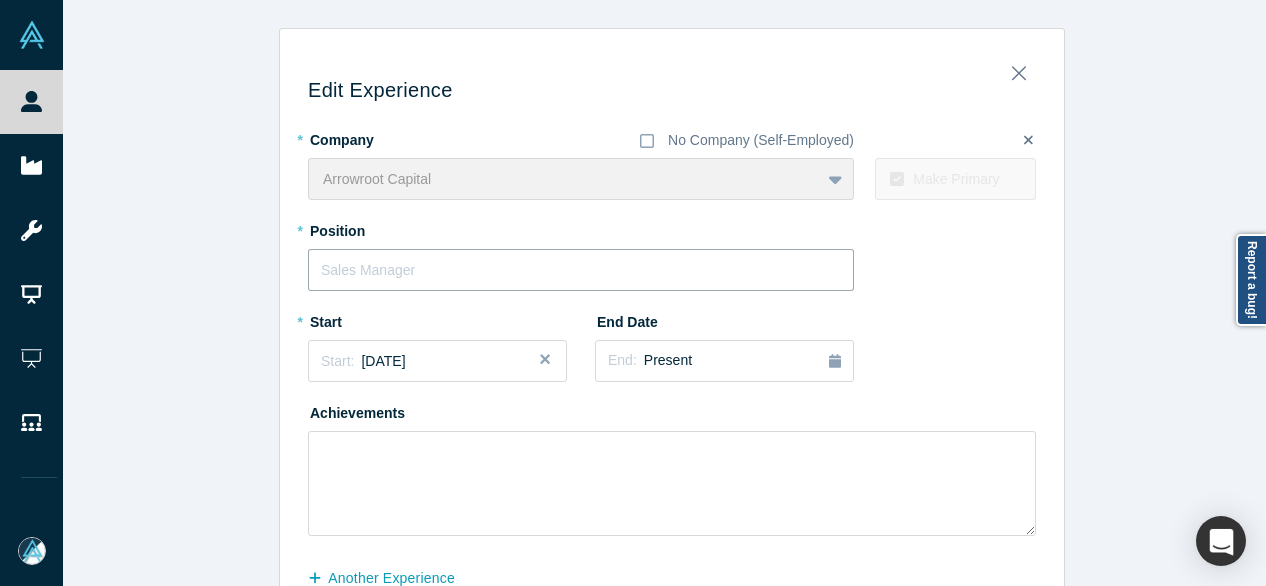 click at bounding box center [581, 270] 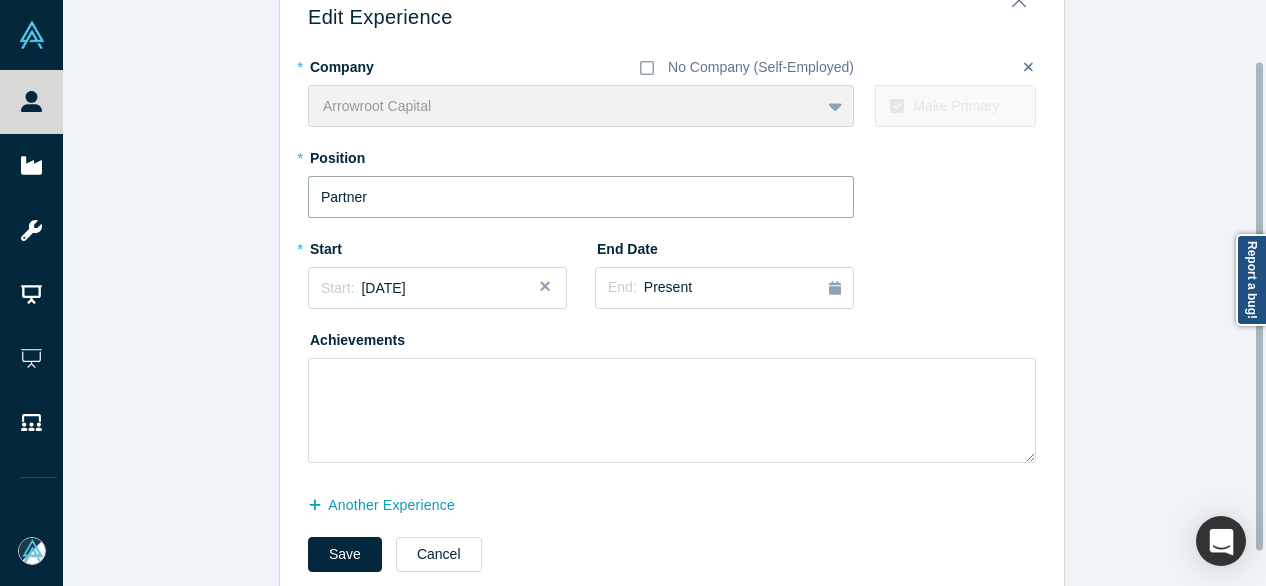 scroll, scrollTop: 114, scrollLeft: 0, axis: vertical 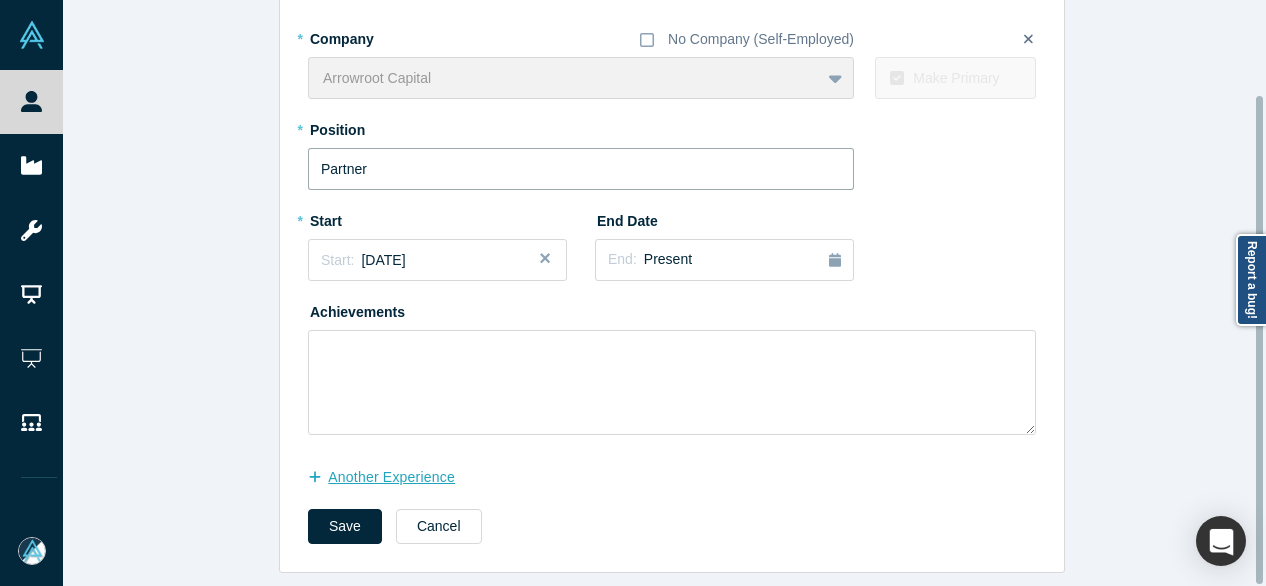 type on "Partner" 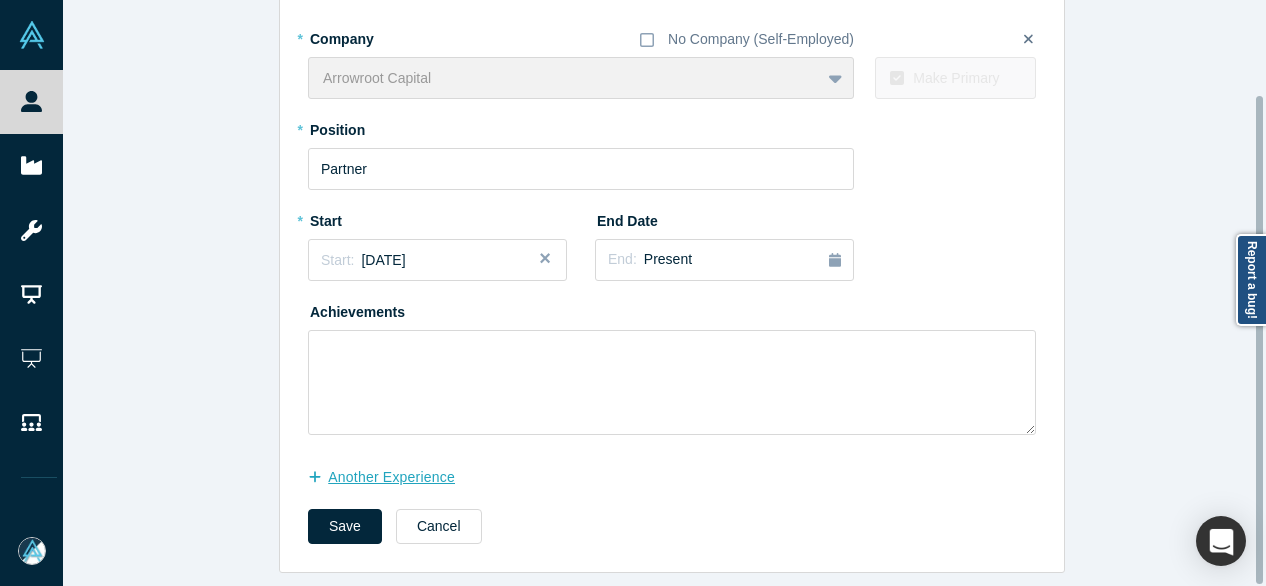 click on "another Experience" at bounding box center [392, 477] 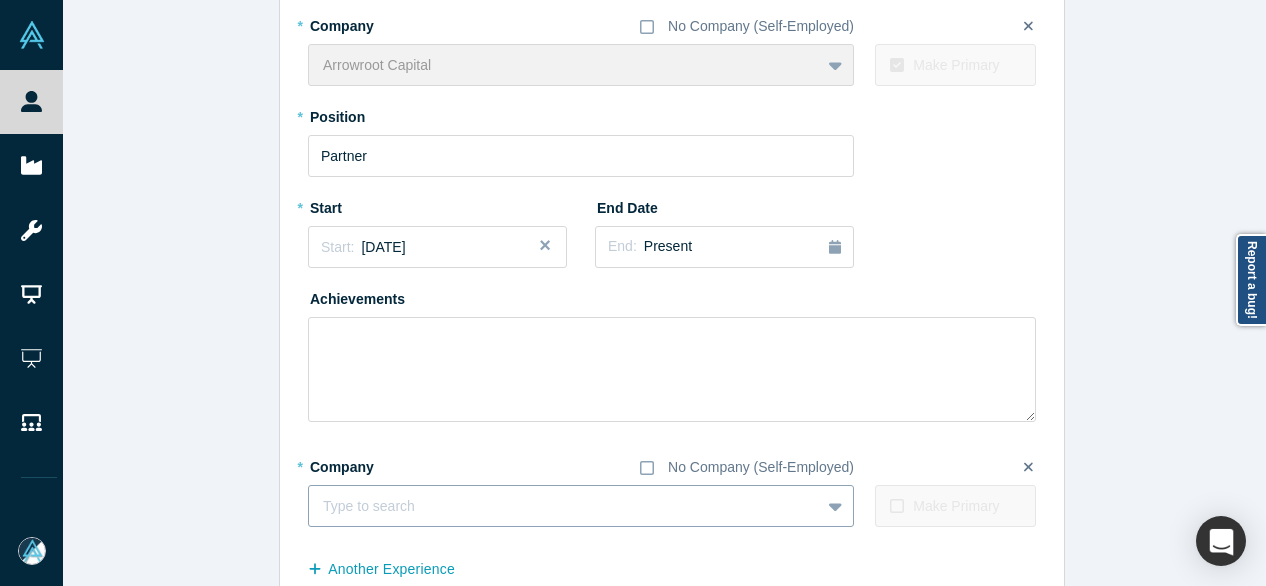 click at bounding box center (564, 506) 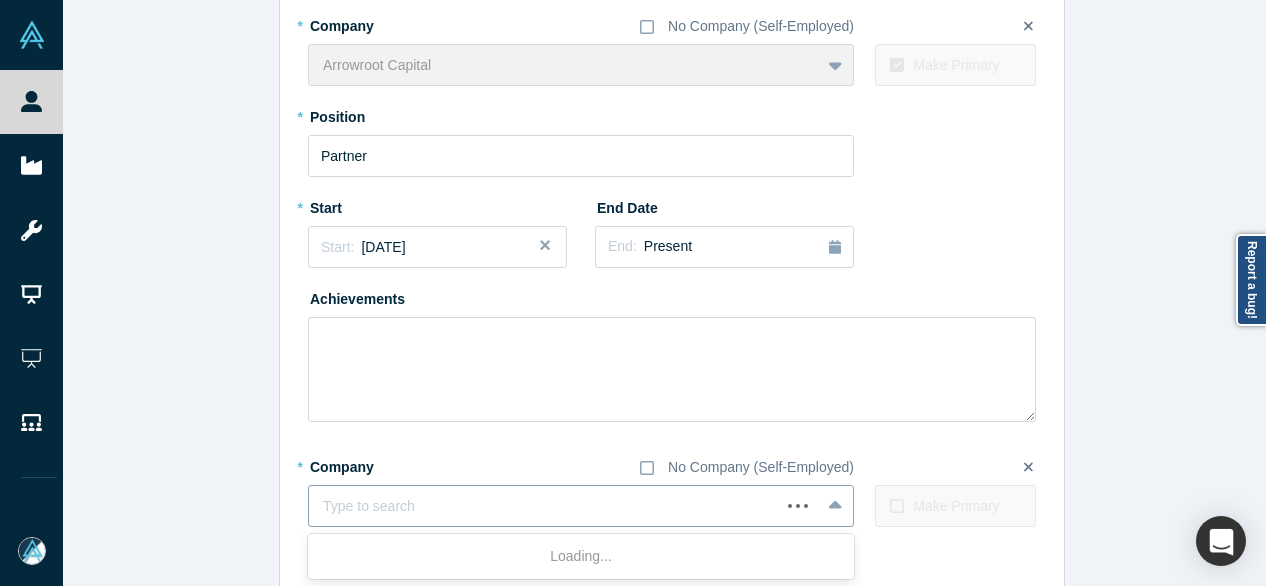 paste on "Tulip logo Board Member Board Member Tulip" 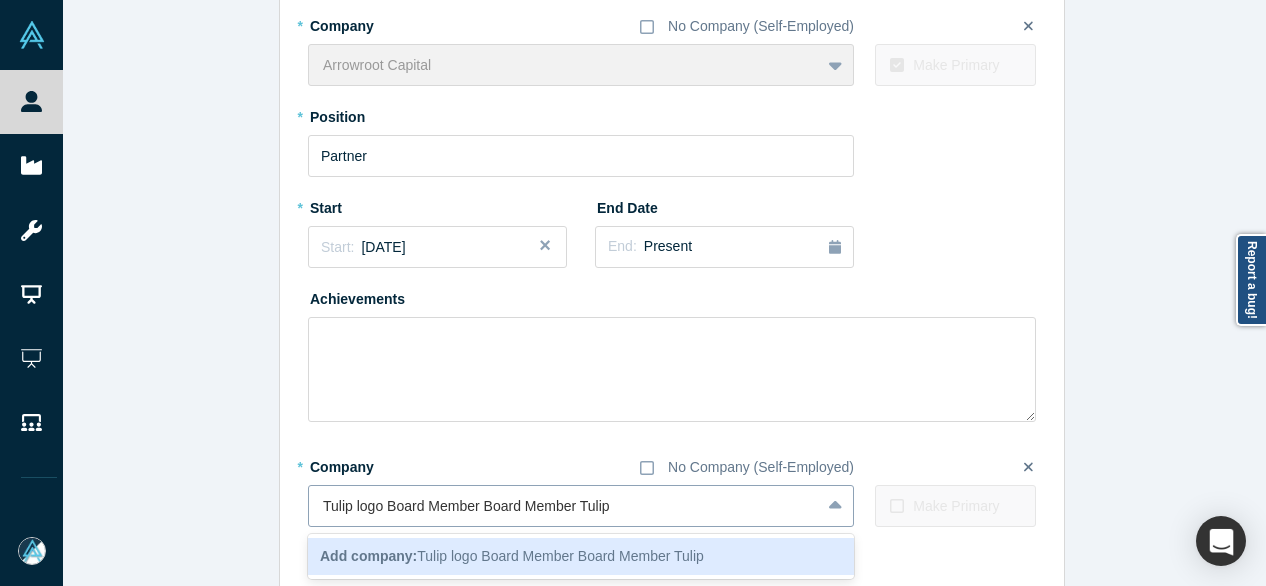 drag, startPoint x: 573, startPoint y: 509, endPoint x: 308, endPoint y: 499, distance: 265.1886 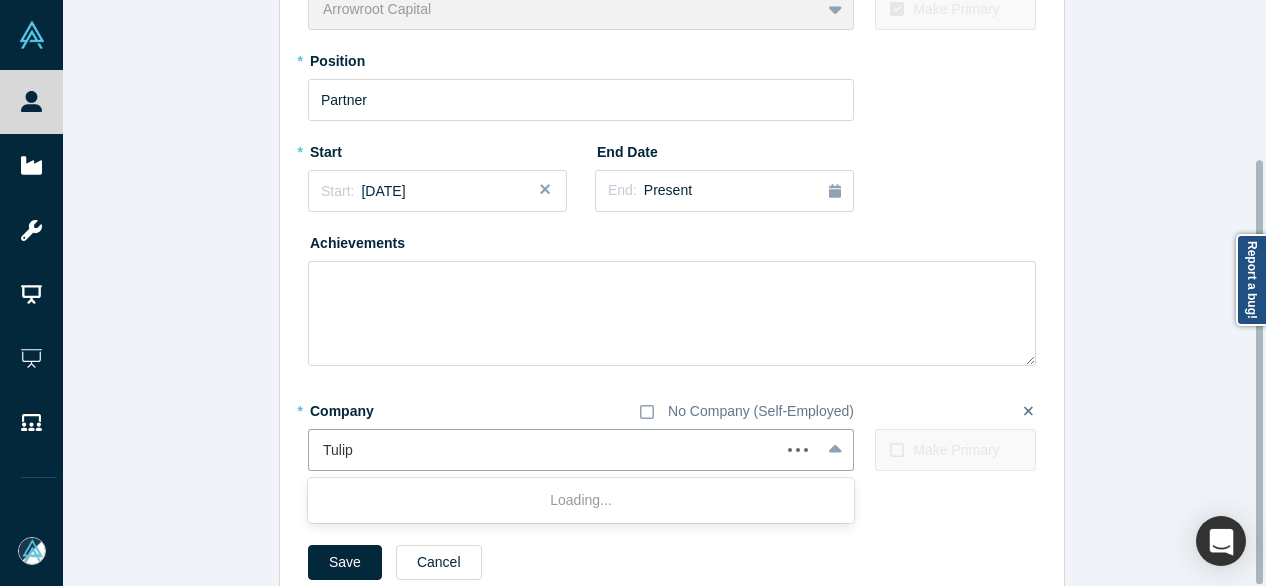 scroll, scrollTop: 219, scrollLeft: 0, axis: vertical 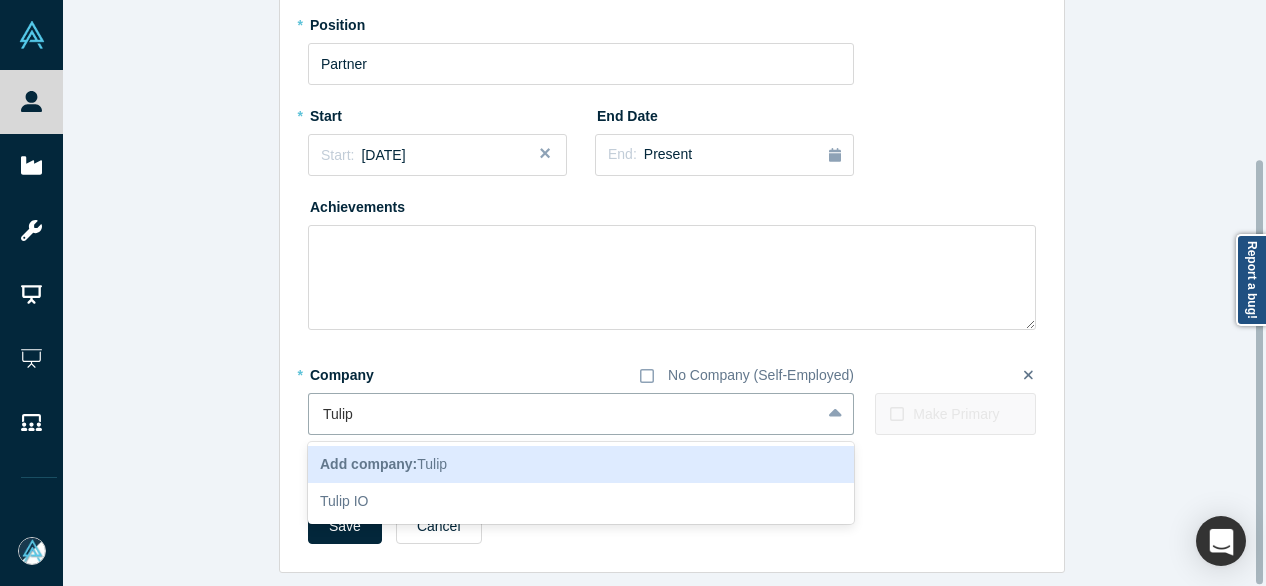 click on "Add company:" at bounding box center (368, 464) 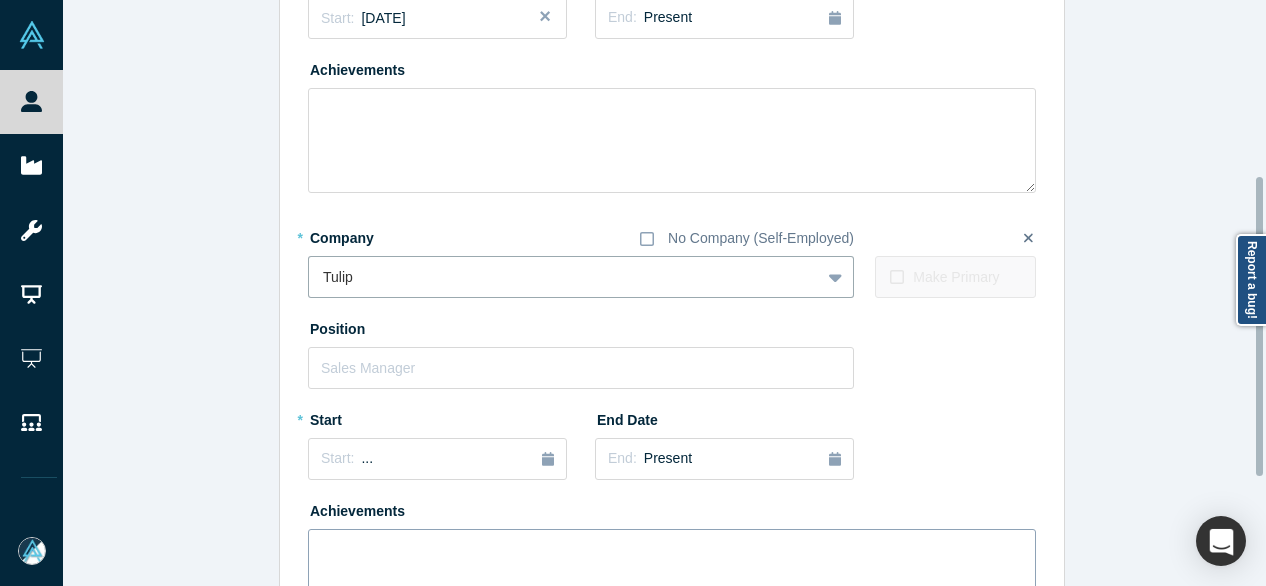 scroll, scrollTop: 419, scrollLeft: 0, axis: vertical 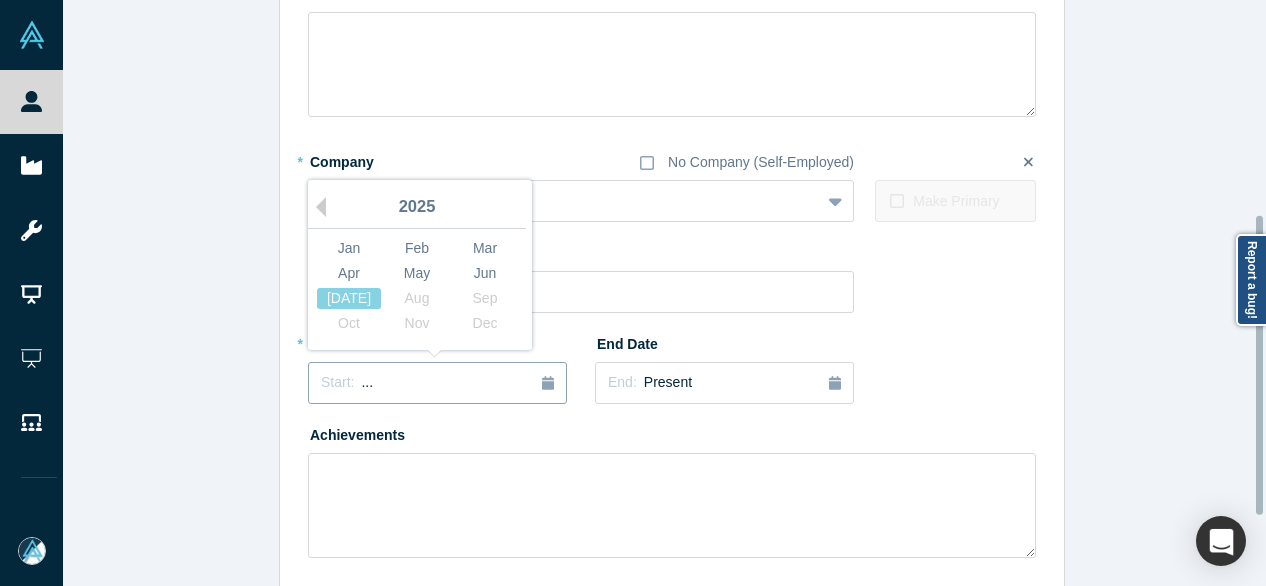 click on "..." at bounding box center (367, 382) 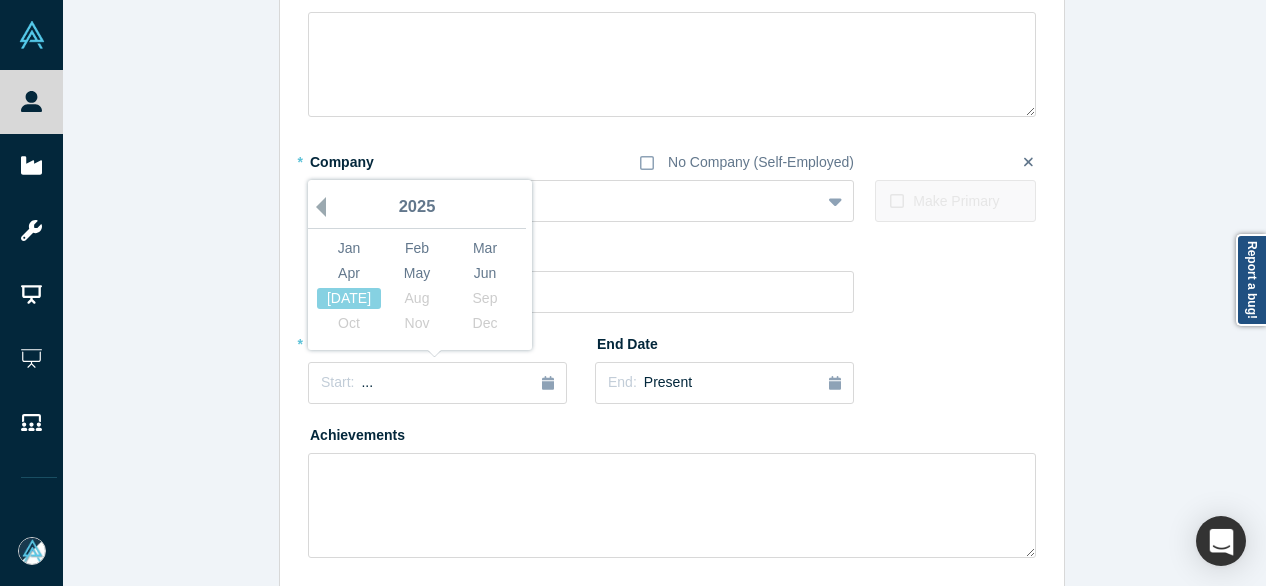 click on "Previous Year" at bounding box center (316, 207) 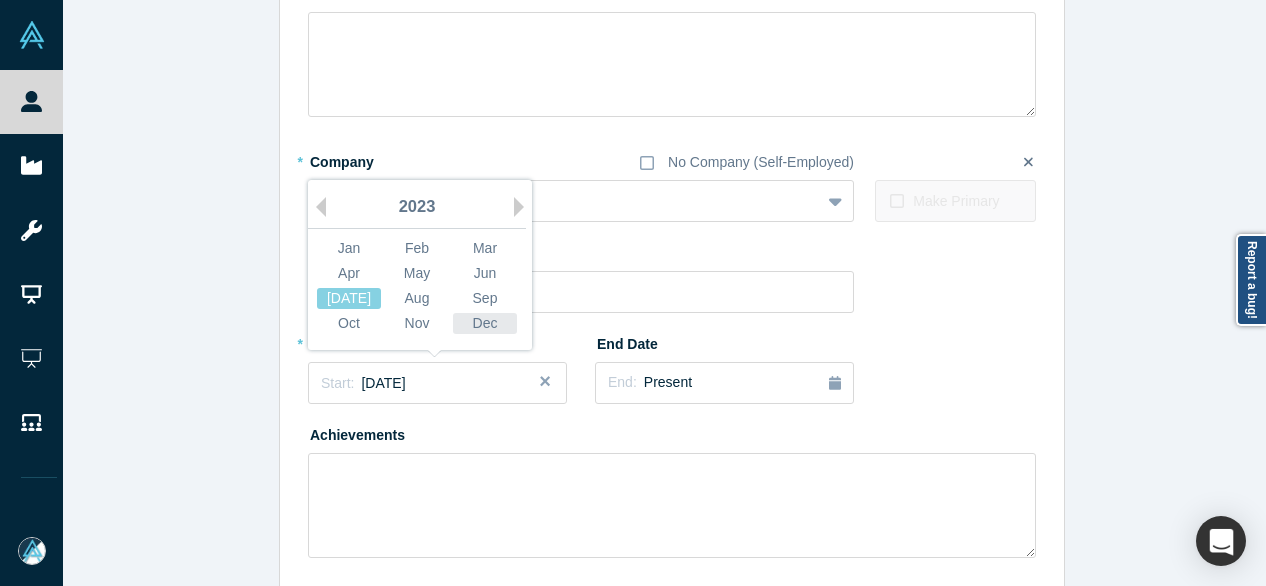 click on "Dec" at bounding box center [485, 323] 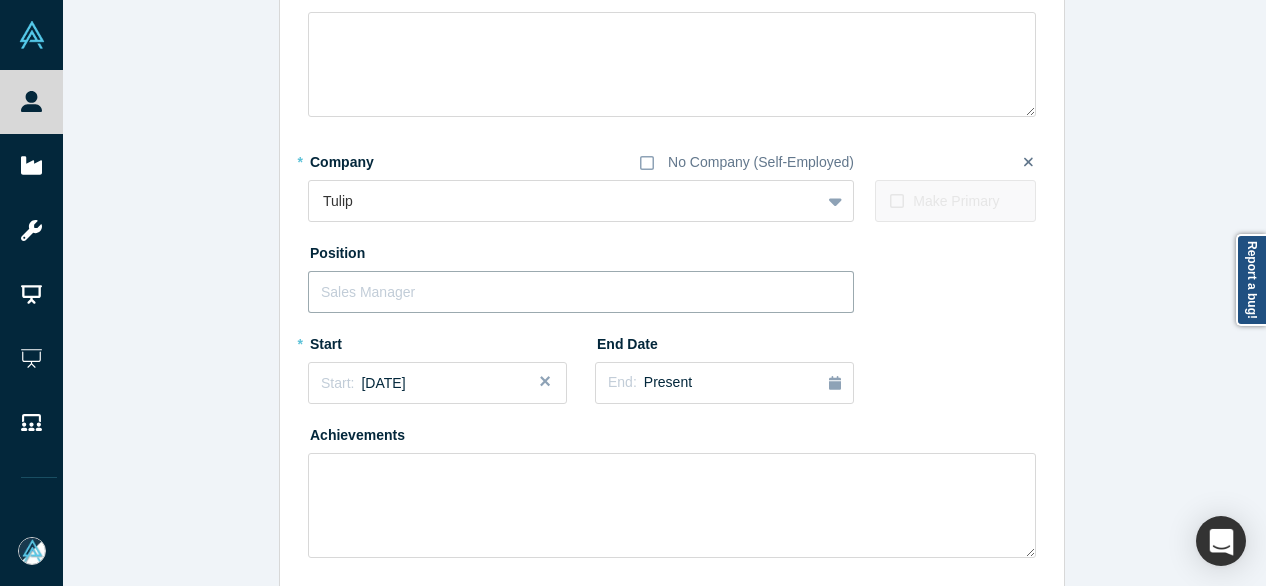 click at bounding box center (581, 292) 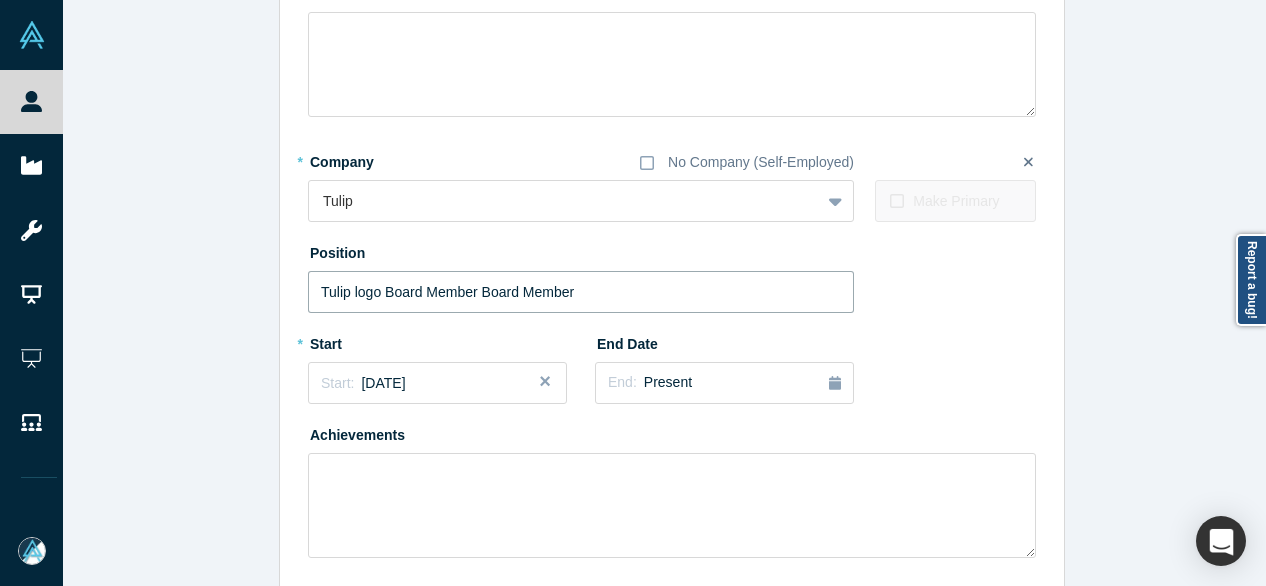drag, startPoint x: 378, startPoint y: 287, endPoint x: 268, endPoint y: 286, distance: 110.00455 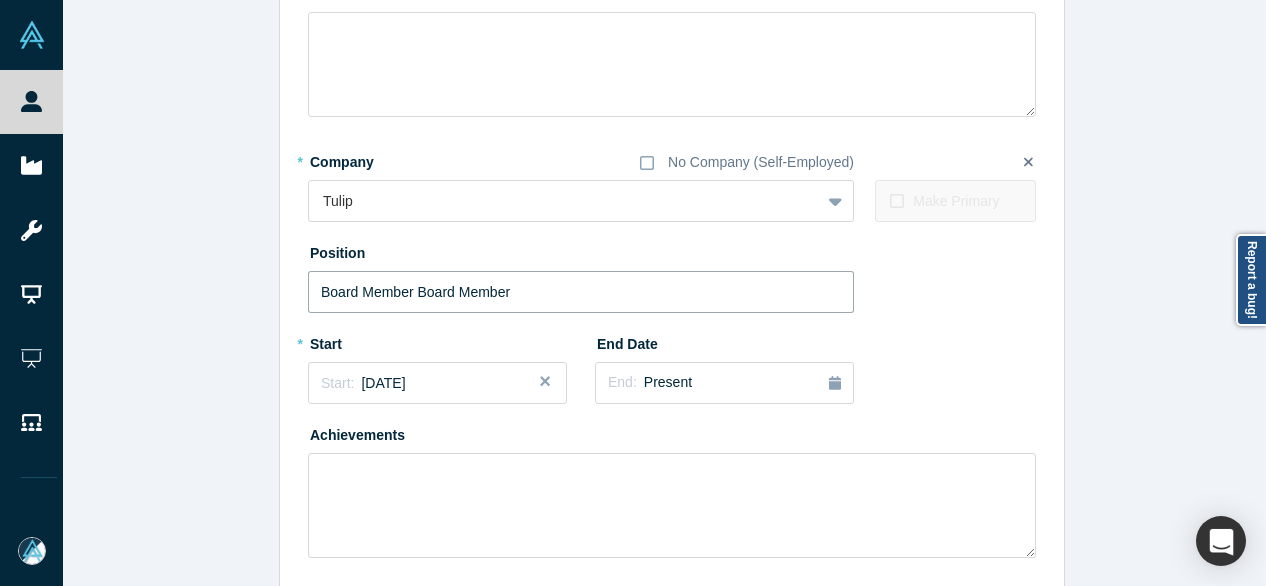 drag, startPoint x: 408, startPoint y: 295, endPoint x: 625, endPoint y: 294, distance: 217.0023 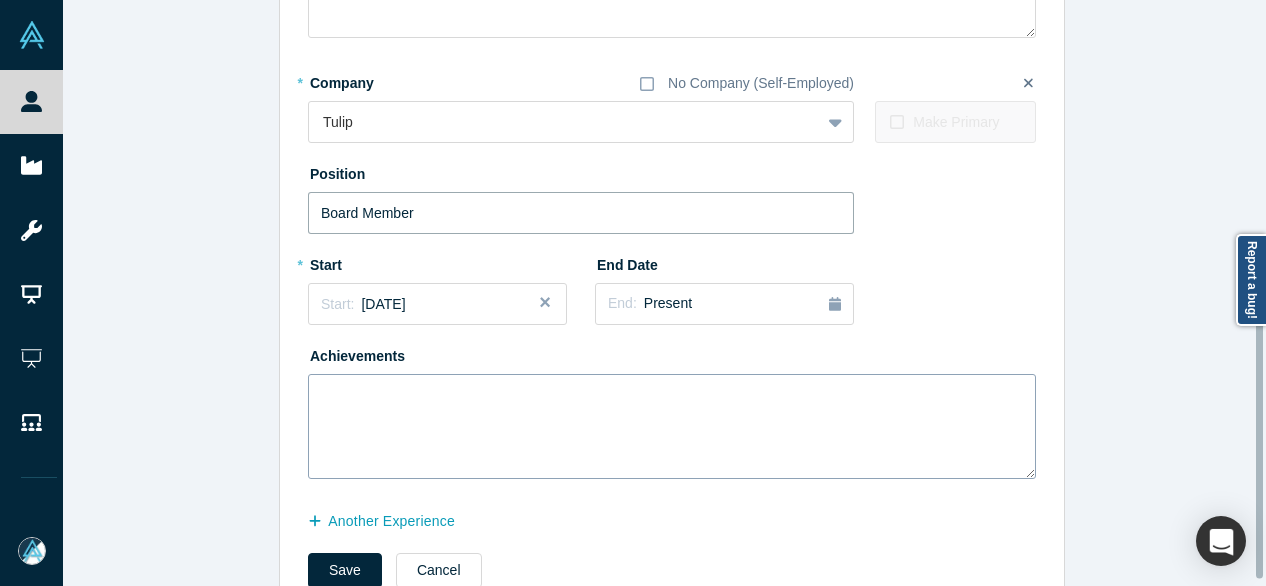 scroll, scrollTop: 555, scrollLeft: 0, axis: vertical 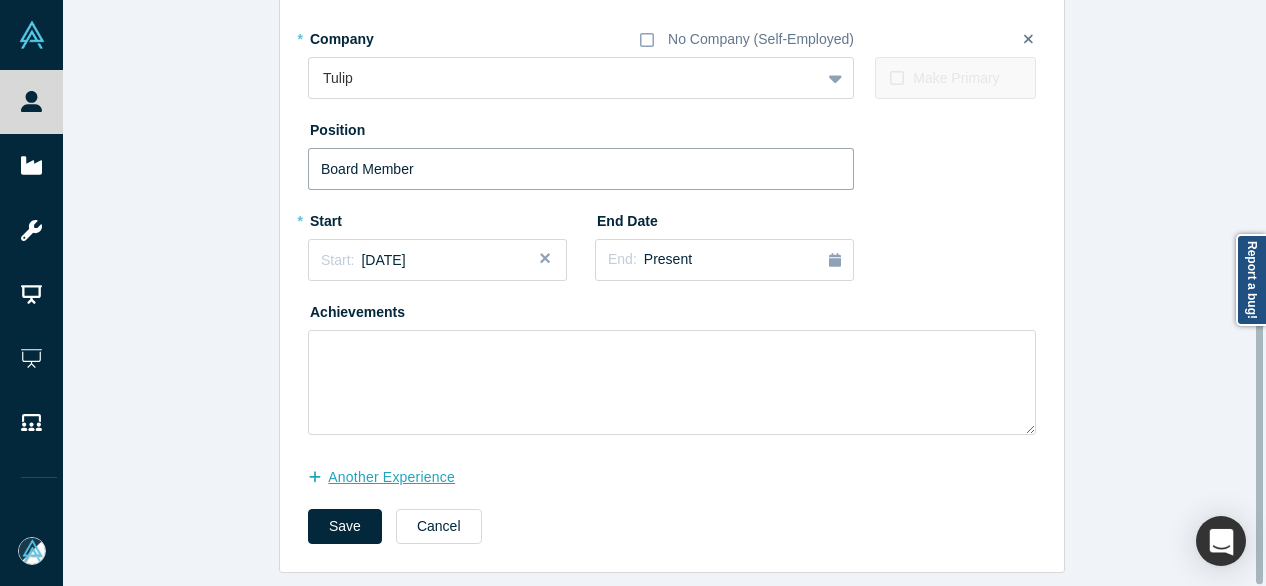 type on "Board Member" 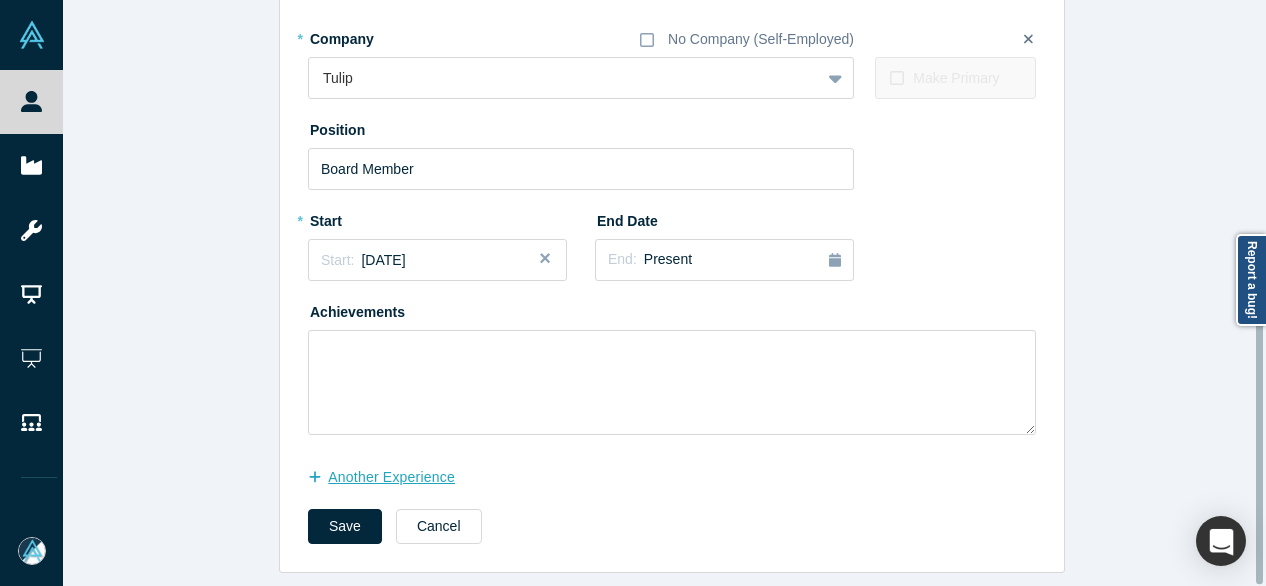 click on "another Experience" at bounding box center [392, 477] 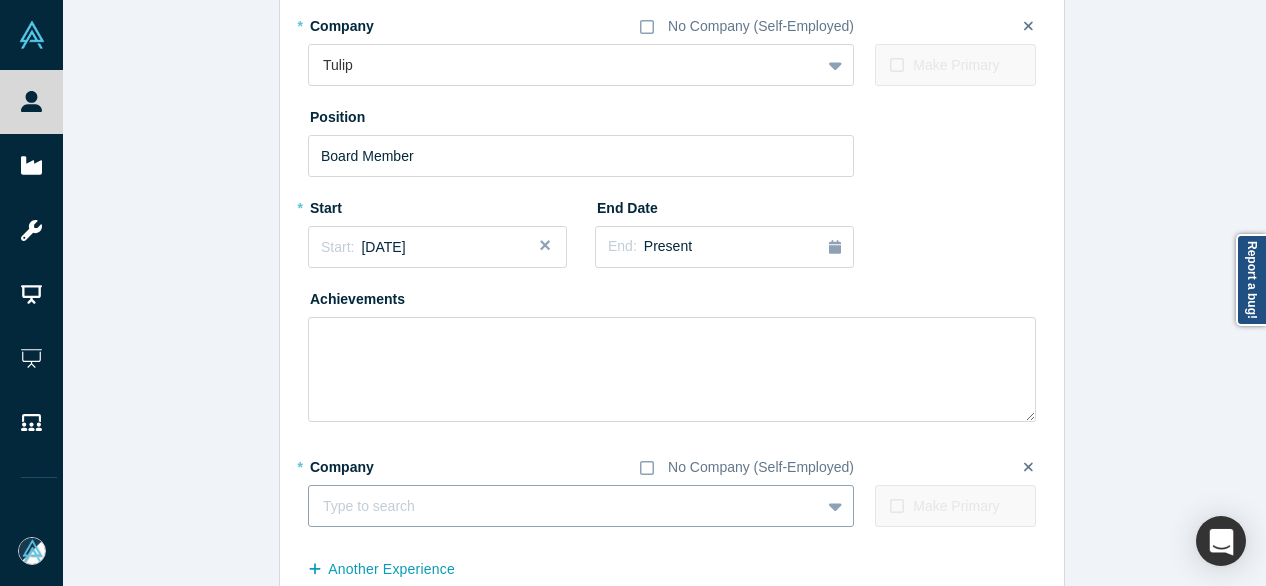 click at bounding box center (564, 506) 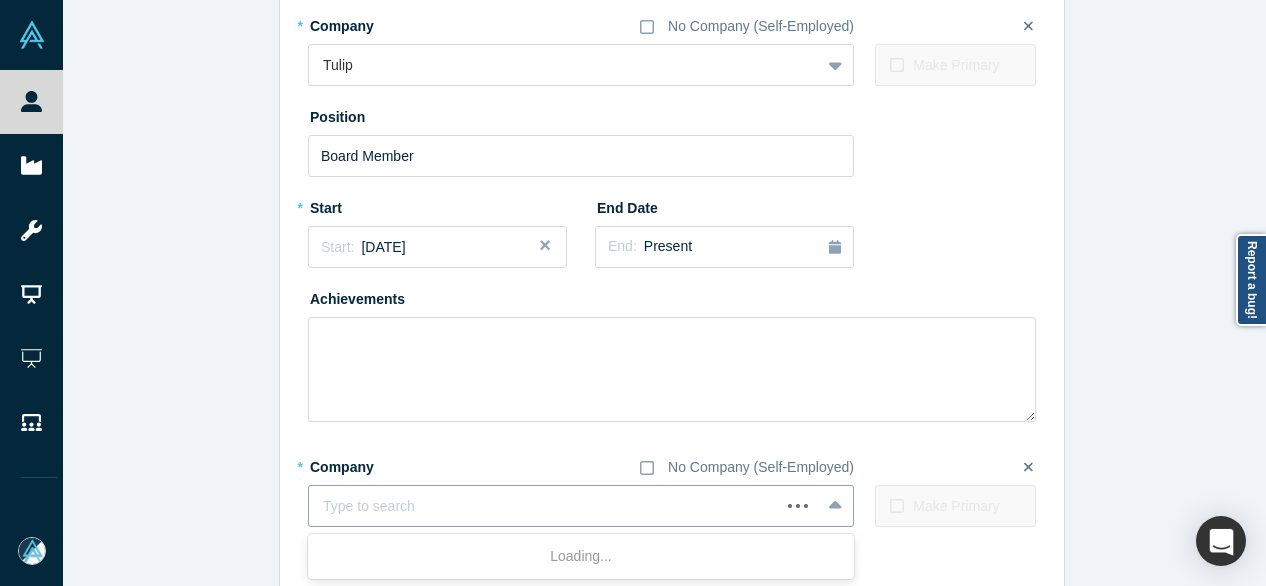 paste on "Engage3 logo Investor Investor Engage3 powered by Dexi" 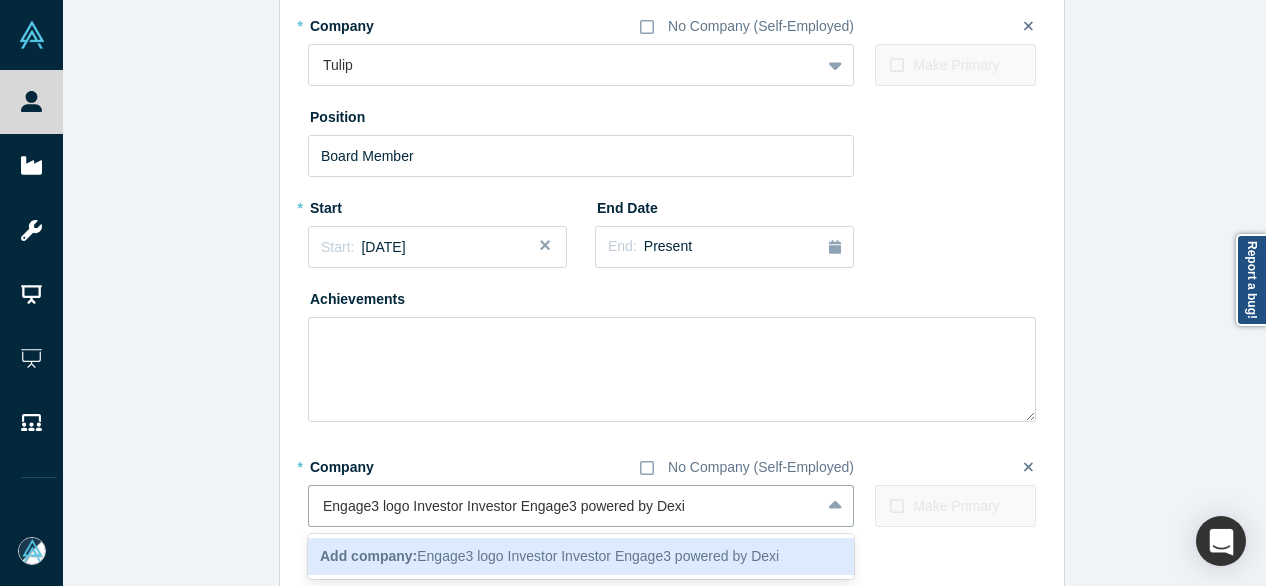 drag, startPoint x: 509, startPoint y: 513, endPoint x: 272, endPoint y: 509, distance: 237.03375 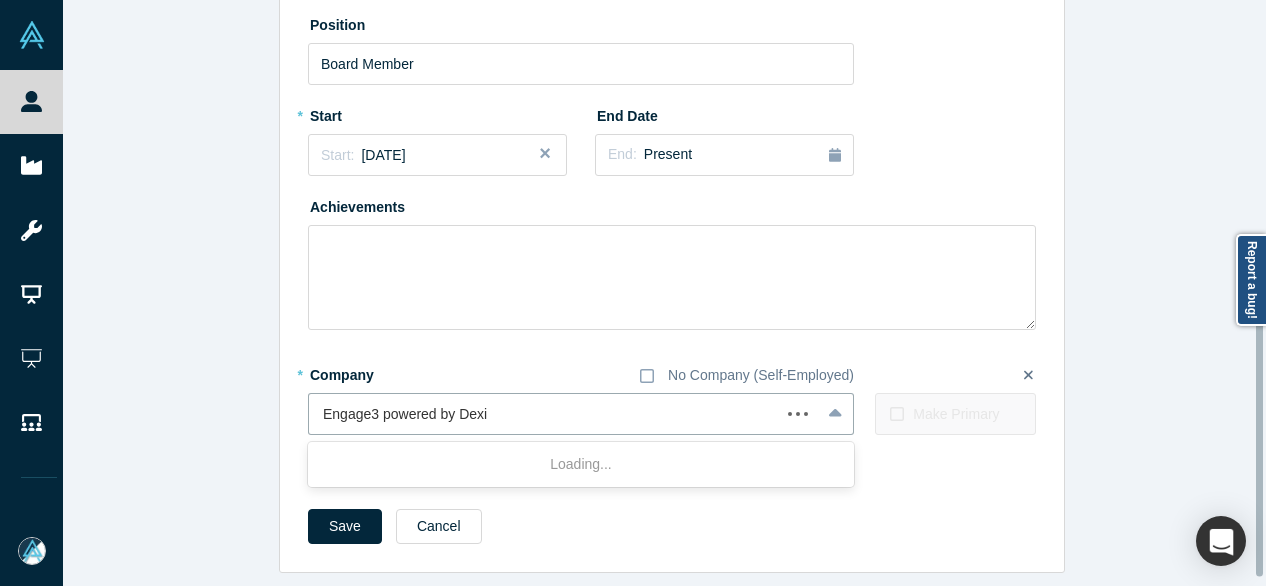 scroll, scrollTop: 660, scrollLeft: 0, axis: vertical 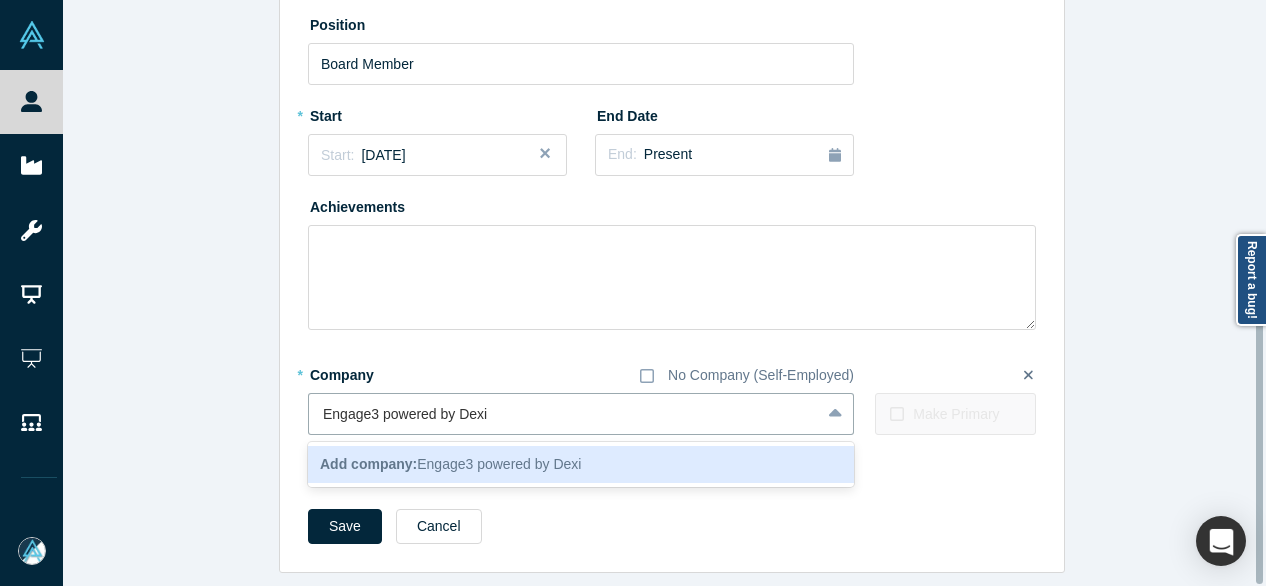click on "Add company:" at bounding box center [368, 464] 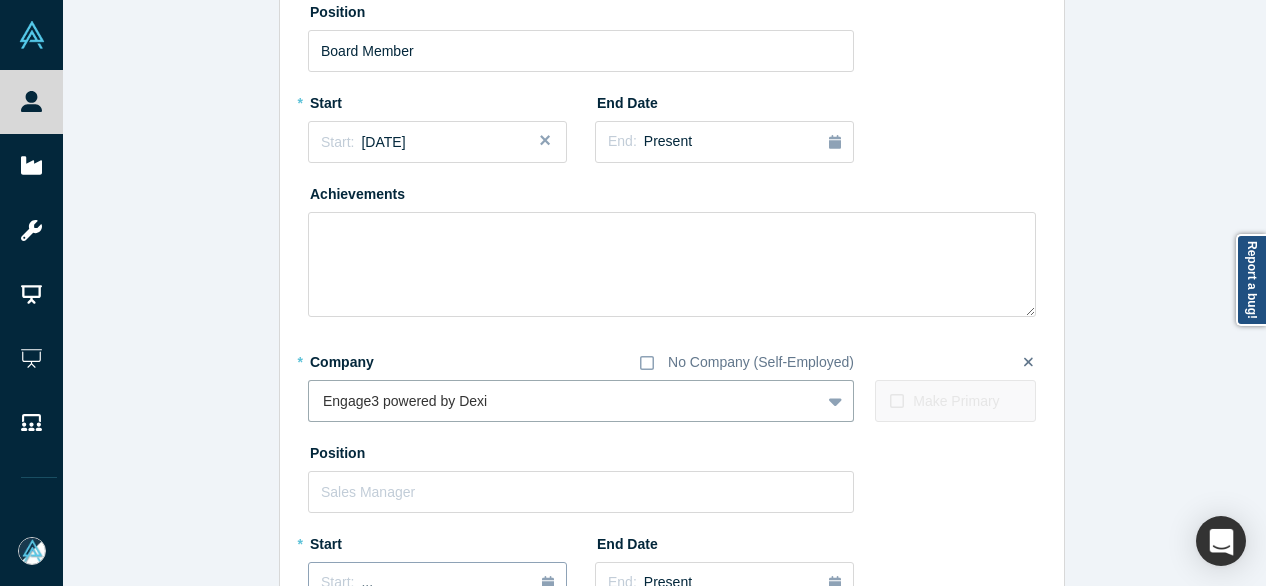 click on "Start: ..." at bounding box center [437, 583] 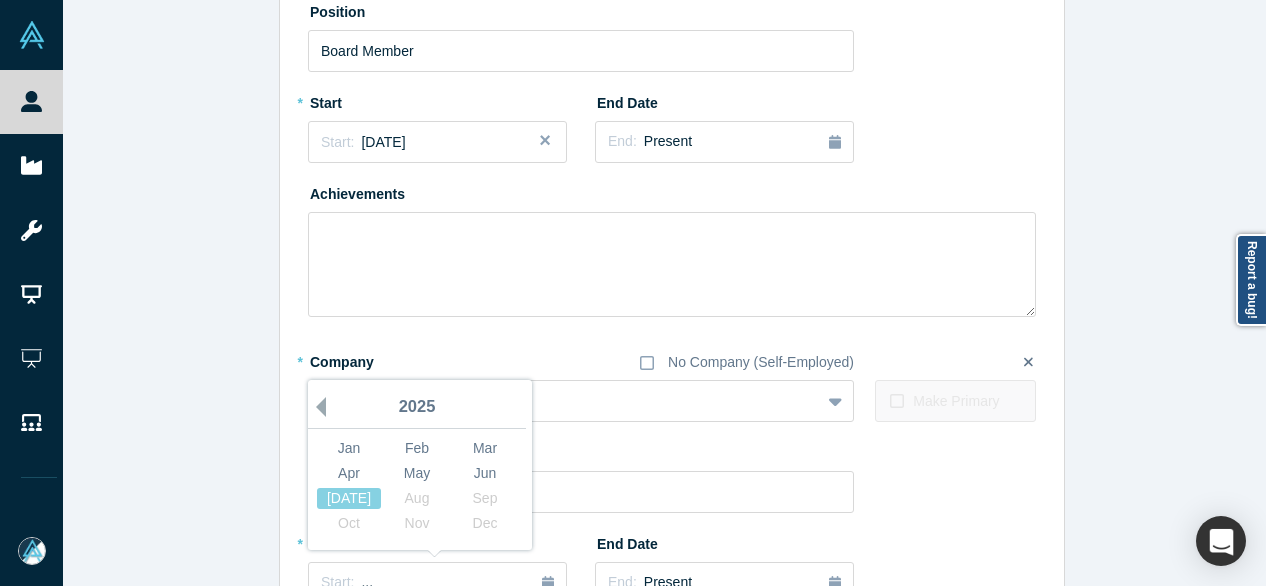click on "Previous Year" at bounding box center (316, 407) 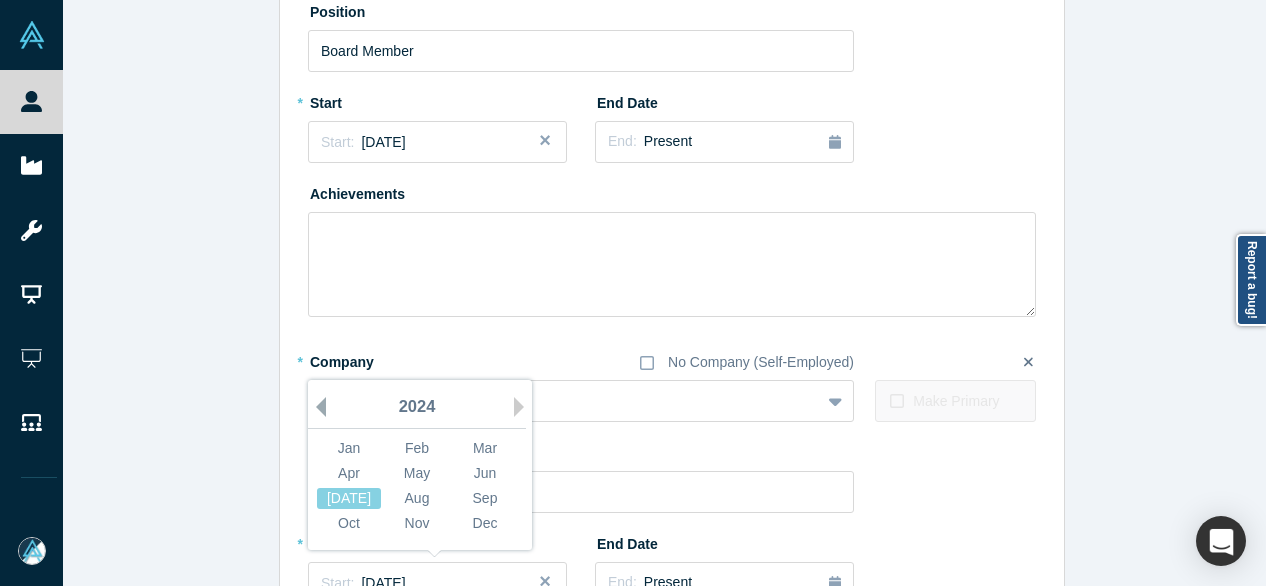 click on "Previous Year" at bounding box center (316, 407) 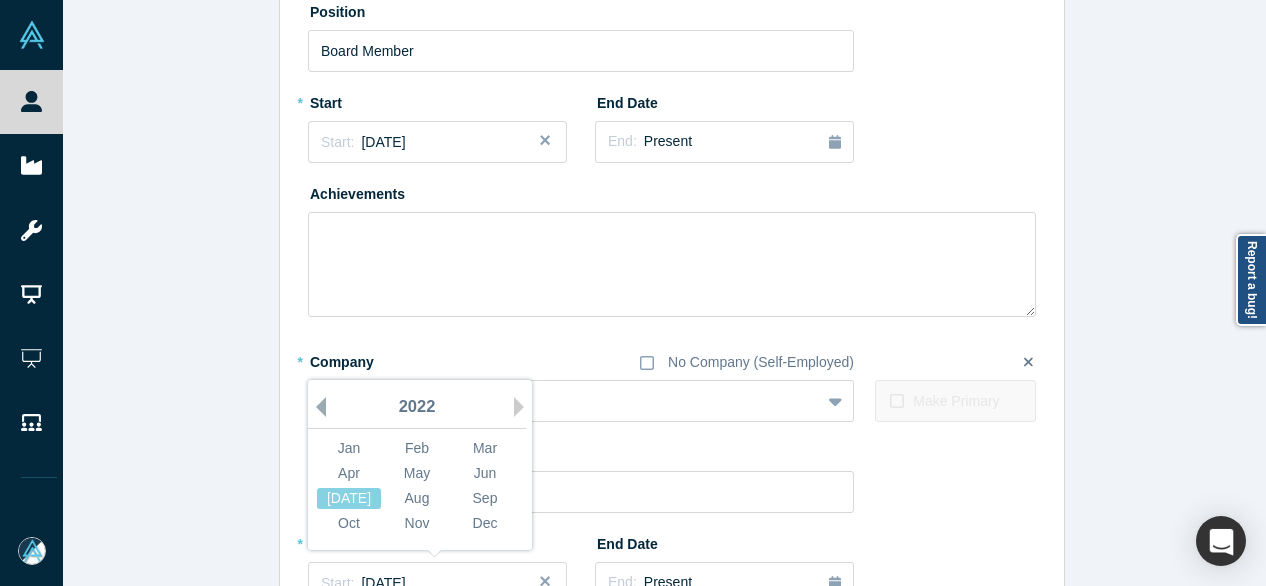 click on "Previous Year" at bounding box center [316, 407] 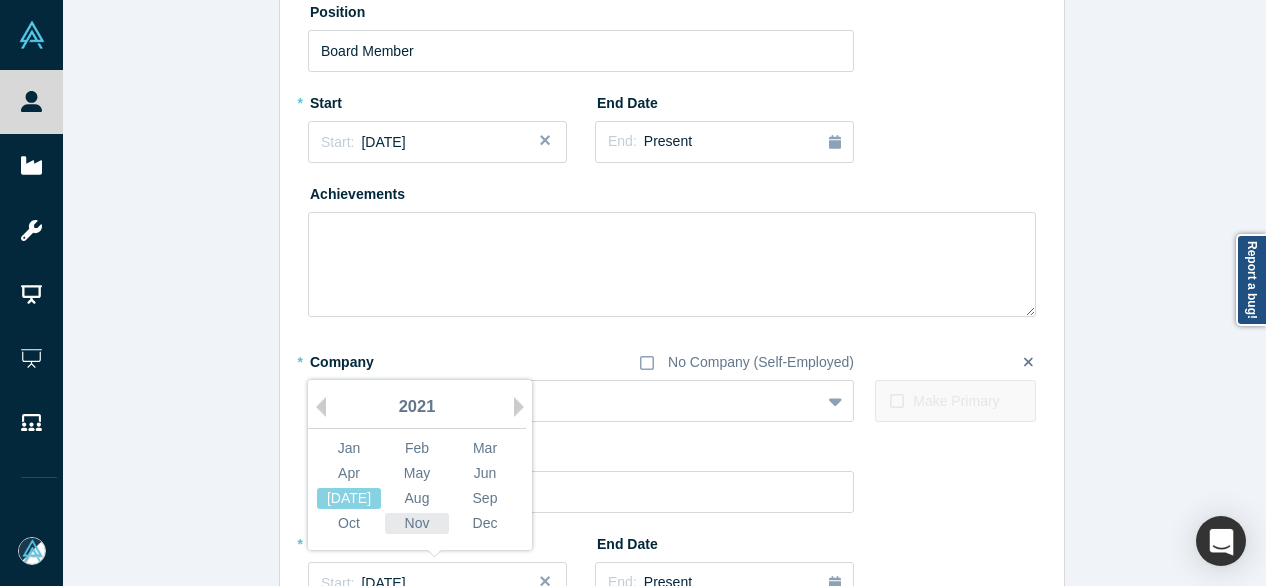click on "Nov" at bounding box center [417, 523] 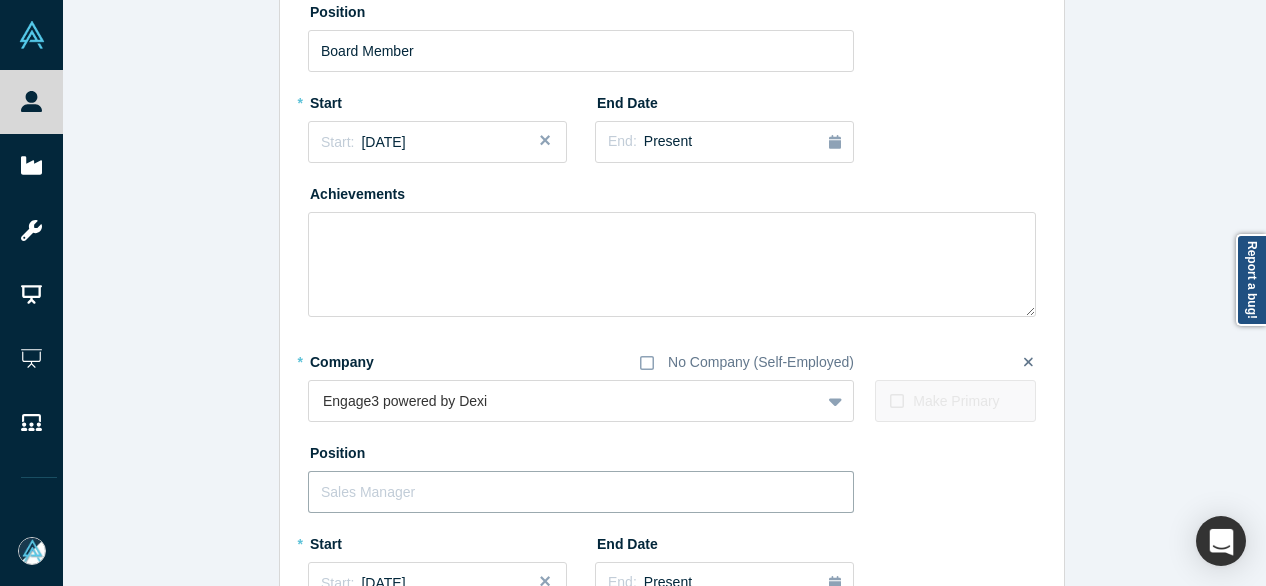 click at bounding box center (581, 492) 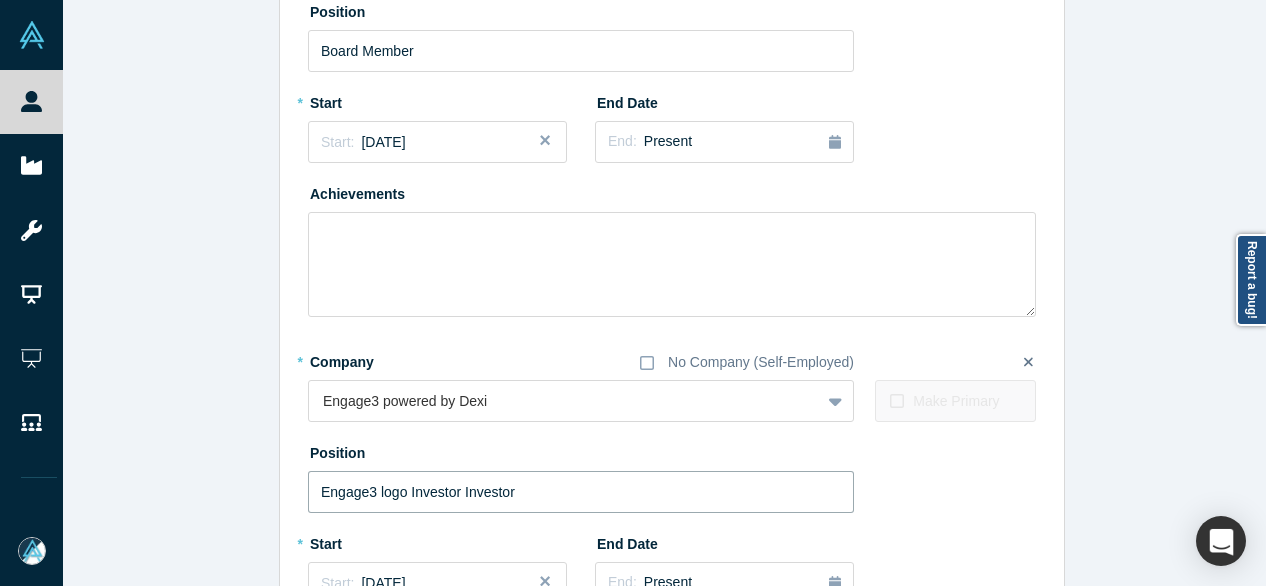 drag, startPoint x: 452, startPoint y: 491, endPoint x: 563, endPoint y: 499, distance: 111.28792 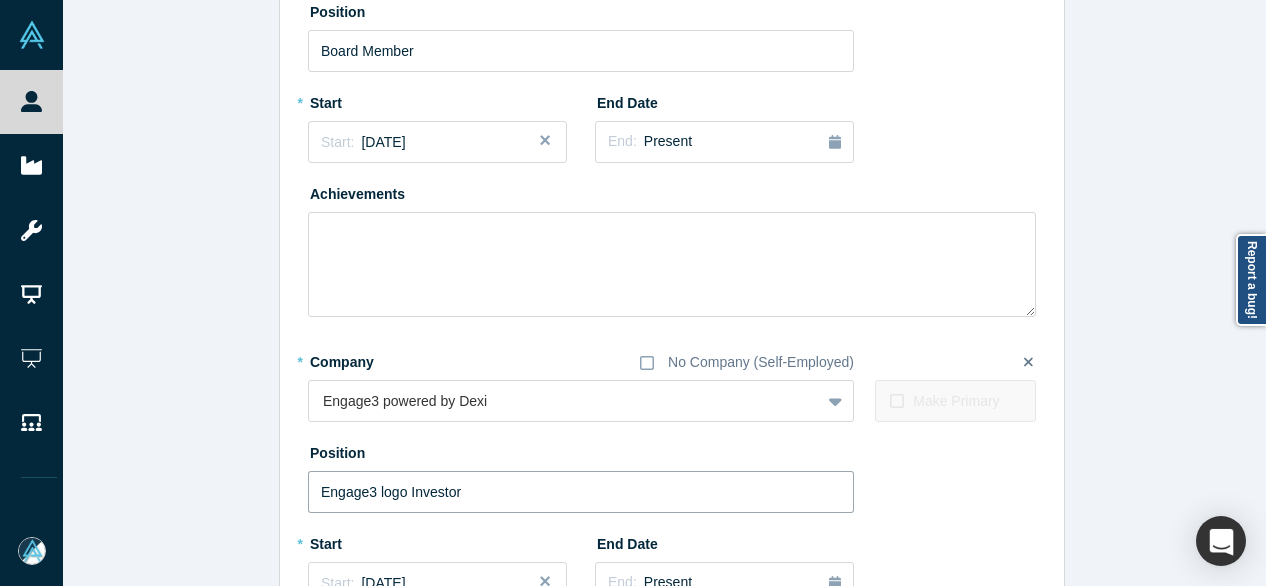 drag, startPoint x: 402, startPoint y: 494, endPoint x: 268, endPoint y: 487, distance: 134.18271 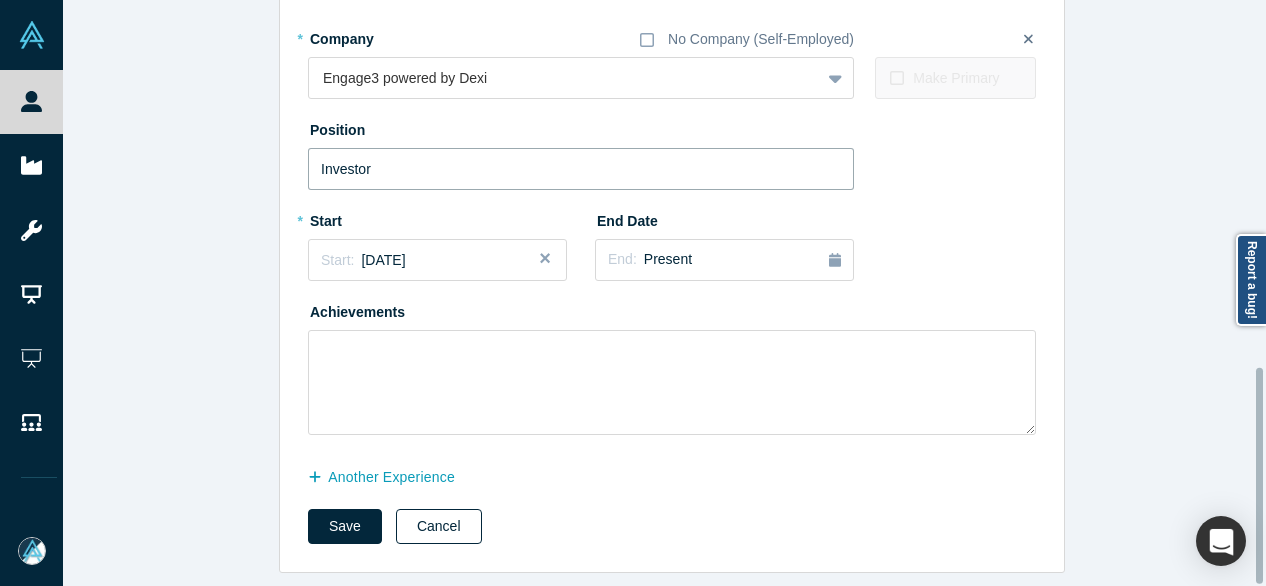 scroll, scrollTop: 996, scrollLeft: 0, axis: vertical 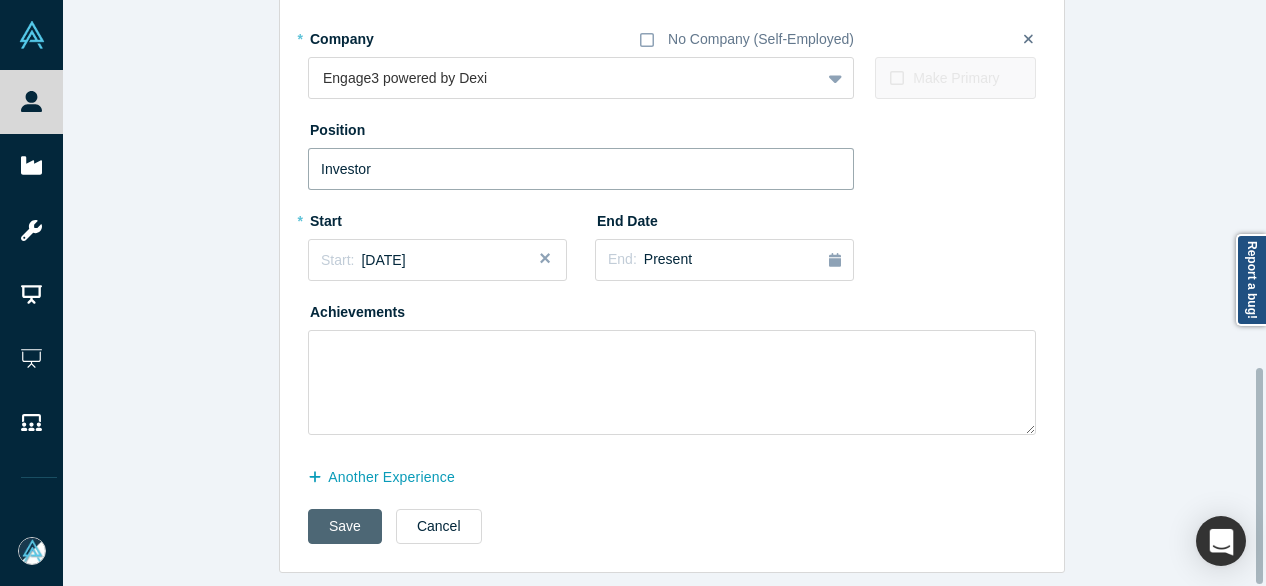 type on "Investor" 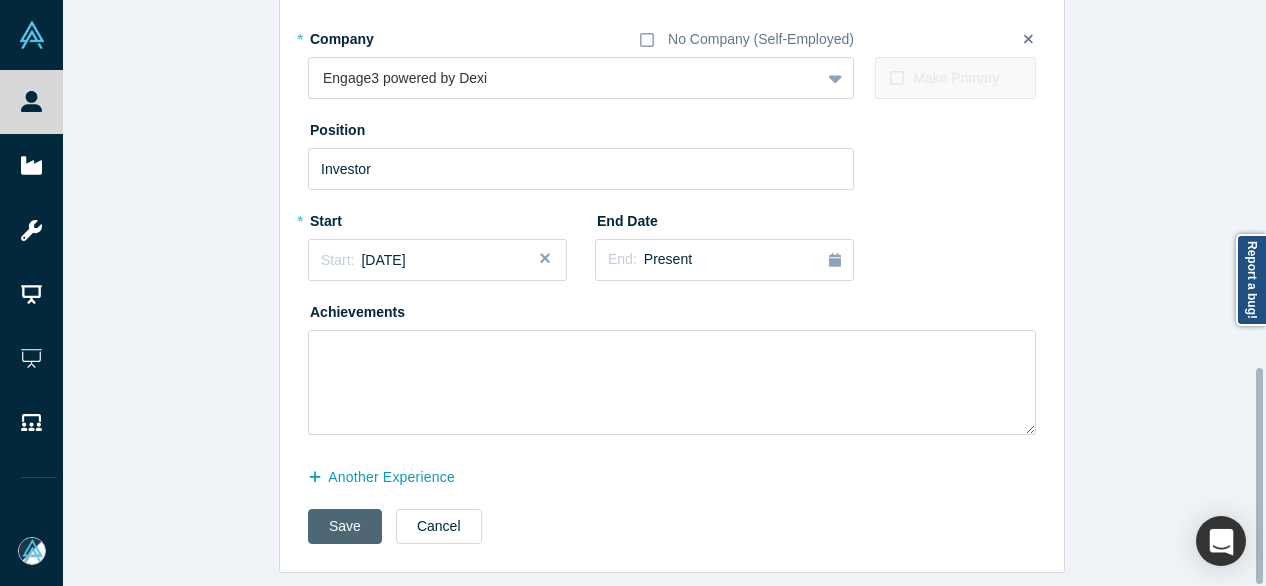drag, startPoint x: 345, startPoint y: 509, endPoint x: 350, endPoint y: 524, distance: 15.811388 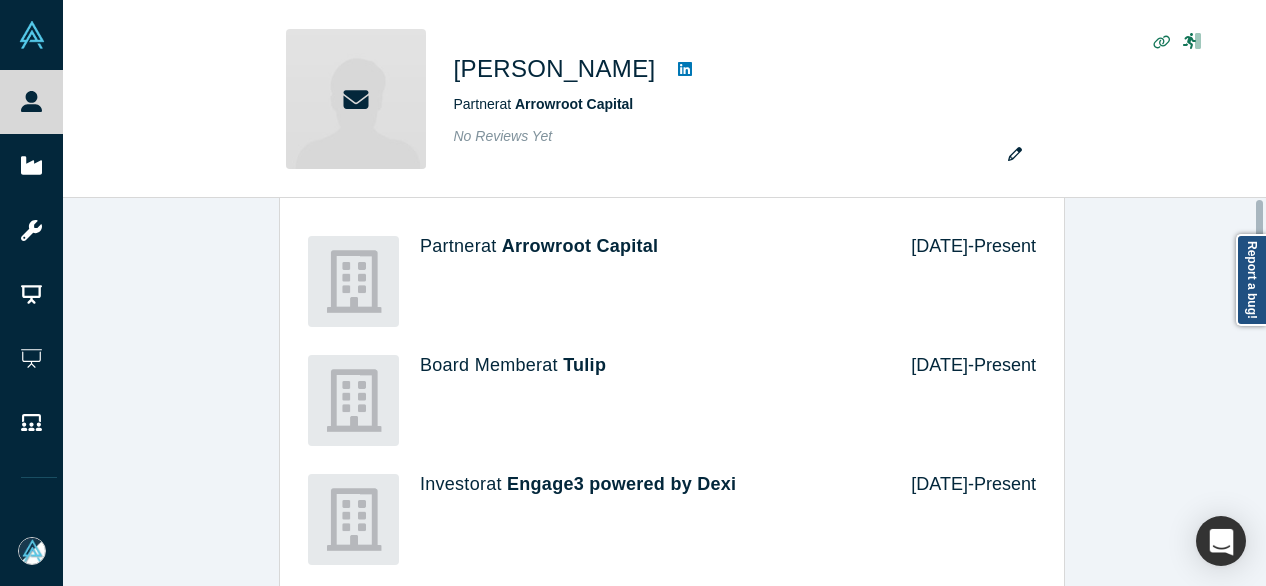 scroll, scrollTop: 0, scrollLeft: 0, axis: both 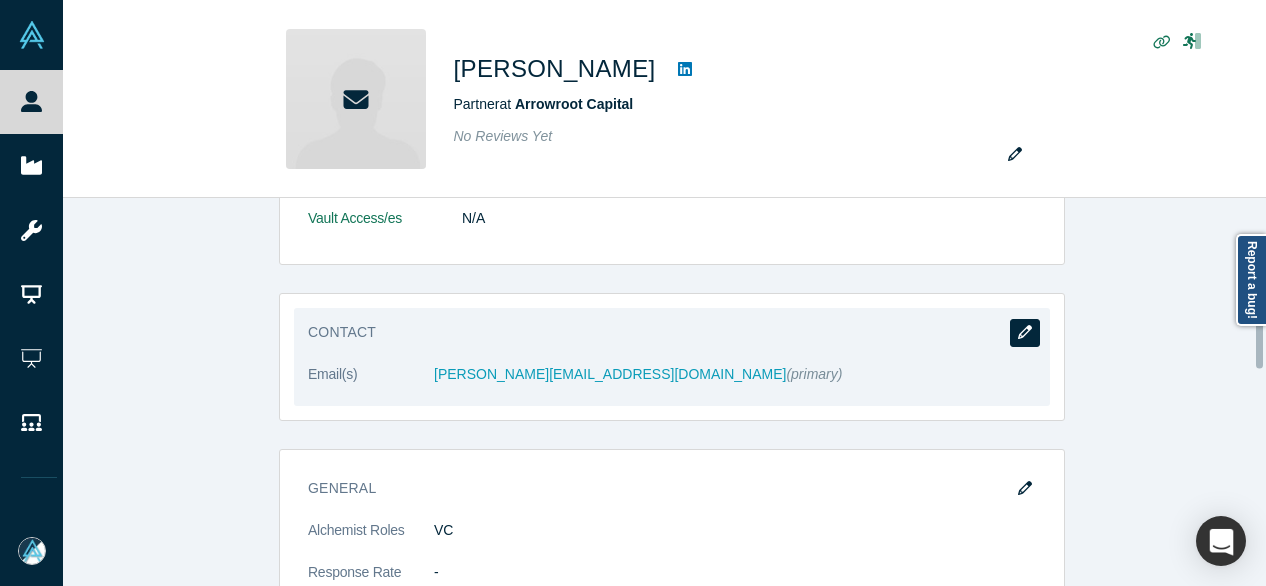 click 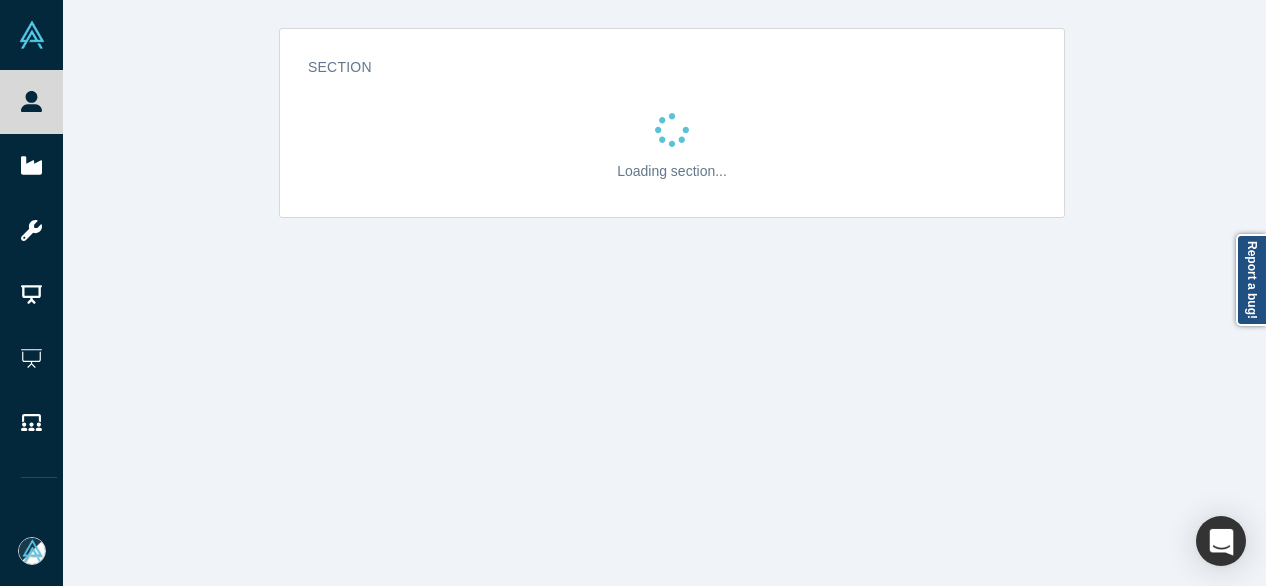 scroll, scrollTop: 0, scrollLeft: 0, axis: both 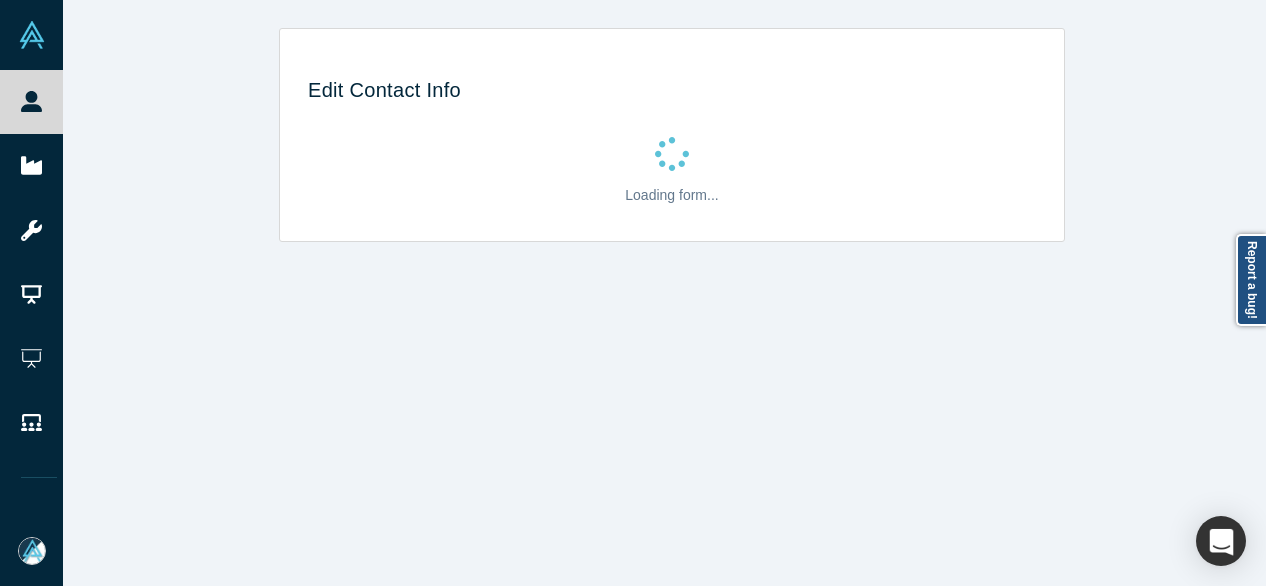 select on "US" 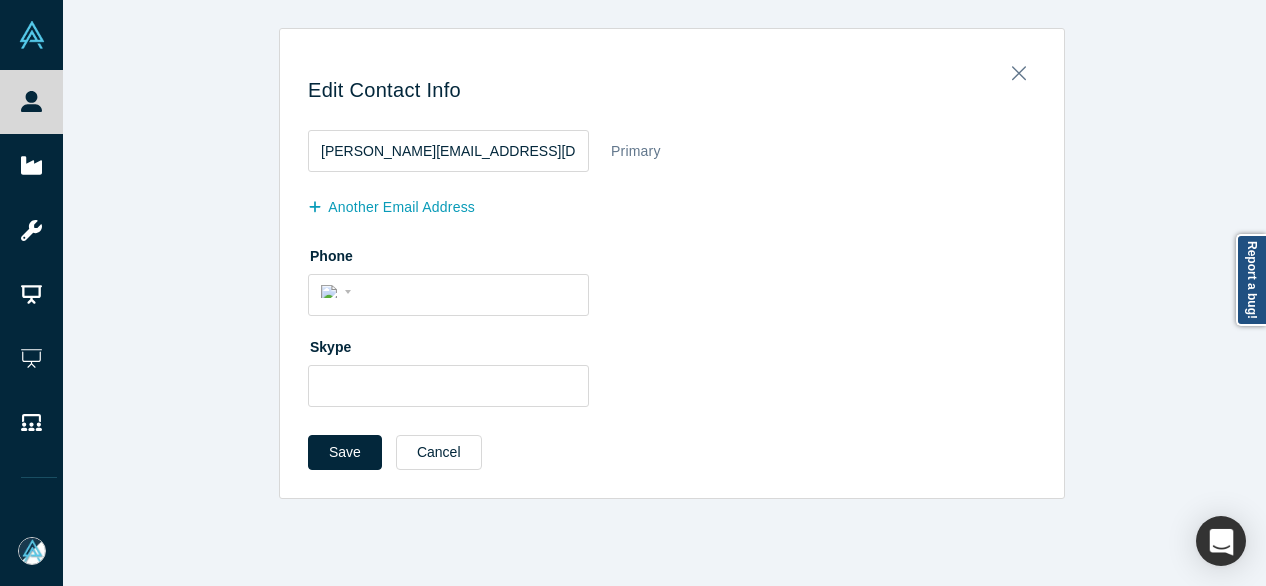 click on "another Email Address" at bounding box center [402, 207] 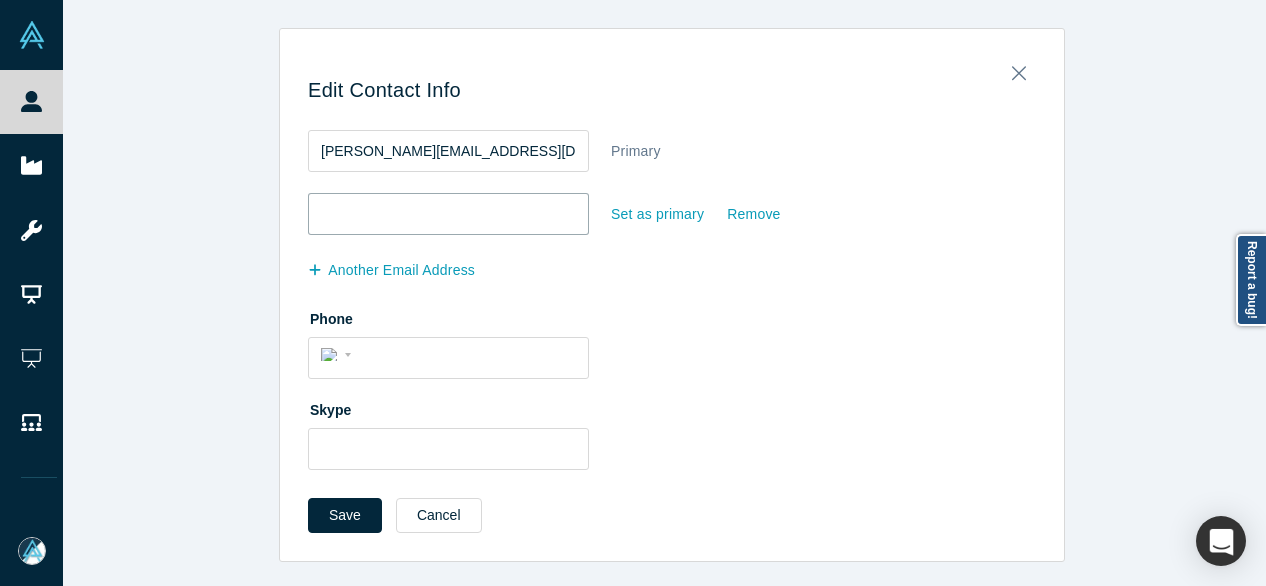 click at bounding box center (448, 214) 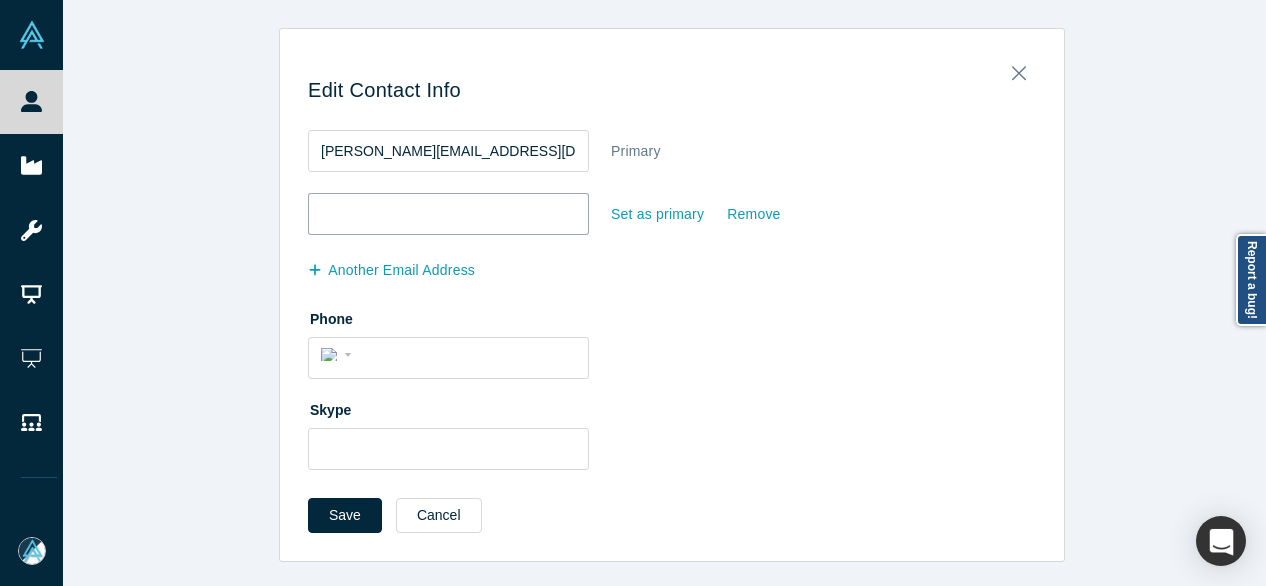 paste on "thomasoh52@gmail.com" 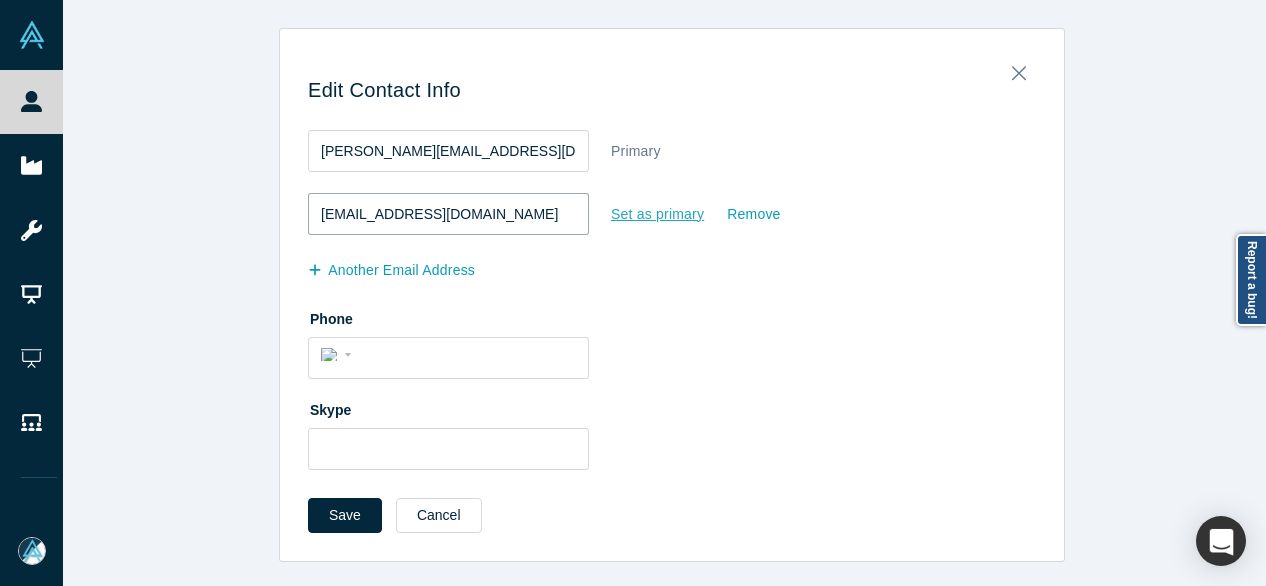 type on "thomasoh52@gmail.com" 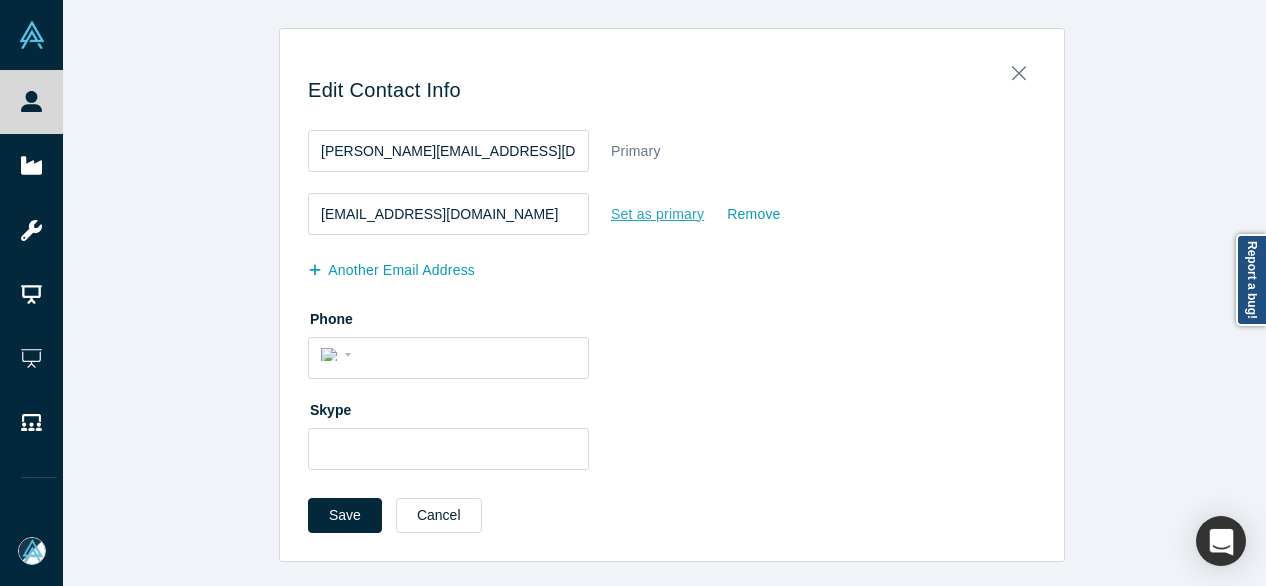 click on "Set as primary" at bounding box center (657, 214) 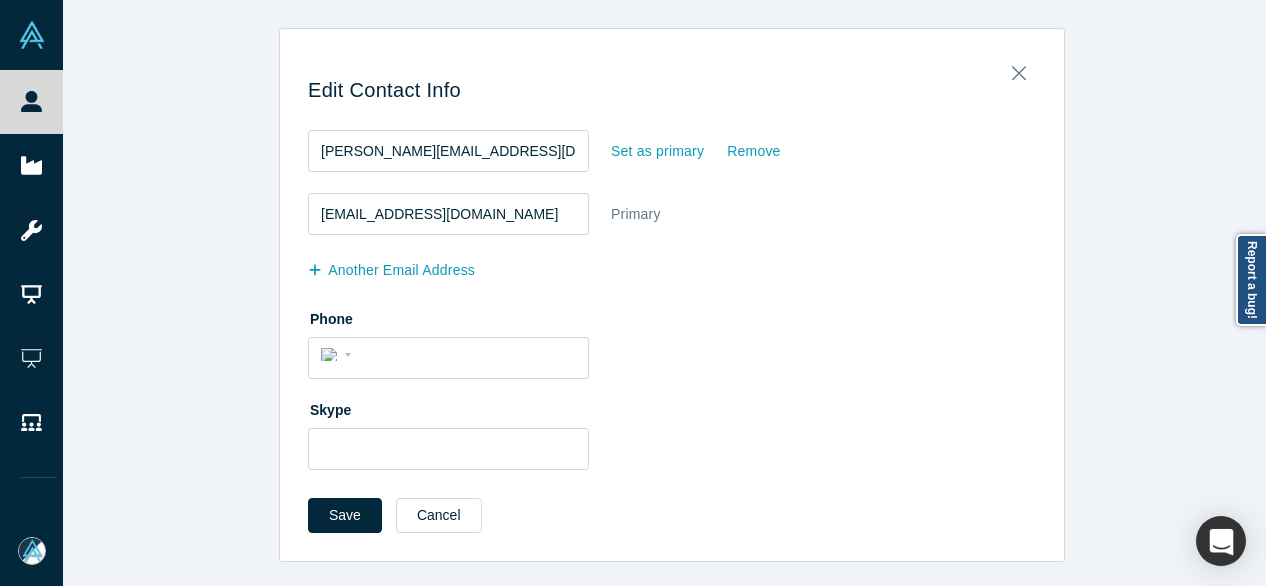 drag, startPoint x: 334, startPoint y: 504, endPoint x: 327, endPoint y: 493, distance: 13.038404 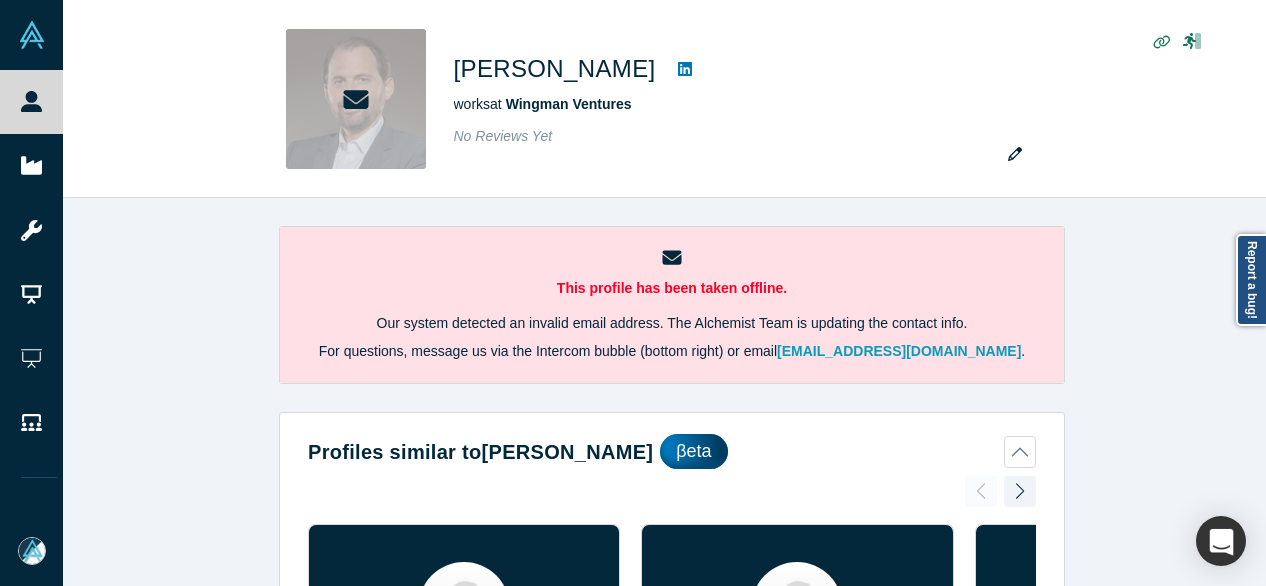 scroll, scrollTop: 0, scrollLeft: 0, axis: both 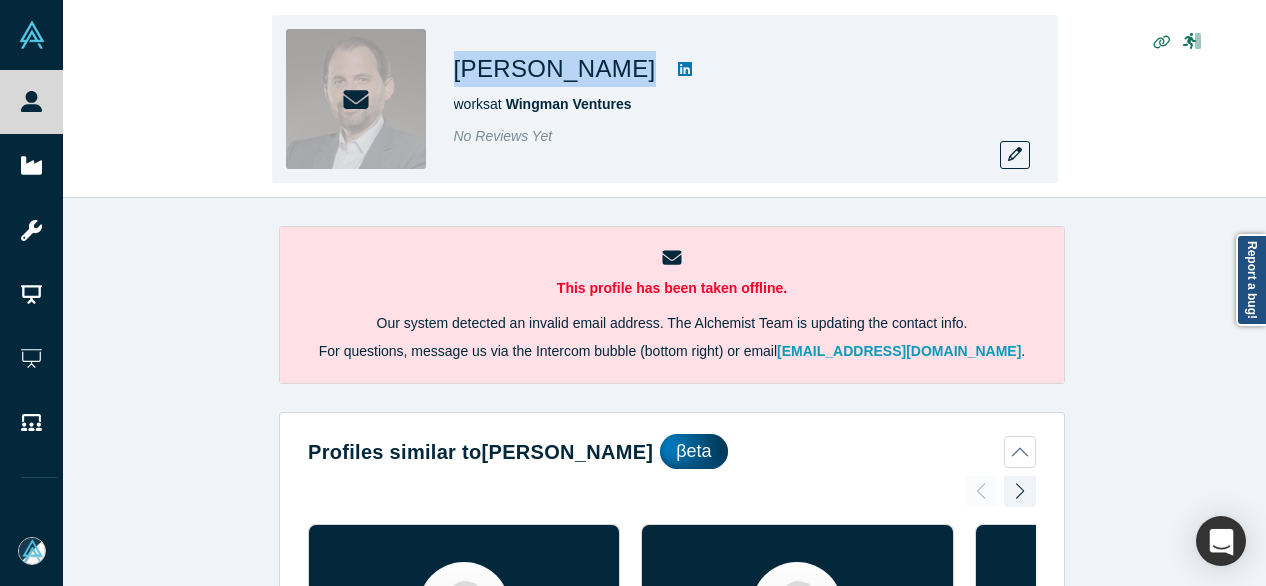 drag, startPoint x: 526, startPoint y: 78, endPoint x: 596, endPoint y: 83, distance: 70.178345 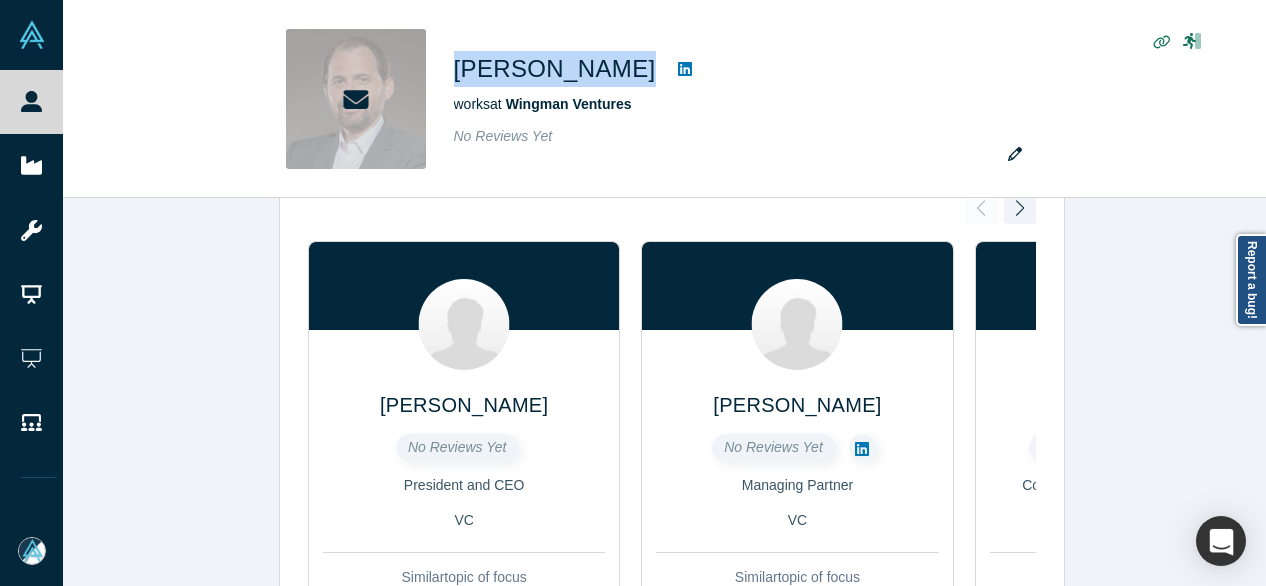 scroll, scrollTop: 300, scrollLeft: 0, axis: vertical 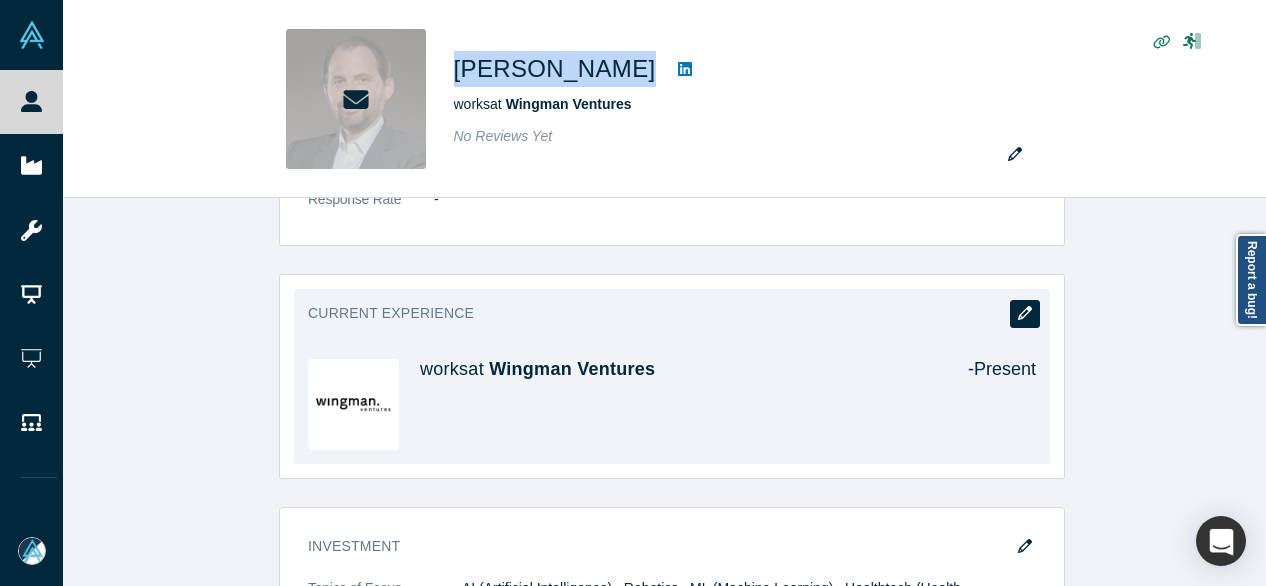 click at bounding box center [1025, 314] 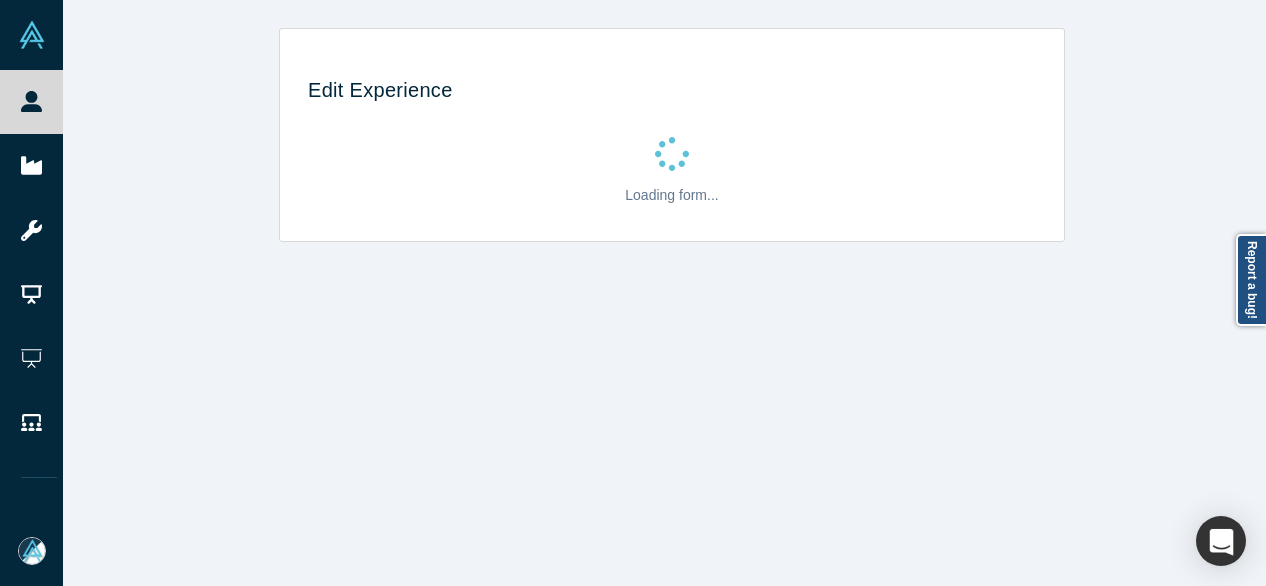 scroll, scrollTop: 0, scrollLeft: 0, axis: both 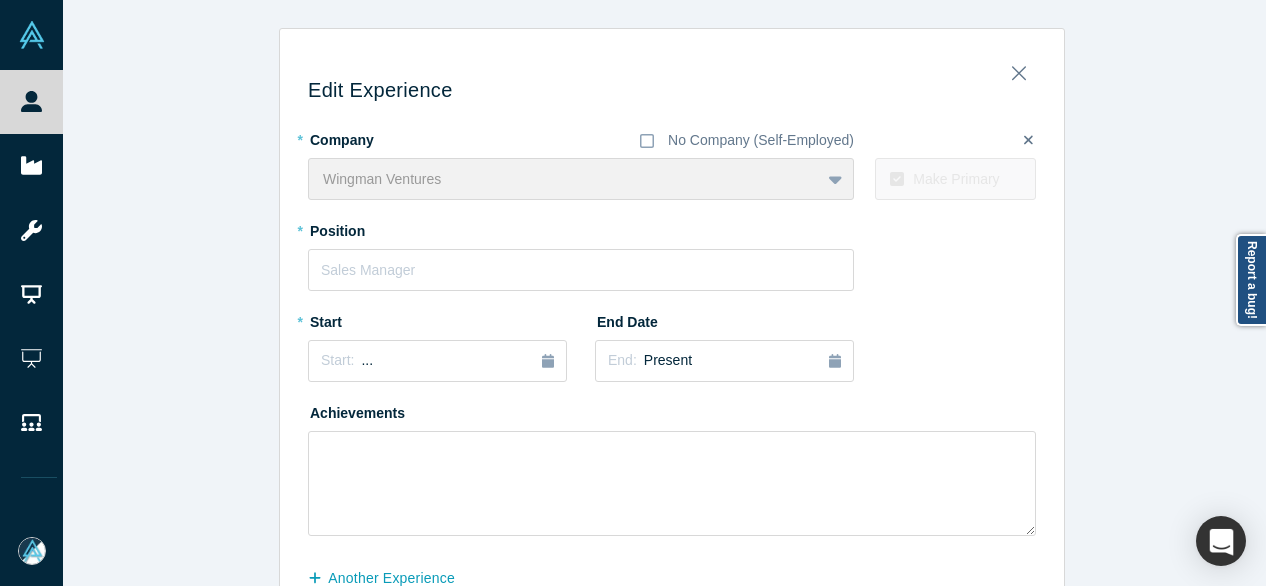 click on "Make Primary" at bounding box center (956, 179) 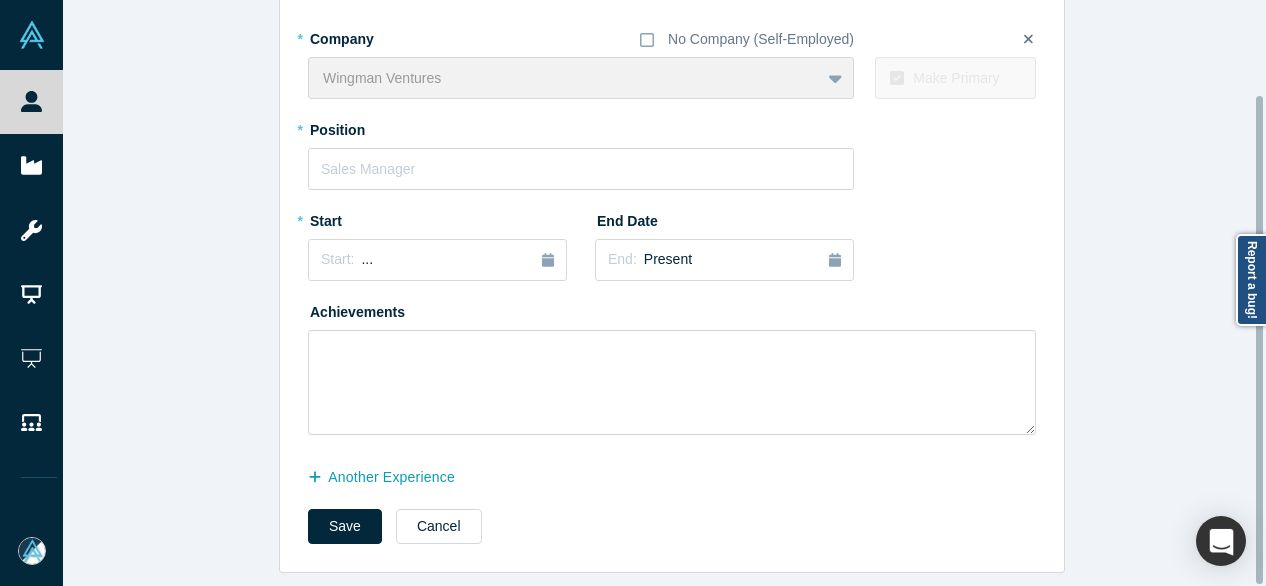 scroll, scrollTop: 114, scrollLeft: 0, axis: vertical 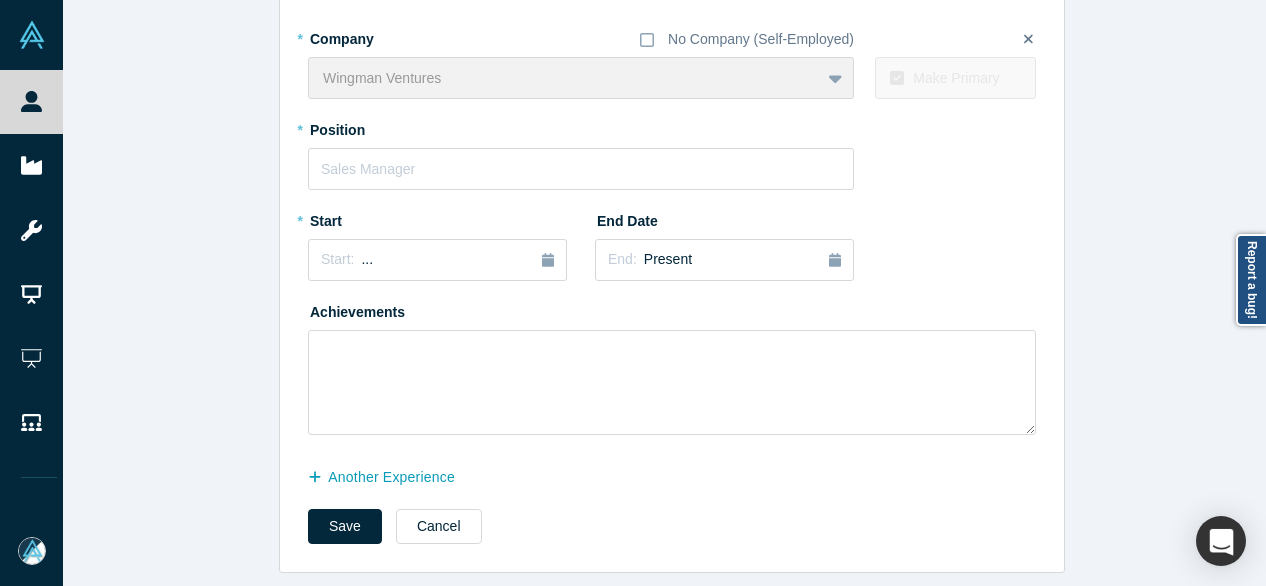 click at bounding box center (1028, 39) 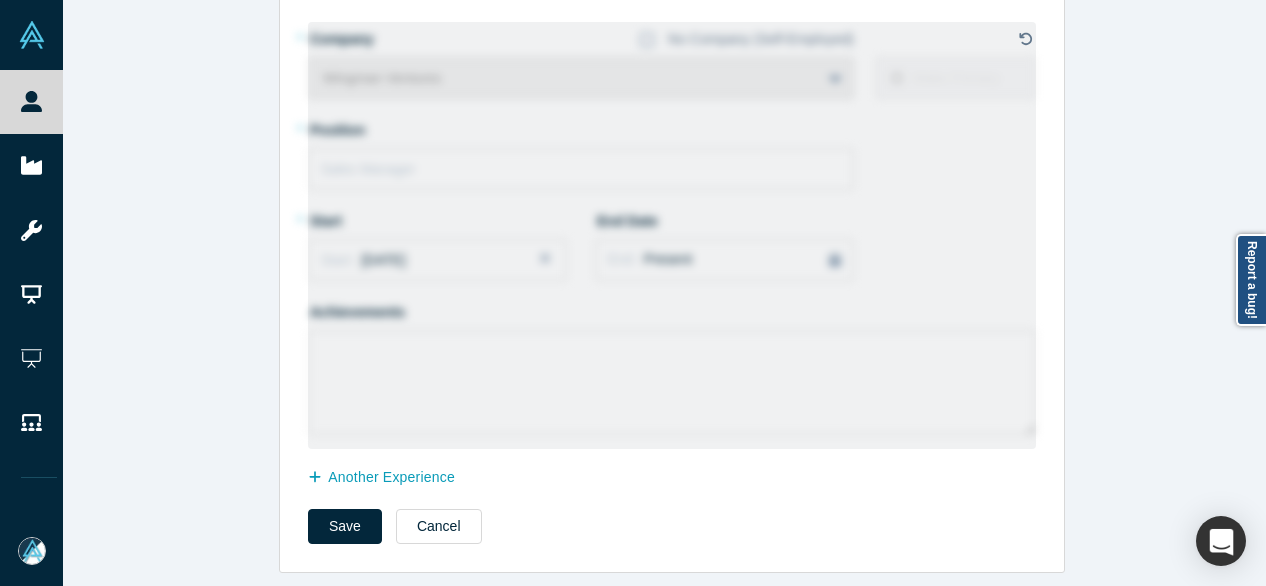 click at bounding box center [1026, 39] 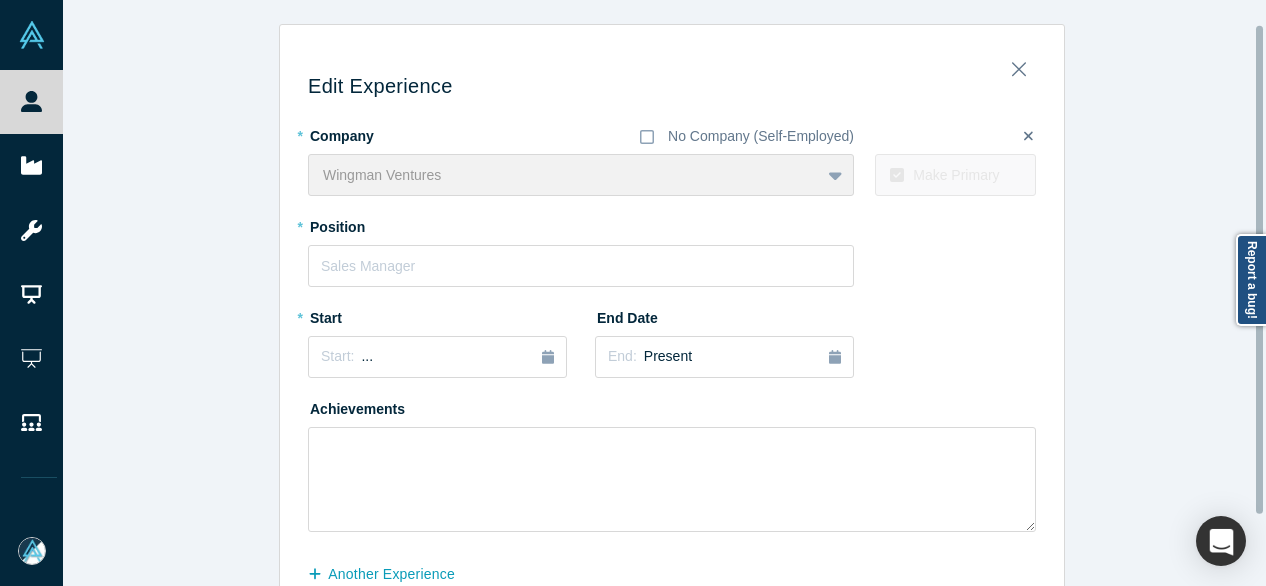scroll, scrollTop: 0, scrollLeft: 0, axis: both 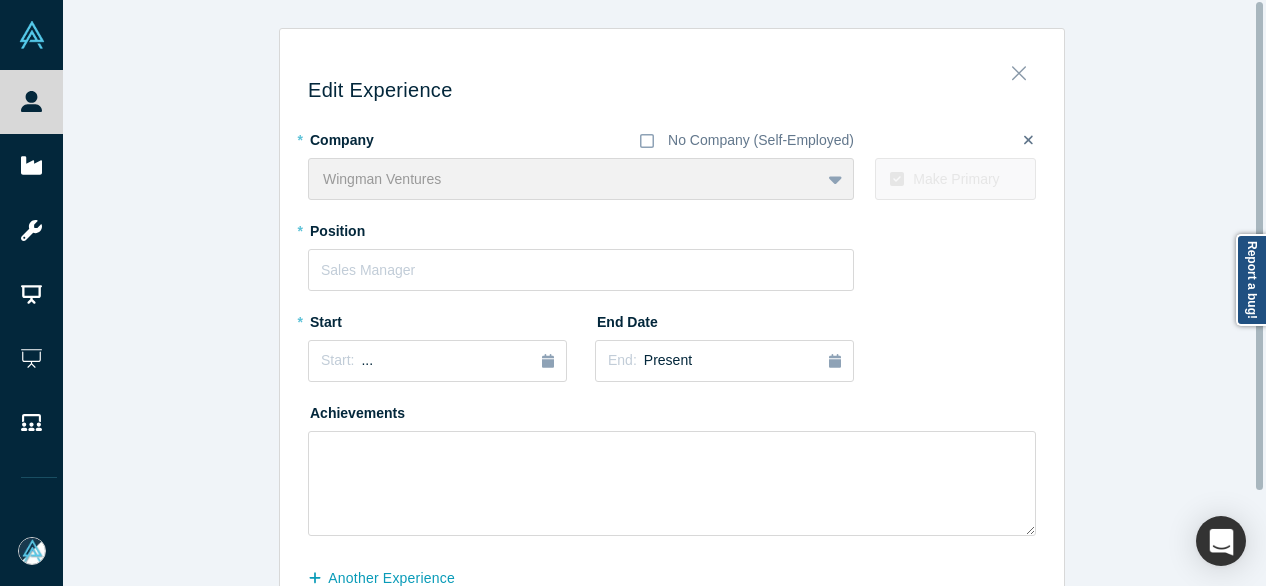 click at bounding box center [1019, 68] 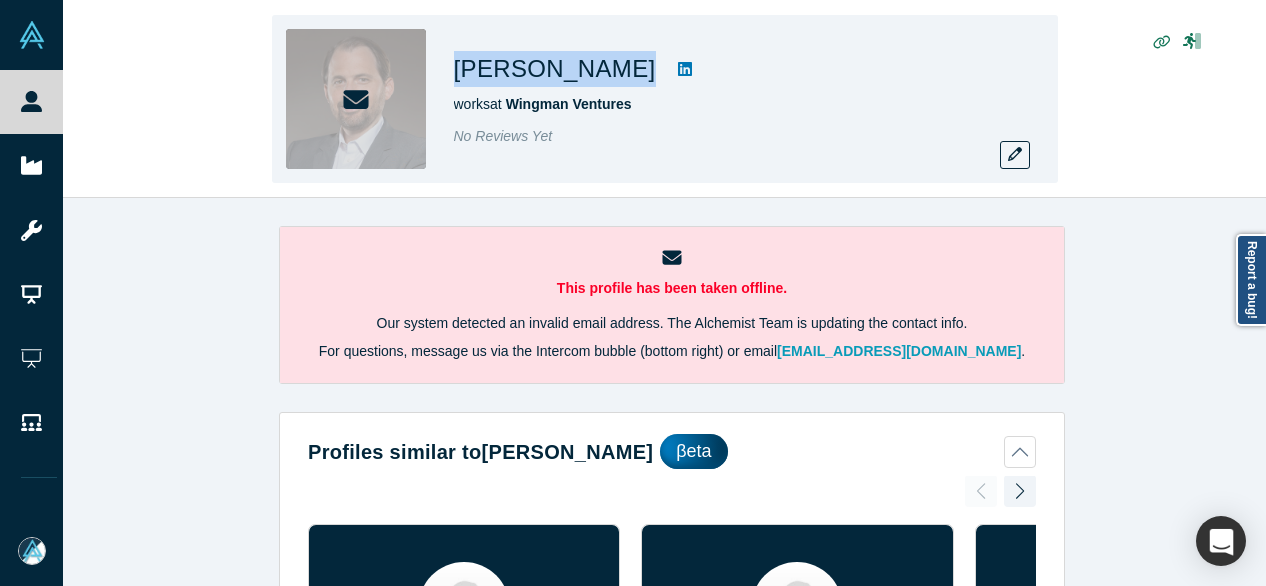 drag, startPoint x: 459, startPoint y: 75, endPoint x: 592, endPoint y: 69, distance: 133.13527 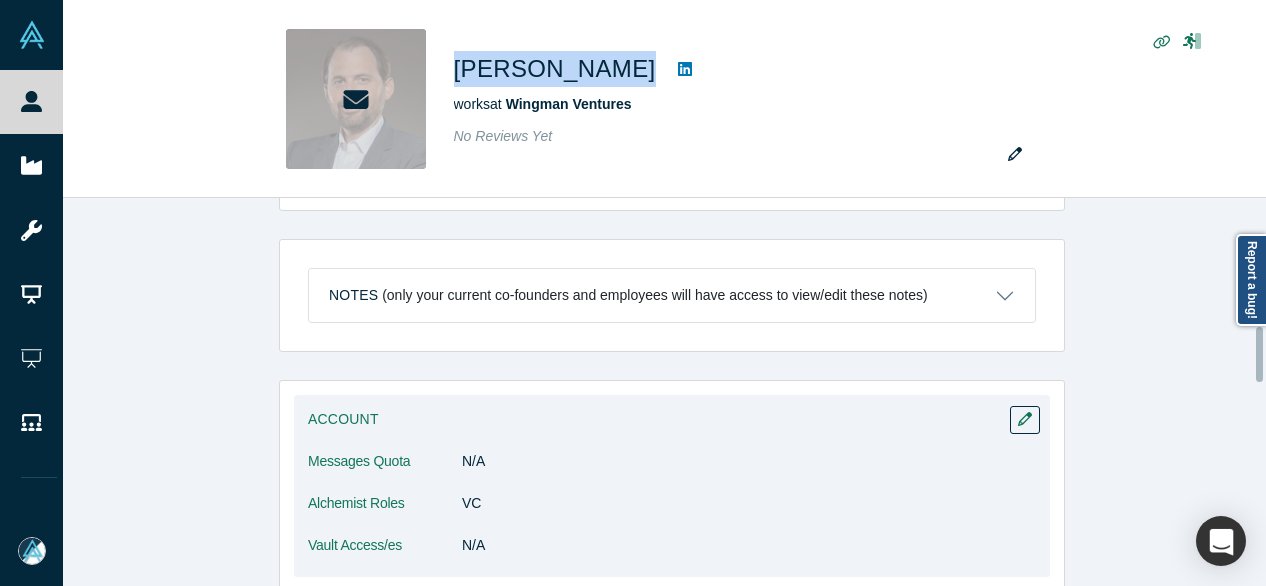 scroll, scrollTop: 1200, scrollLeft: 0, axis: vertical 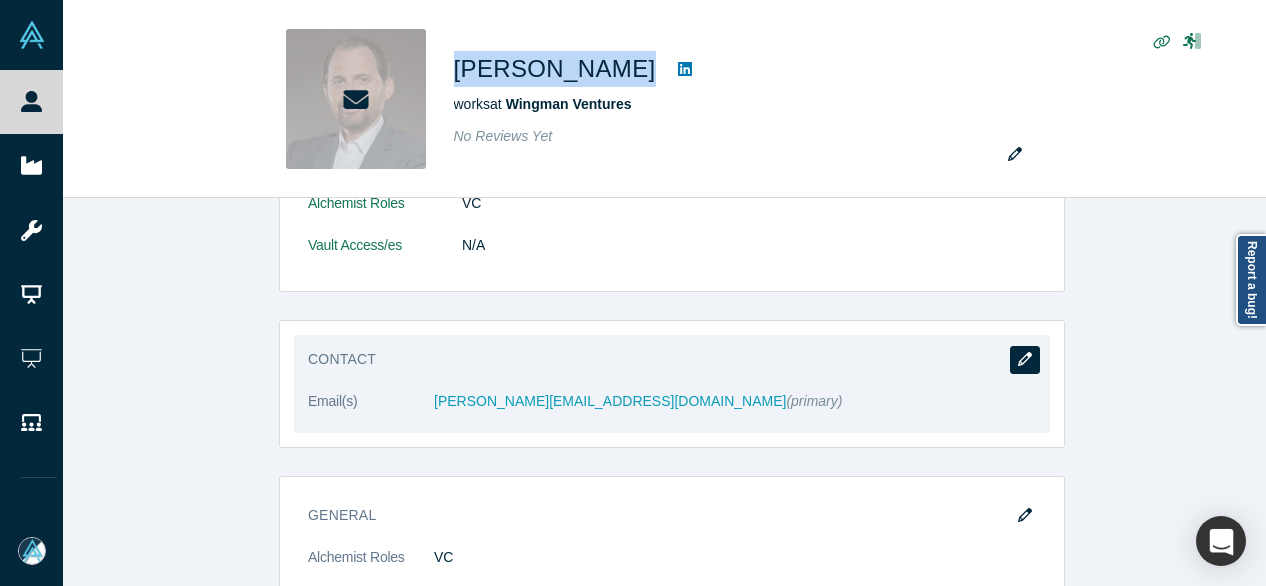 click 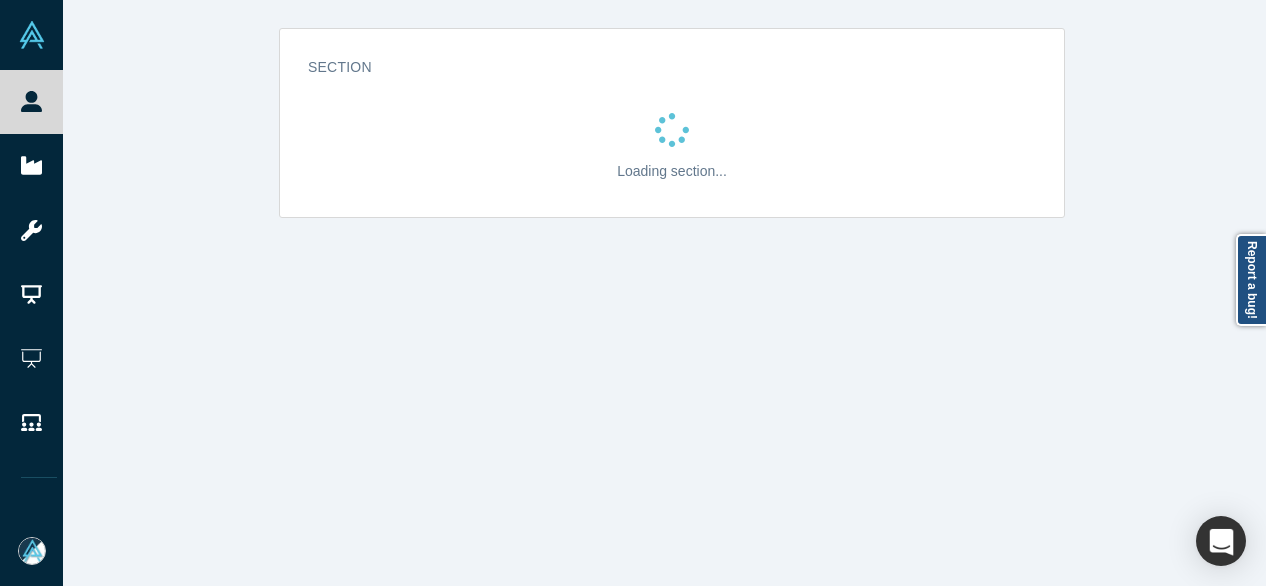 scroll, scrollTop: 0, scrollLeft: 0, axis: both 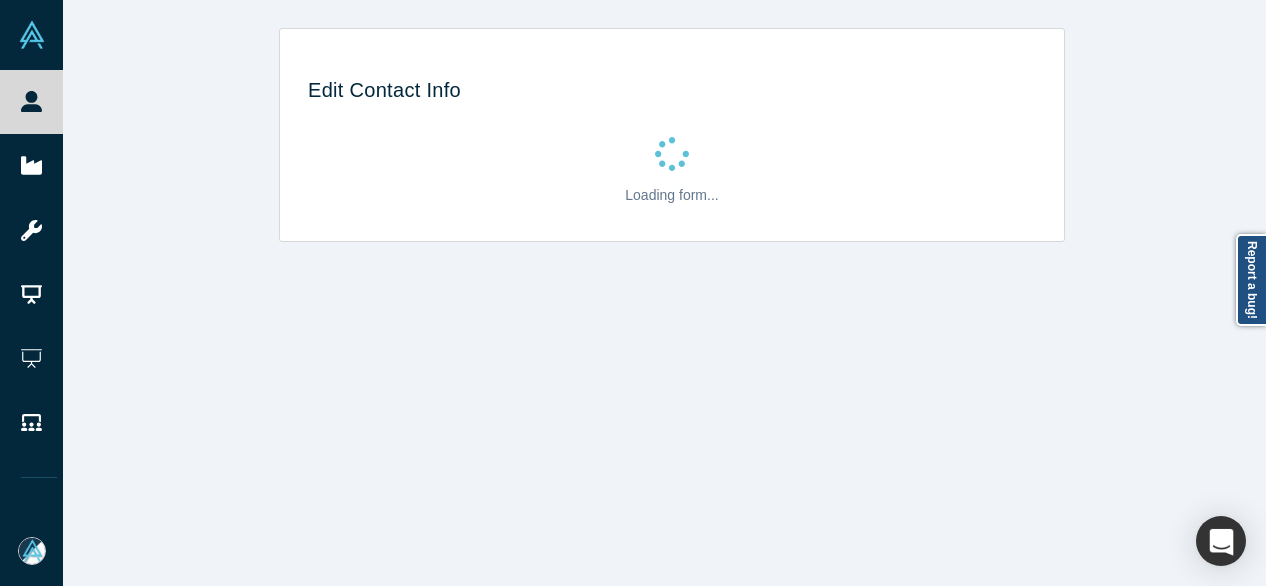 select on "US" 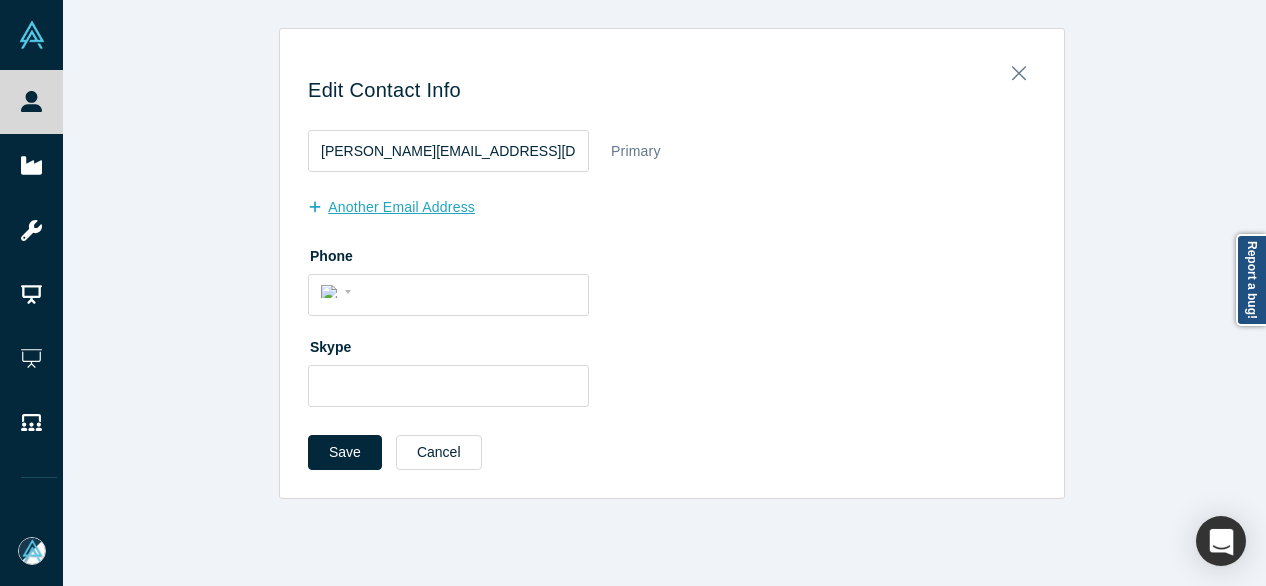 click on "another Email Address" at bounding box center (402, 207) 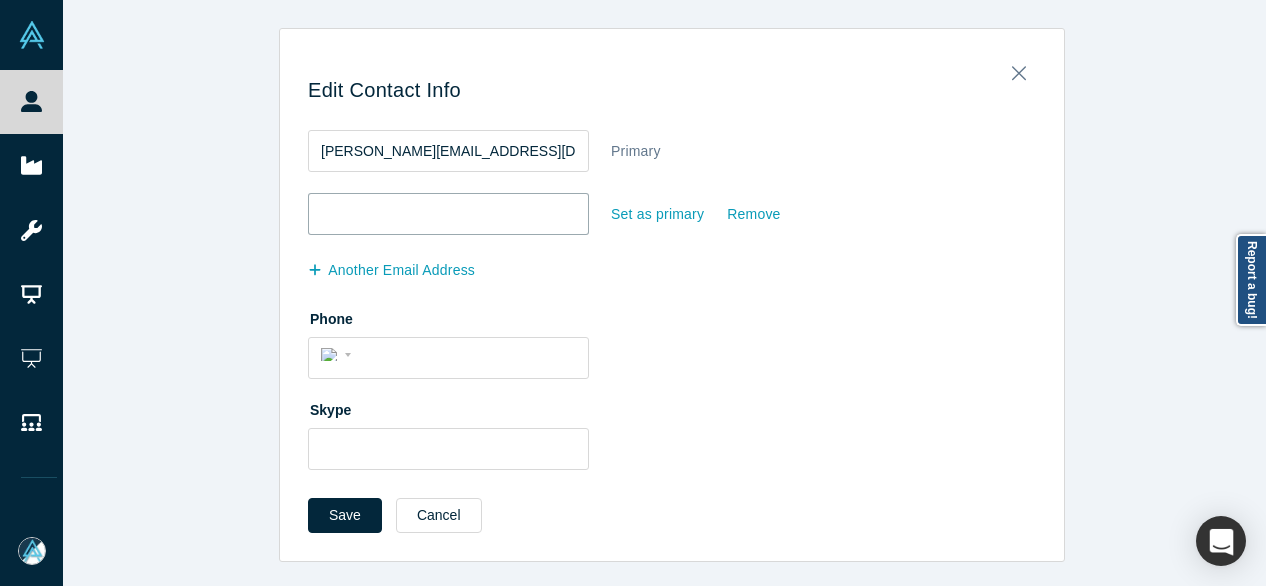 click at bounding box center [448, 214] 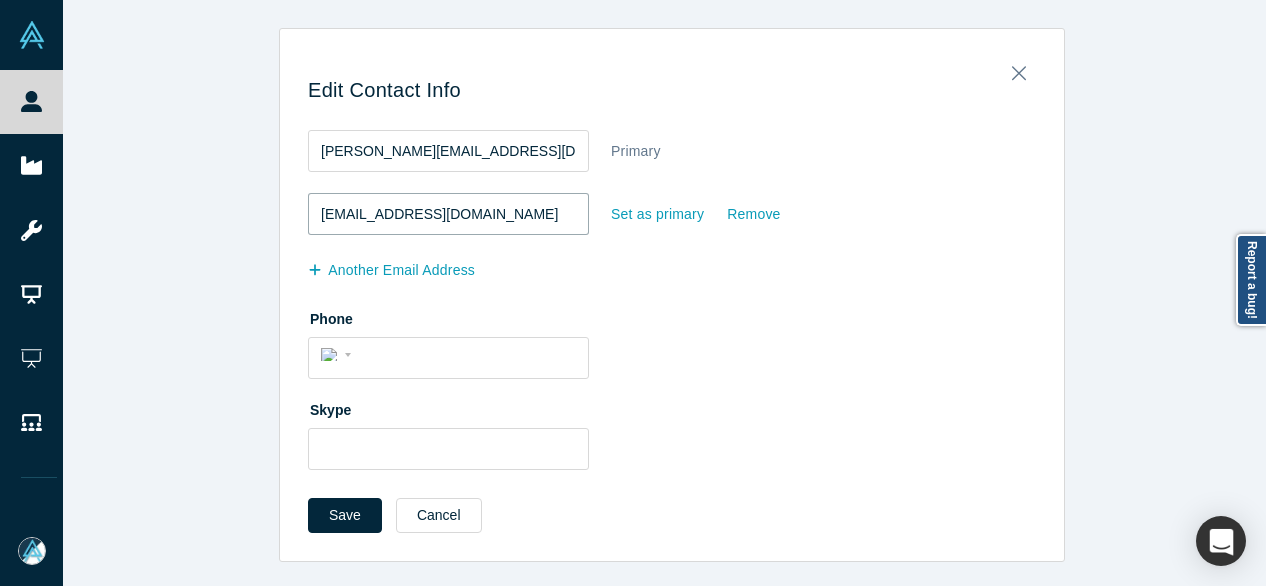 type on "lukasweder@gmail.com" 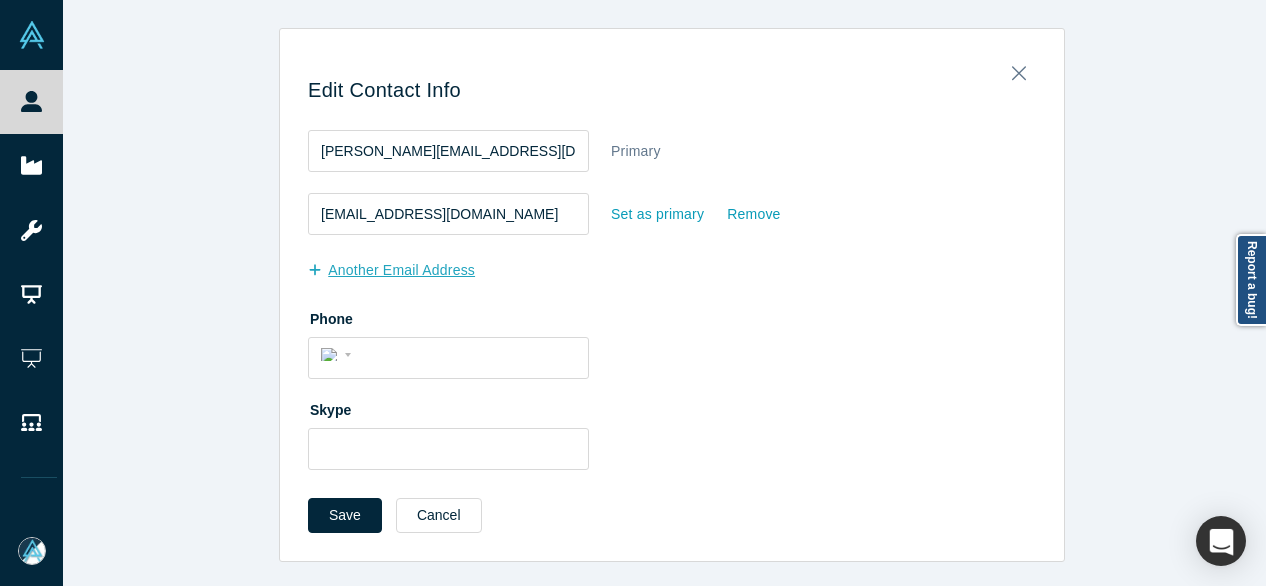 click on "another Email Address" at bounding box center (402, 270) 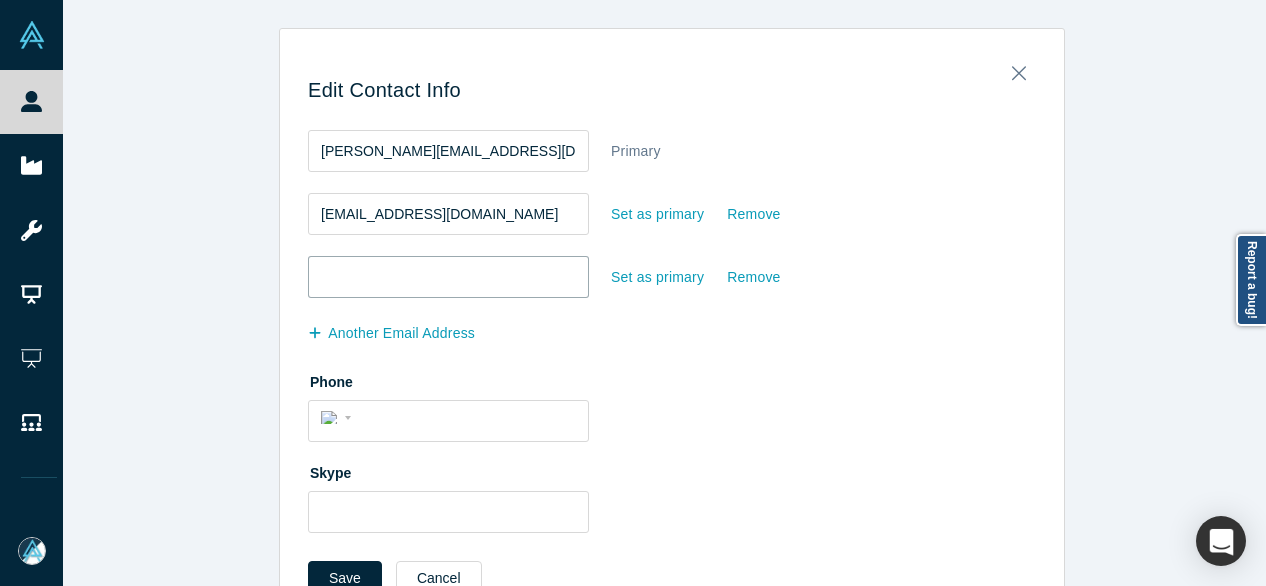 click at bounding box center (448, 277) 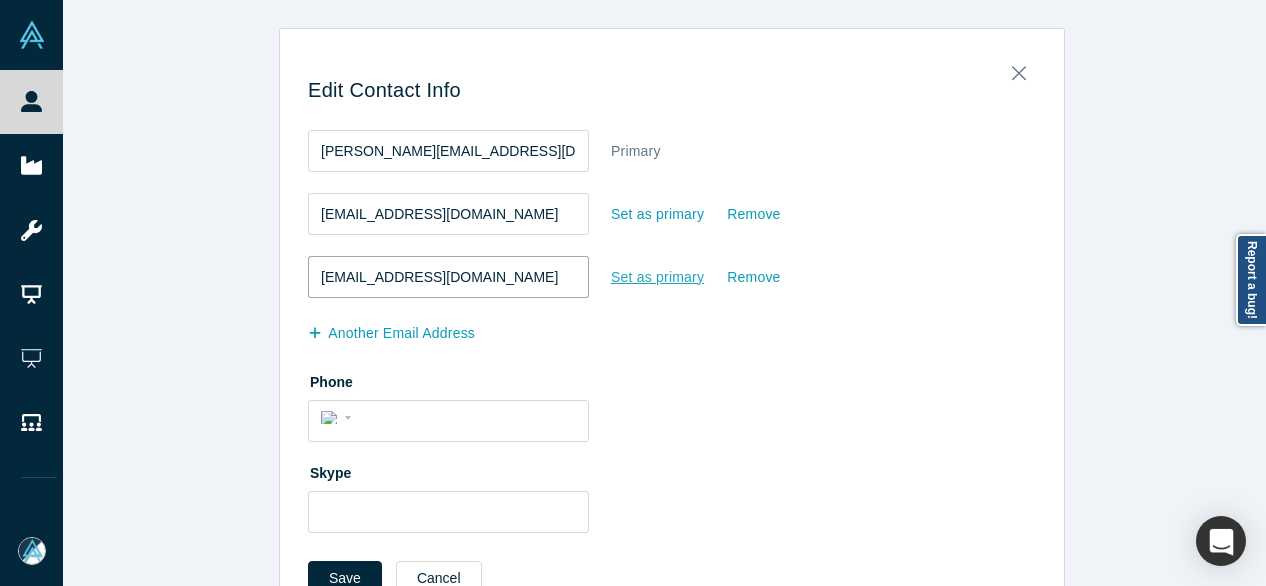 type on "lukas@founderful.com" 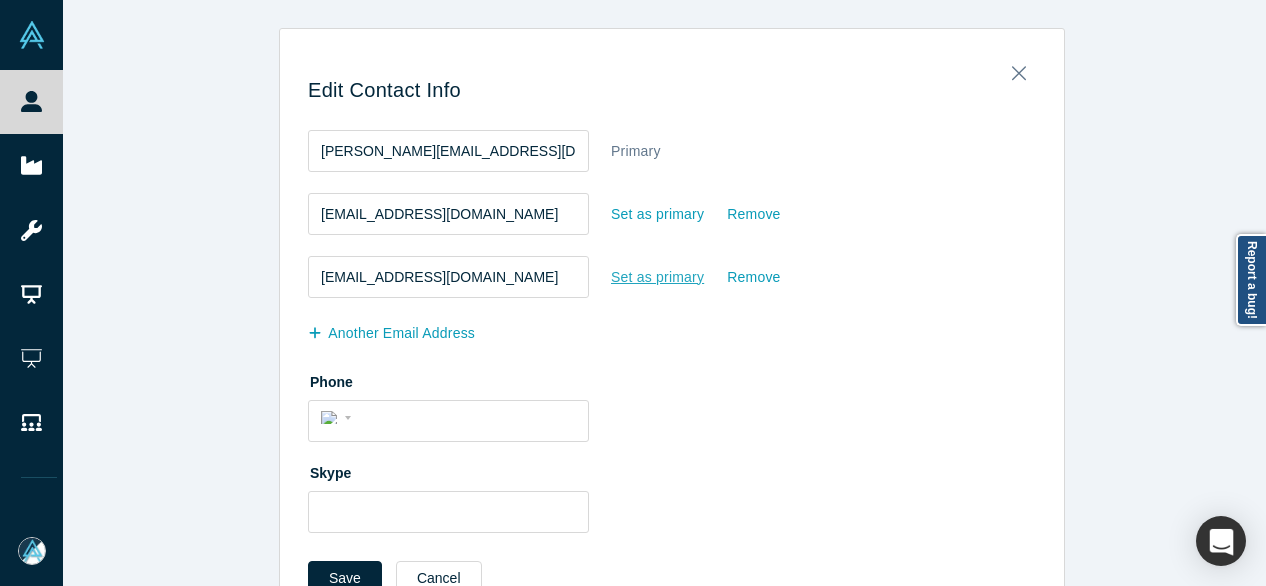click on "Set as primary" at bounding box center [657, 277] 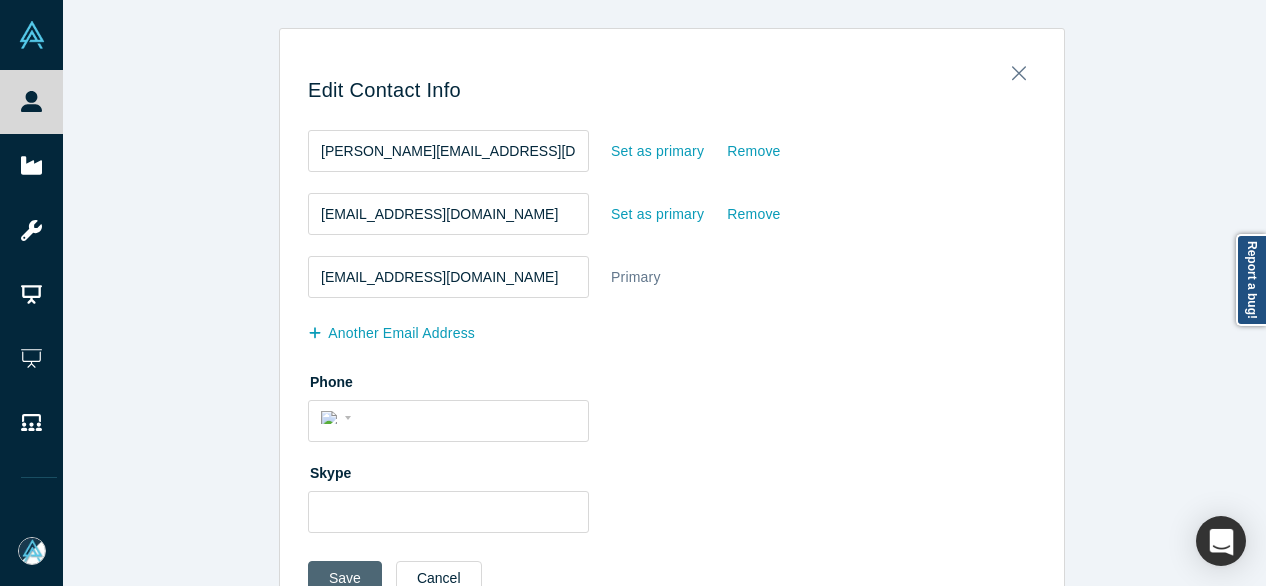 click on "Save" at bounding box center (345, 578) 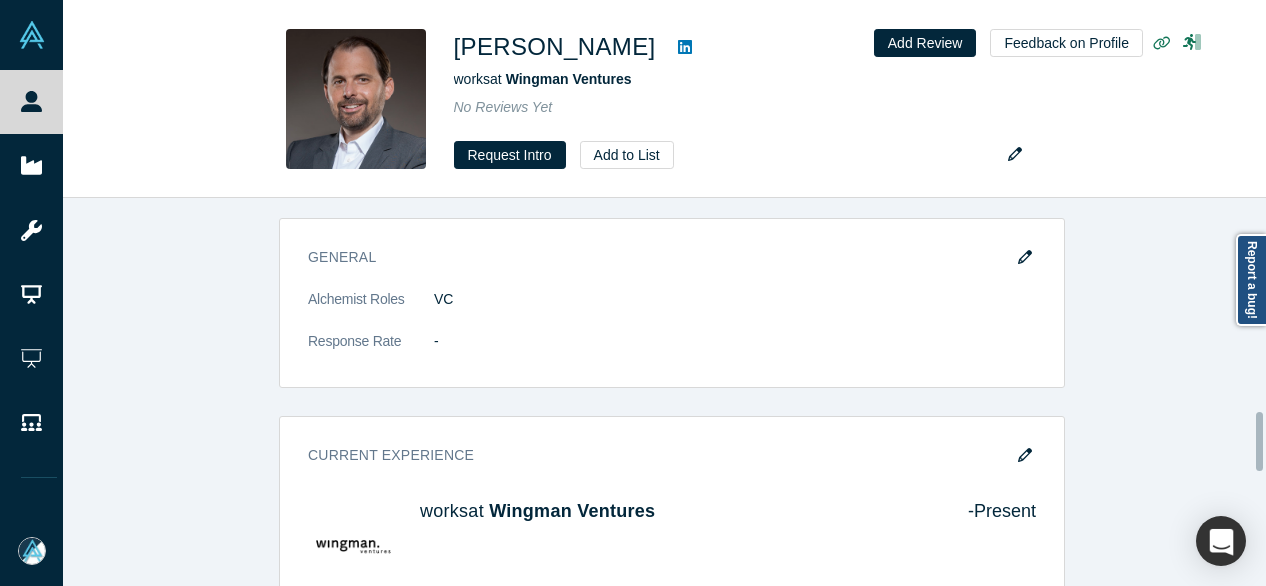 scroll, scrollTop: 1400, scrollLeft: 0, axis: vertical 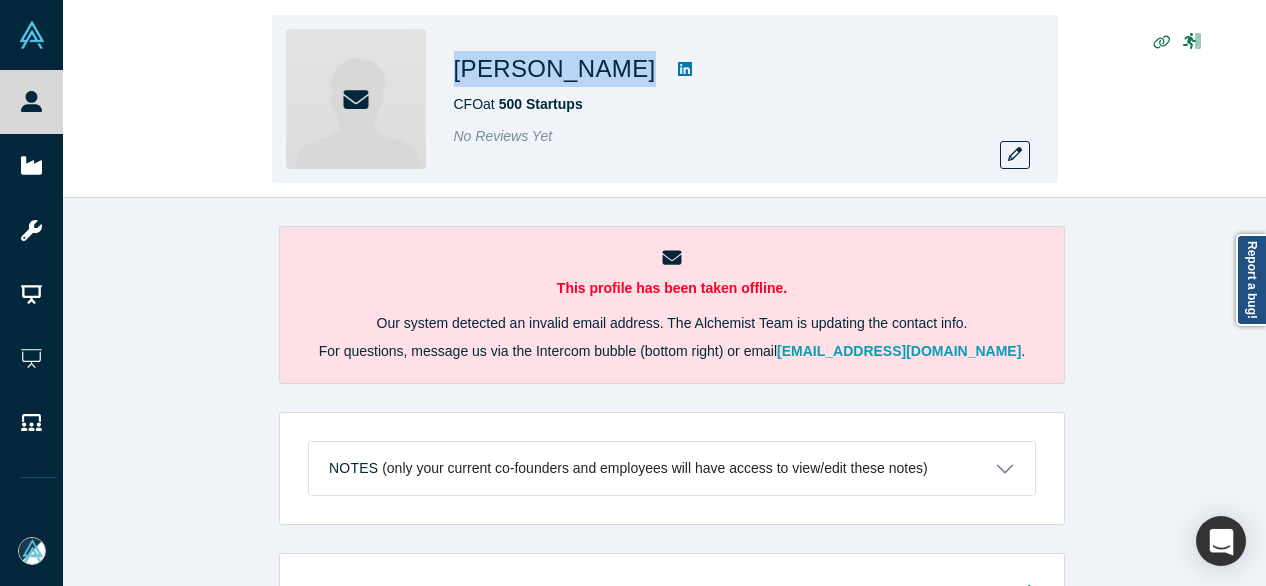 drag, startPoint x: 454, startPoint y: 65, endPoint x: 562, endPoint y: 81, distance: 109.17875 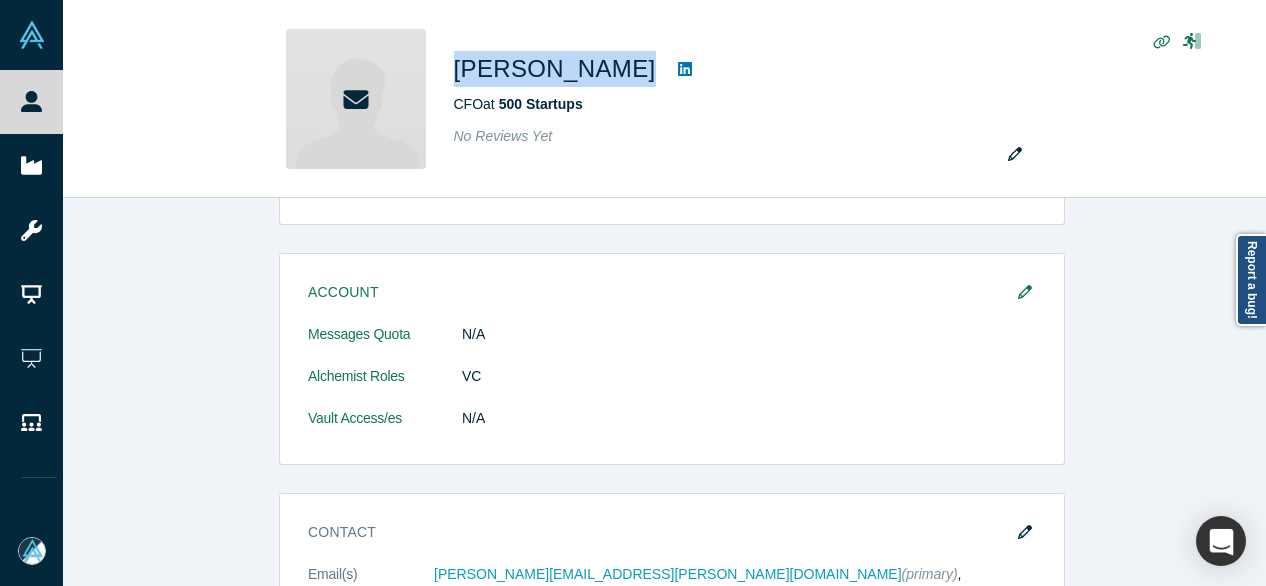 scroll, scrollTop: 600, scrollLeft: 0, axis: vertical 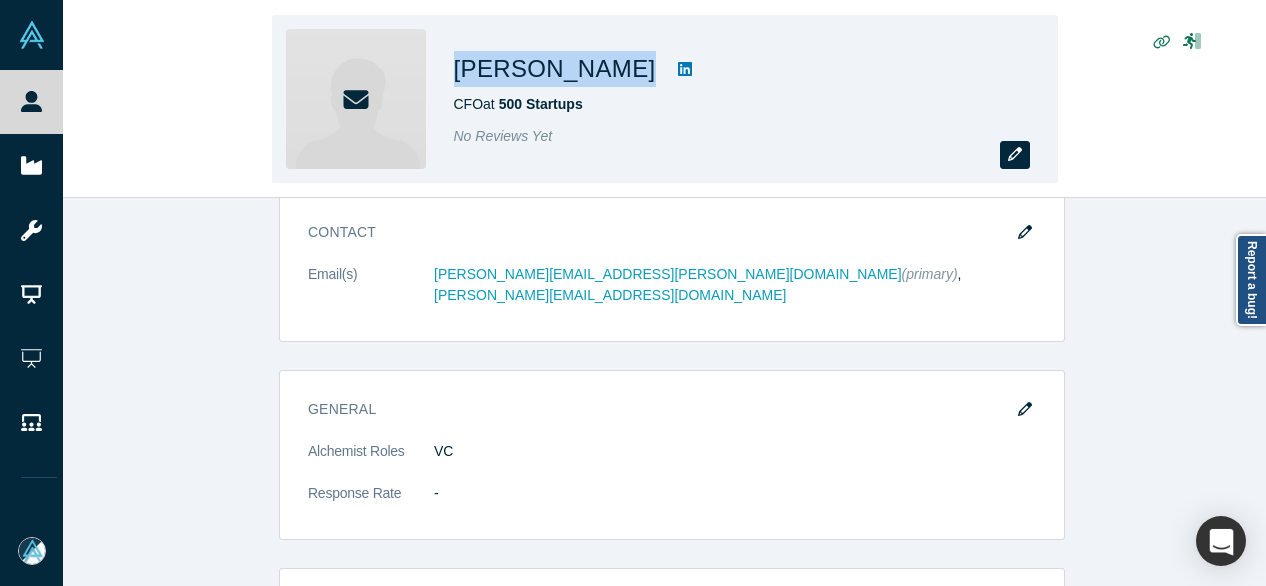 click 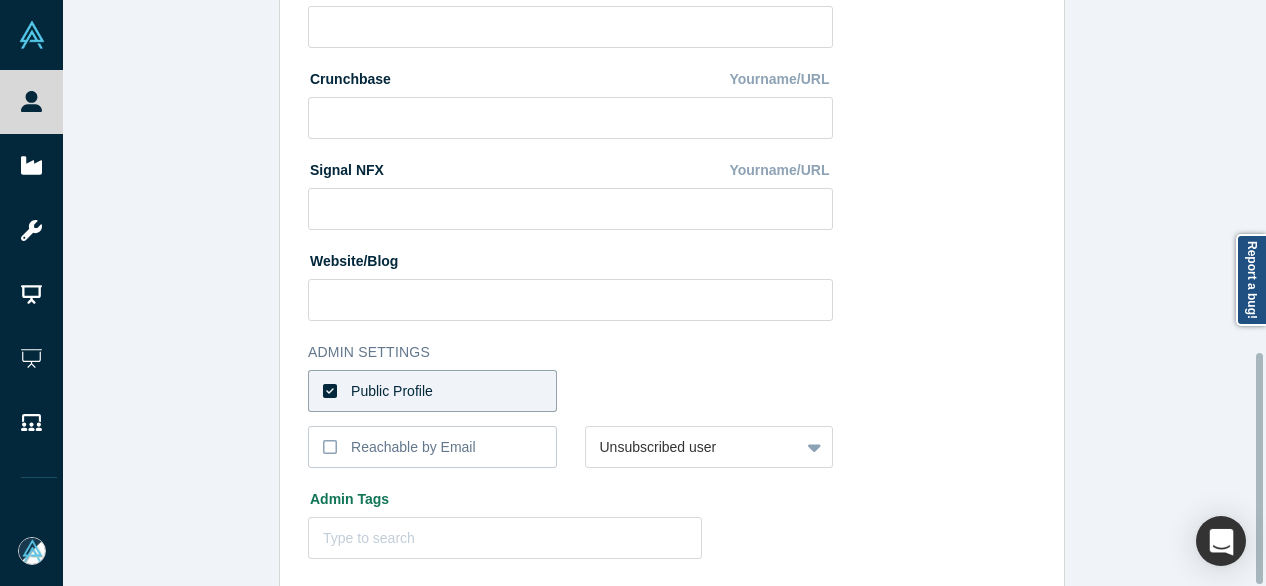 scroll, scrollTop: 896, scrollLeft: 0, axis: vertical 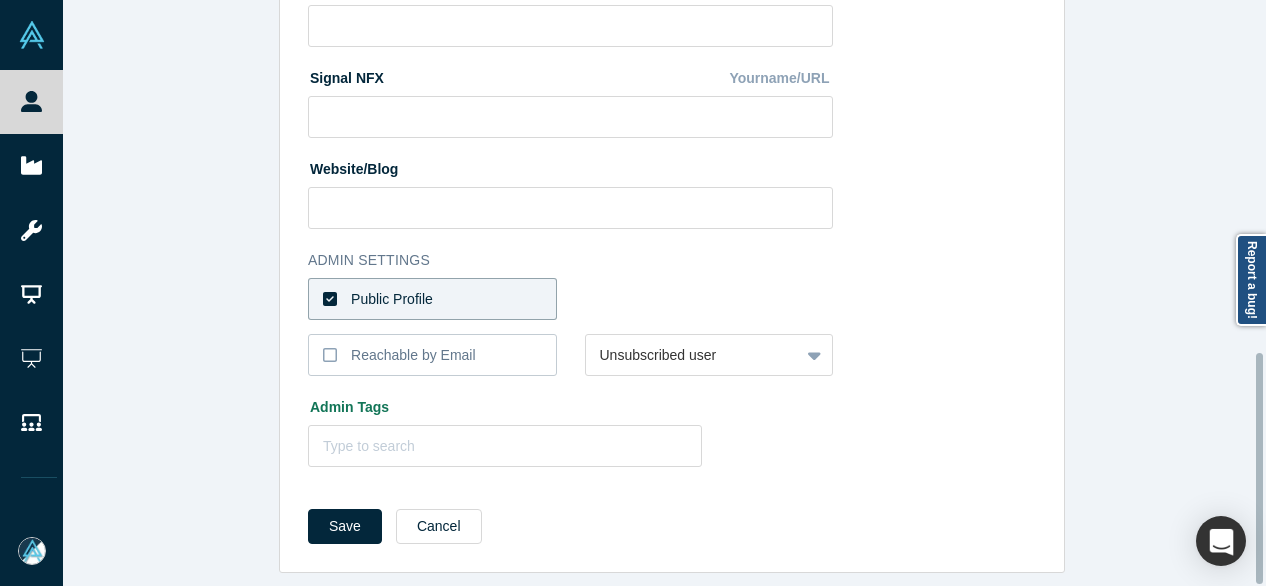 click on "Public Profile" at bounding box center (432, 299) 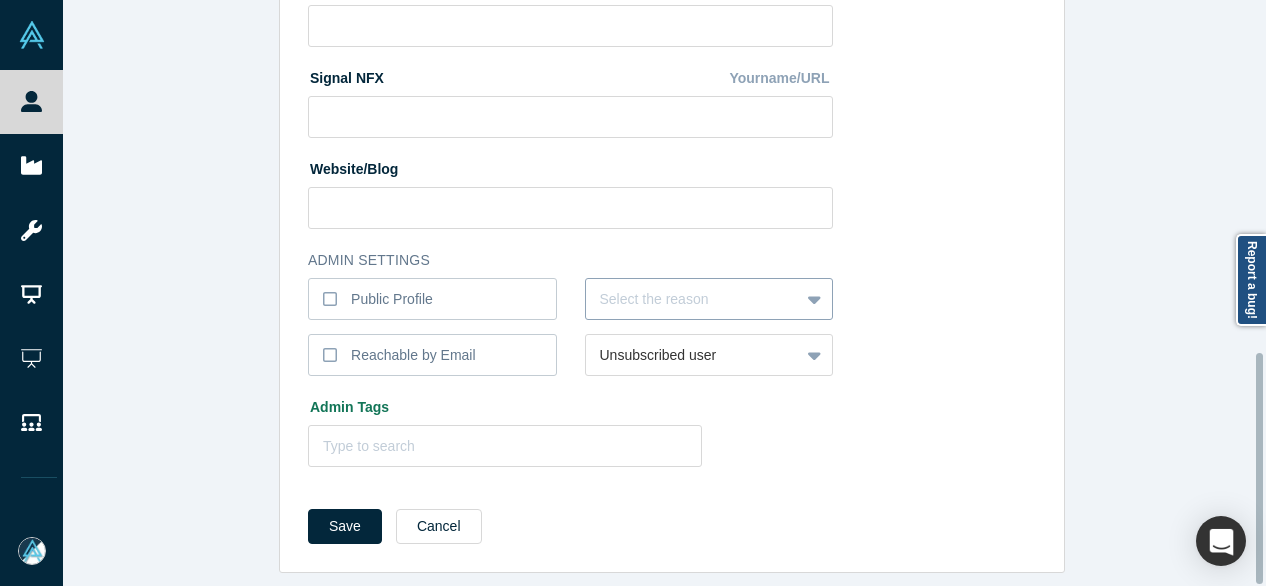 click at bounding box center [693, 299] 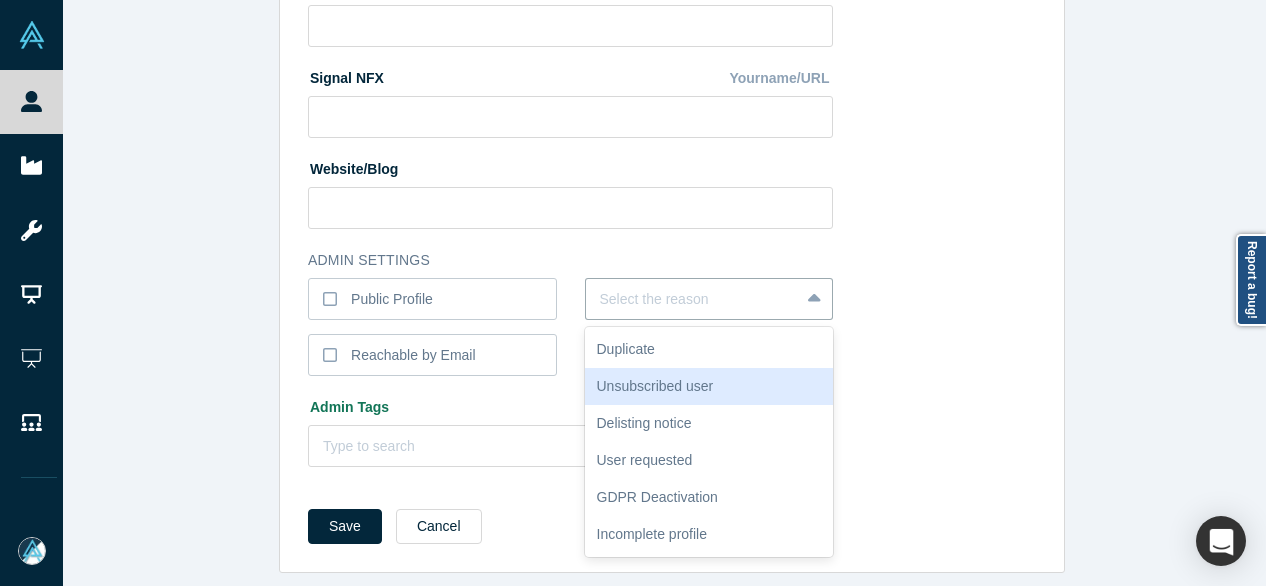 click on "Unsubscribed user" at bounding box center (709, 386) 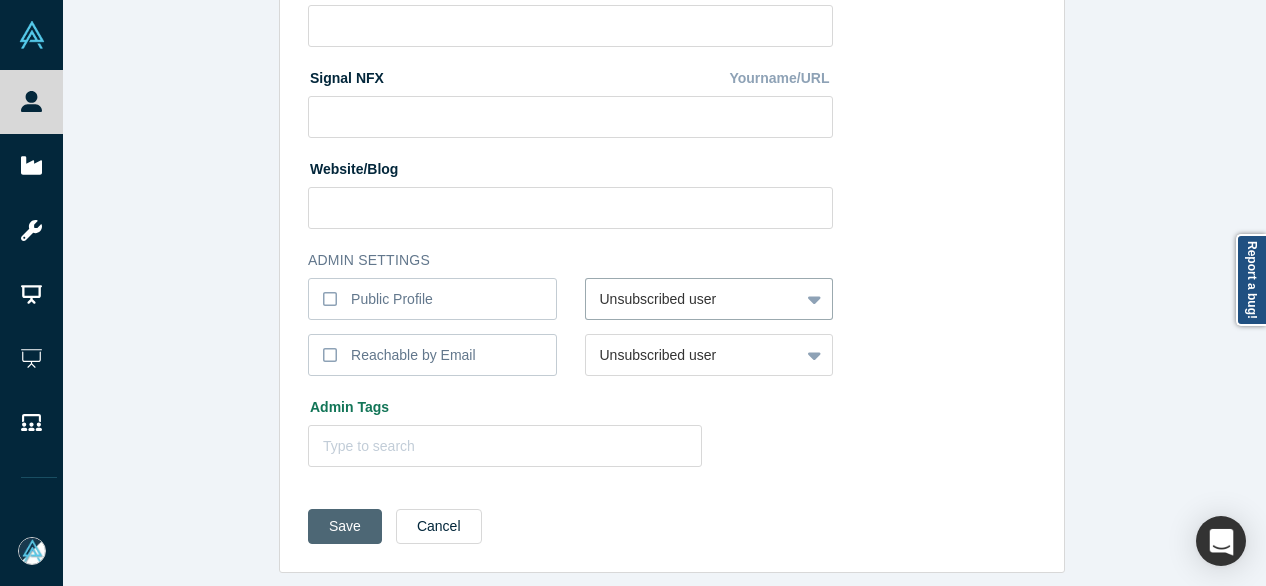 click on "Save" at bounding box center [345, 526] 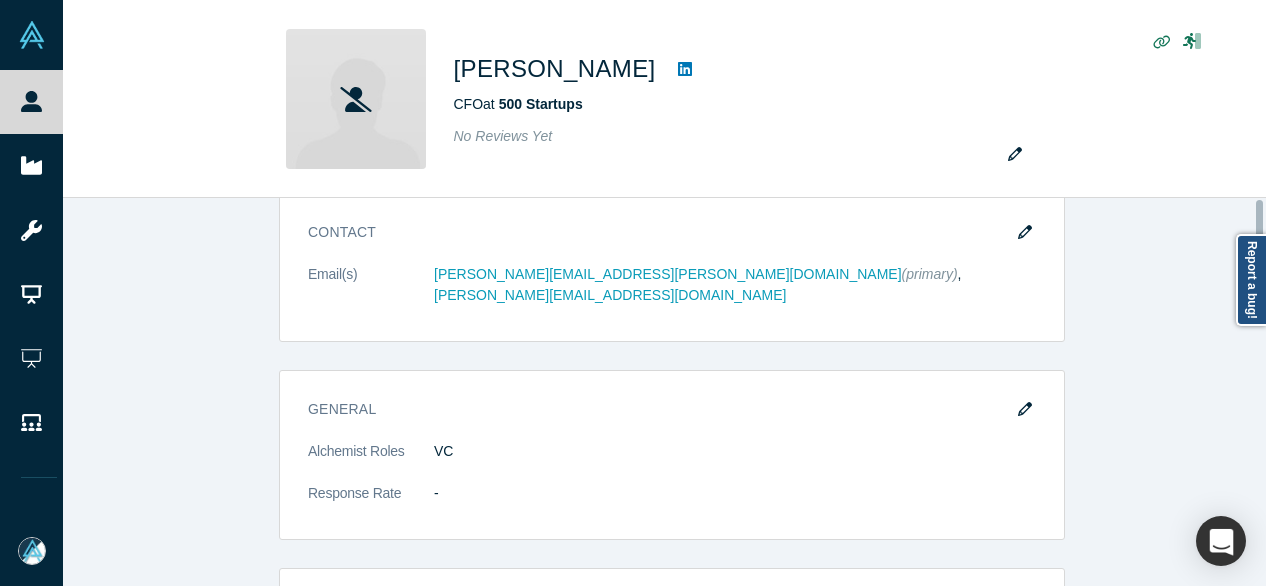 scroll, scrollTop: 0, scrollLeft: 0, axis: both 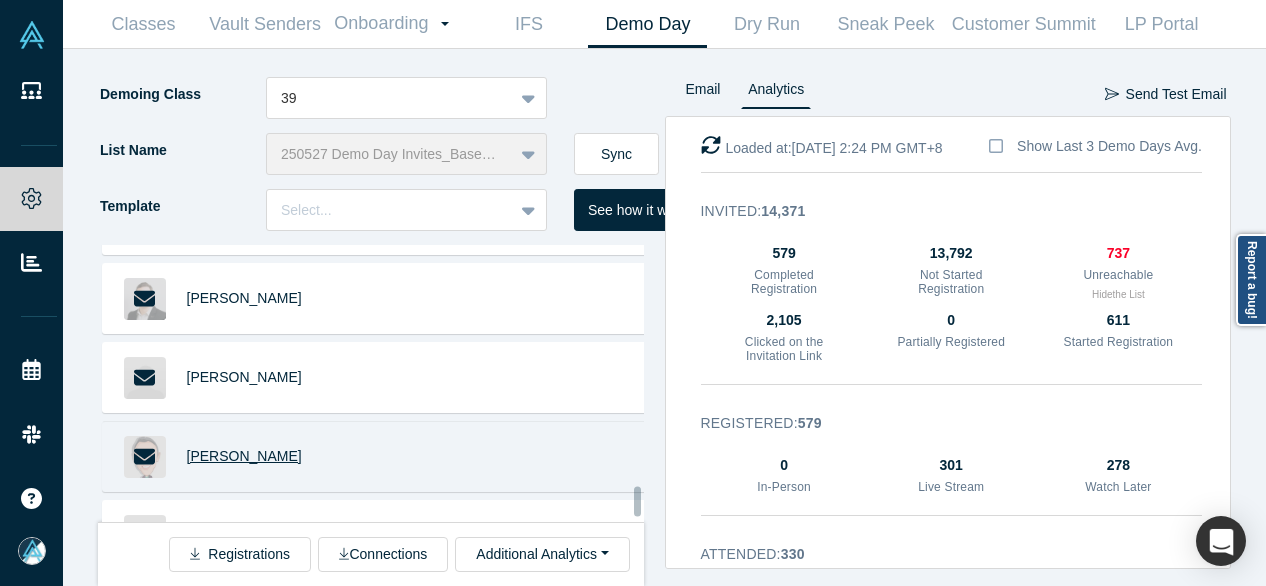 click on "[PERSON_NAME]" at bounding box center [244, 456] 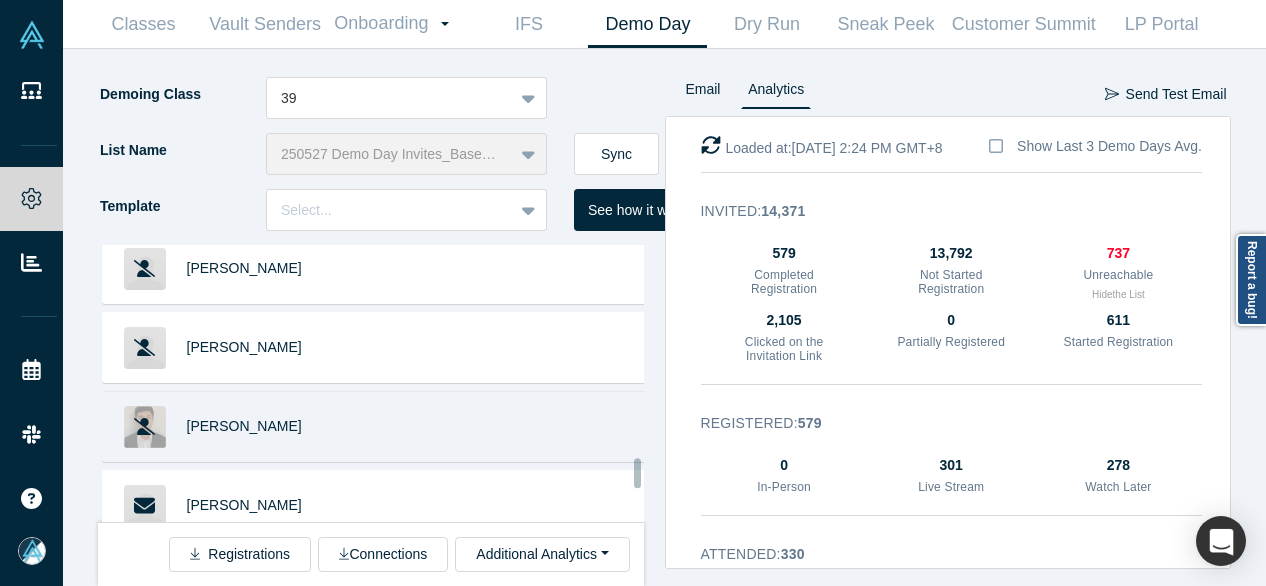 scroll, scrollTop: 9355, scrollLeft: 0, axis: vertical 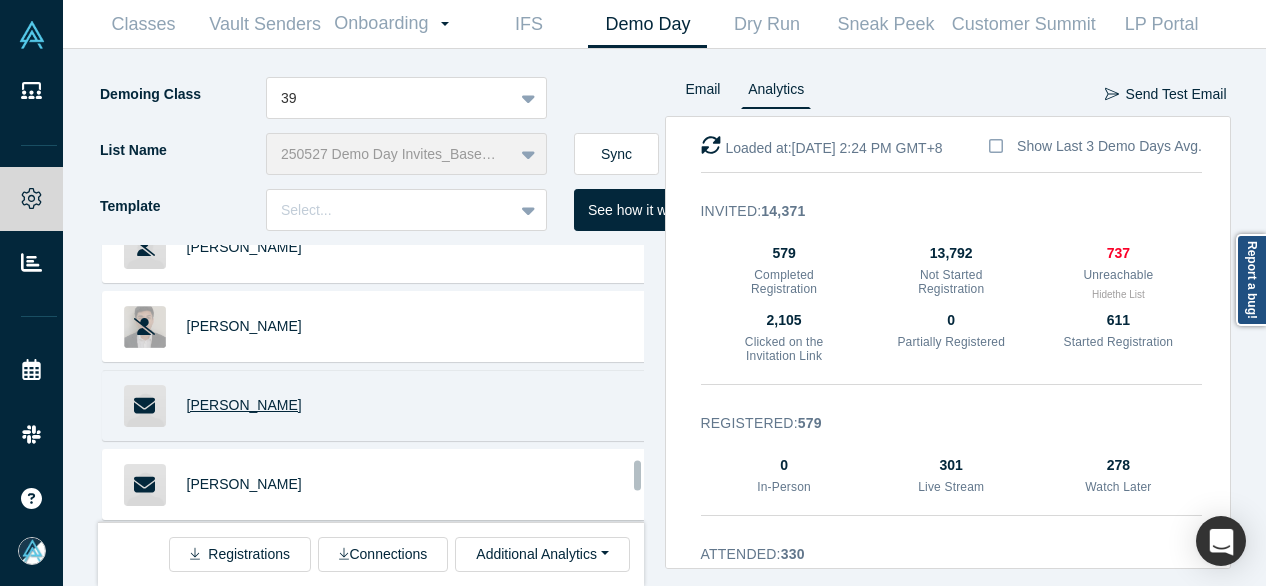 click on "Sophie Bakalar" at bounding box center (244, 405) 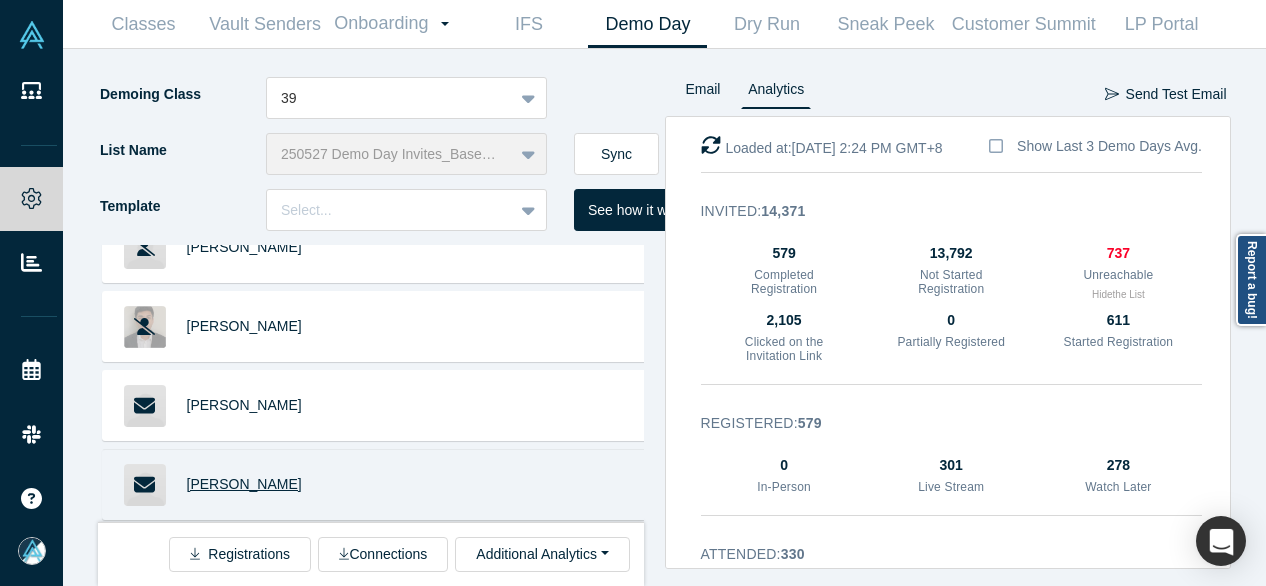 click on "Raghu Kakarala" at bounding box center (244, 484) 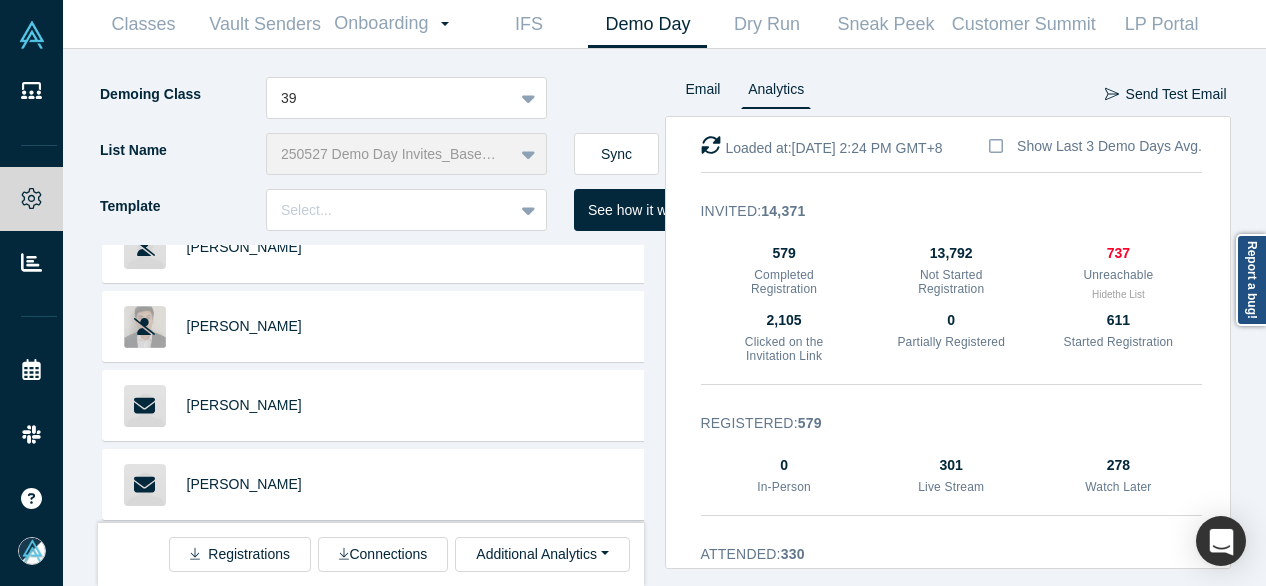 click on "Jack R. Curran" at bounding box center [244, 563] 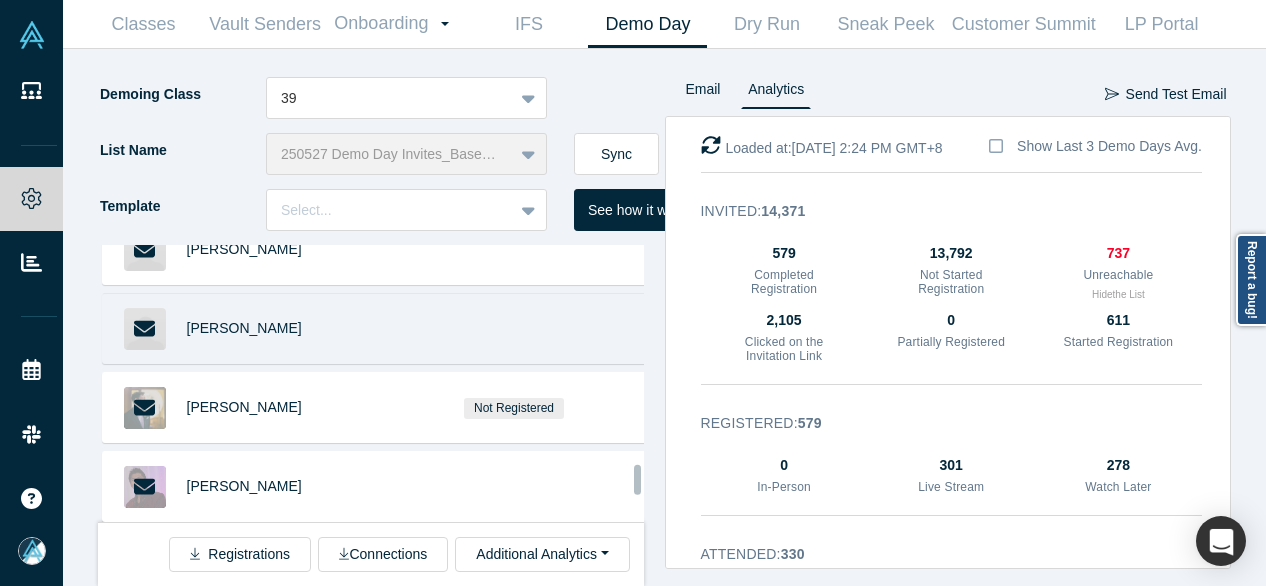 scroll, scrollTop: 9555, scrollLeft: 0, axis: vertical 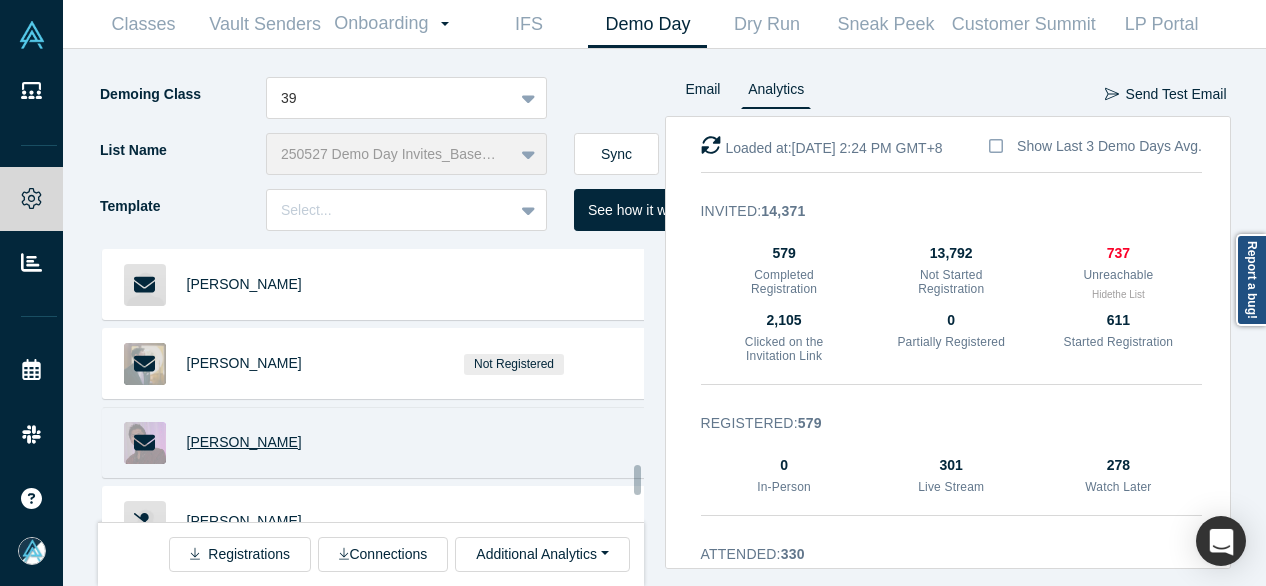 click on "Kashish Mittal" at bounding box center (244, 442) 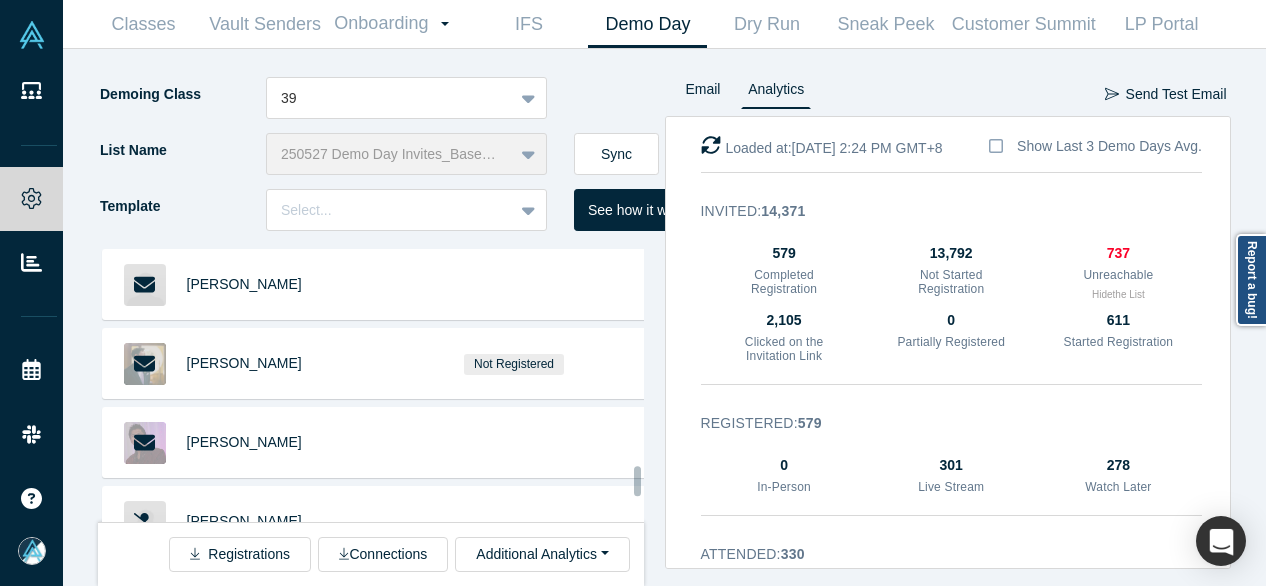 scroll, scrollTop: 9655, scrollLeft: 0, axis: vertical 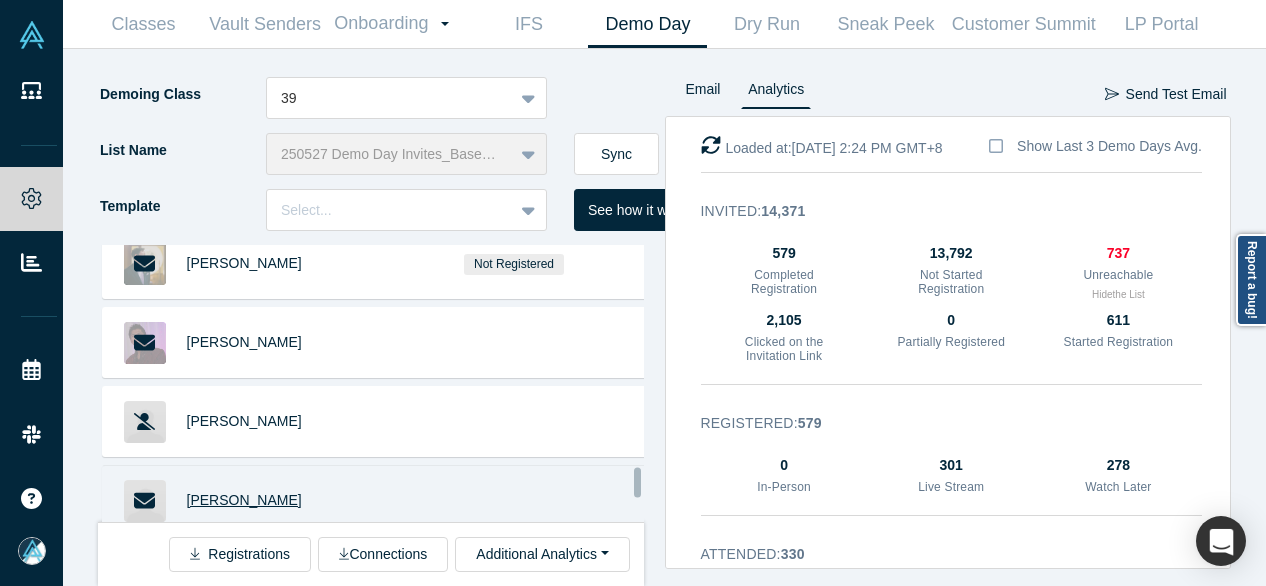 click on "Ravi Mehta" at bounding box center (244, 500) 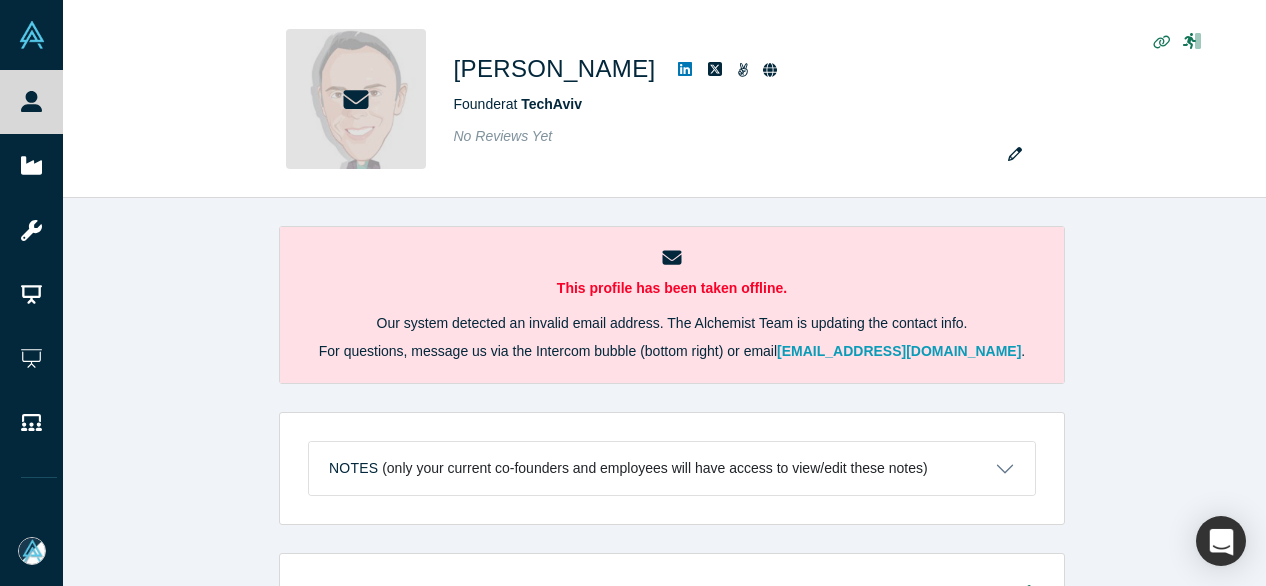 scroll, scrollTop: 0, scrollLeft: 0, axis: both 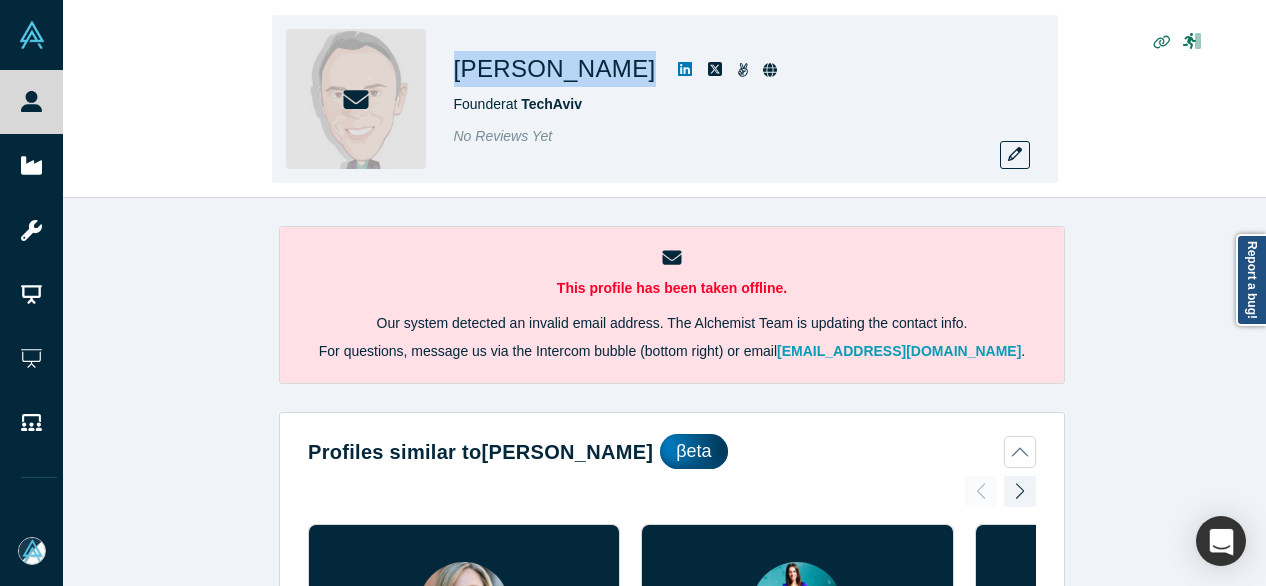 drag, startPoint x: 446, startPoint y: 73, endPoint x: 588, endPoint y: 73, distance: 142 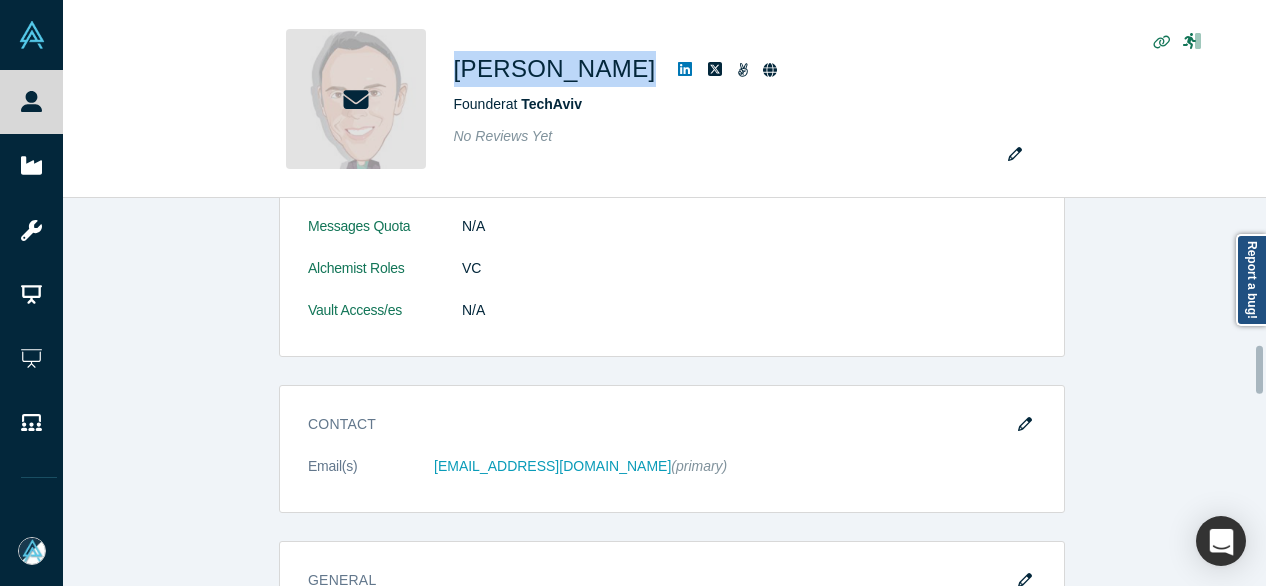 scroll, scrollTop: 1200, scrollLeft: 0, axis: vertical 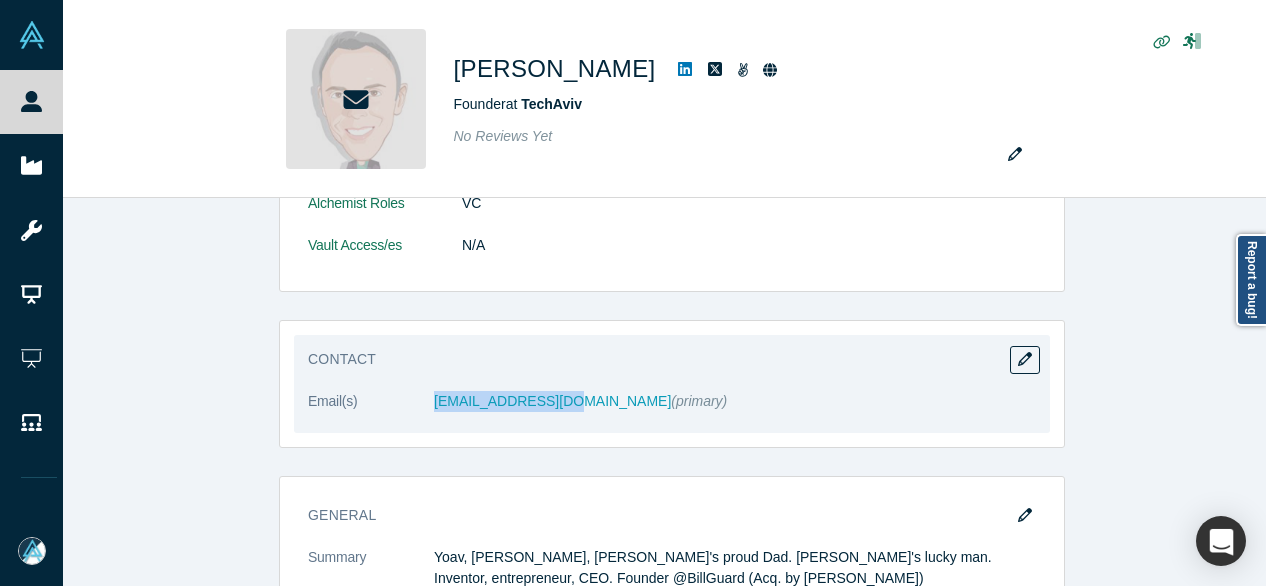 drag, startPoint x: 420, startPoint y: 414, endPoint x: 536, endPoint y: 404, distance: 116.43024 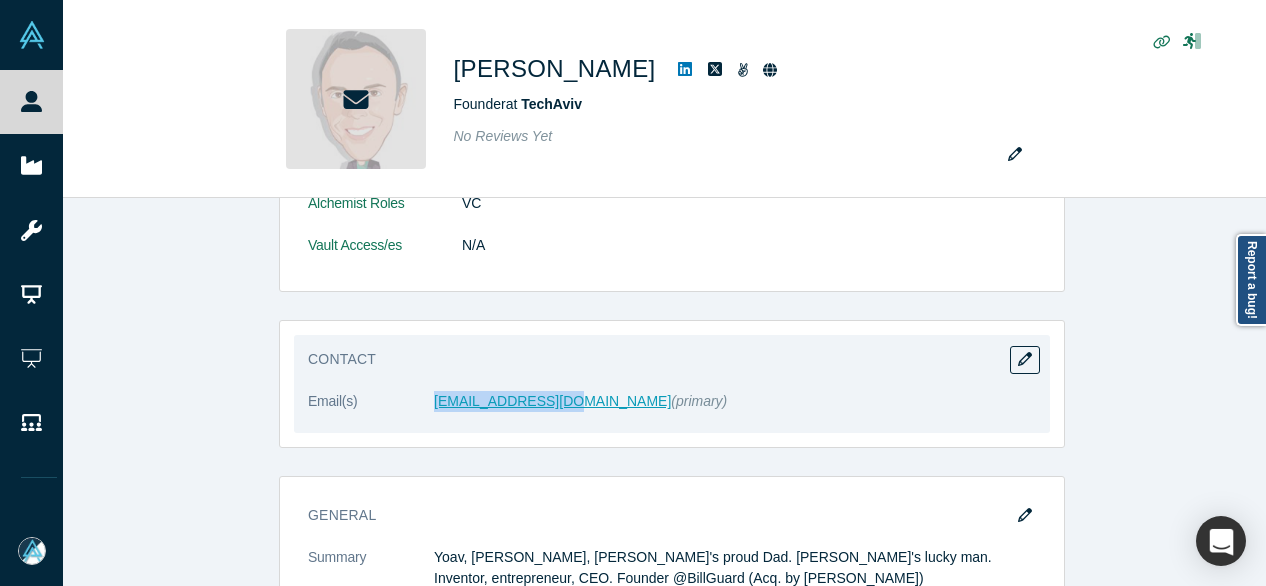 copy on "yaron@techaviv.com" 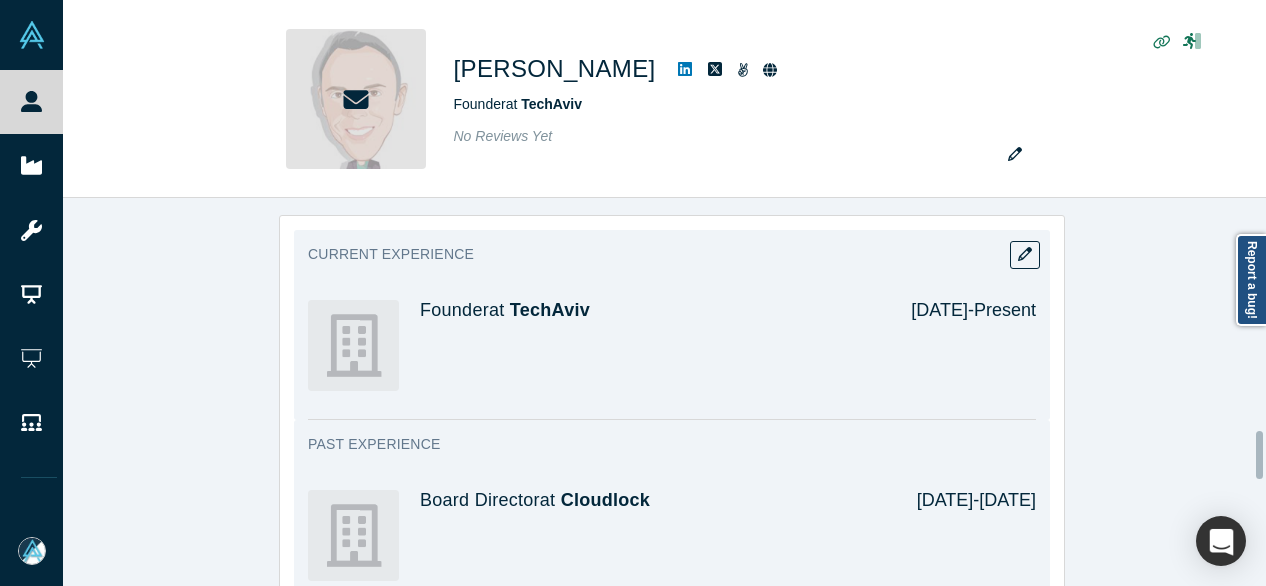 scroll, scrollTop: 1900, scrollLeft: 0, axis: vertical 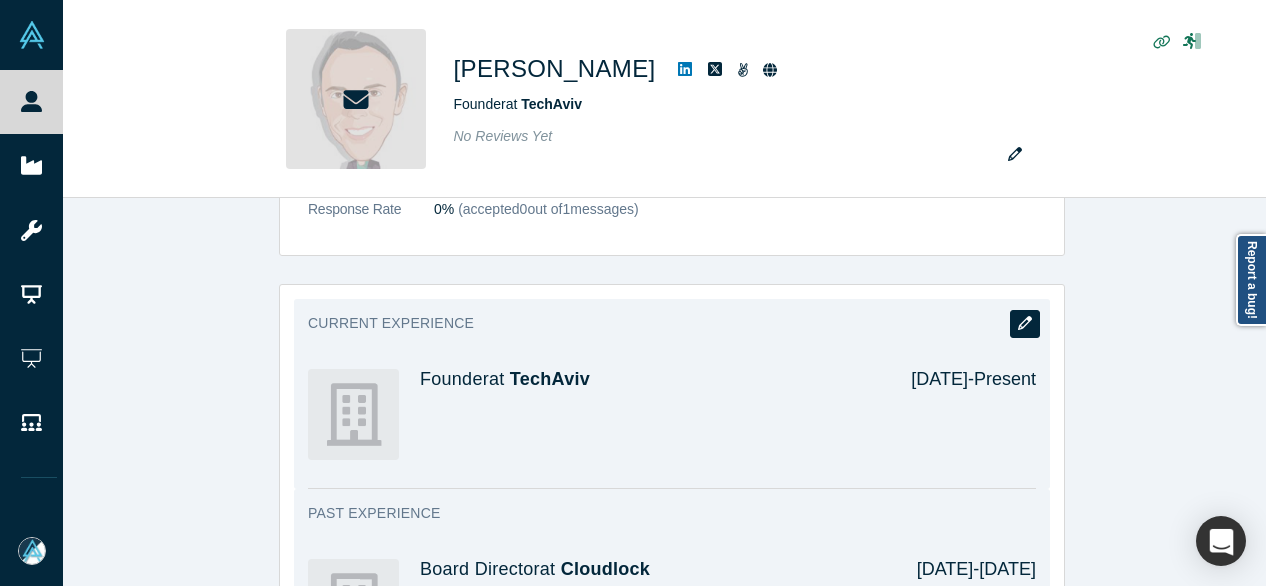 click 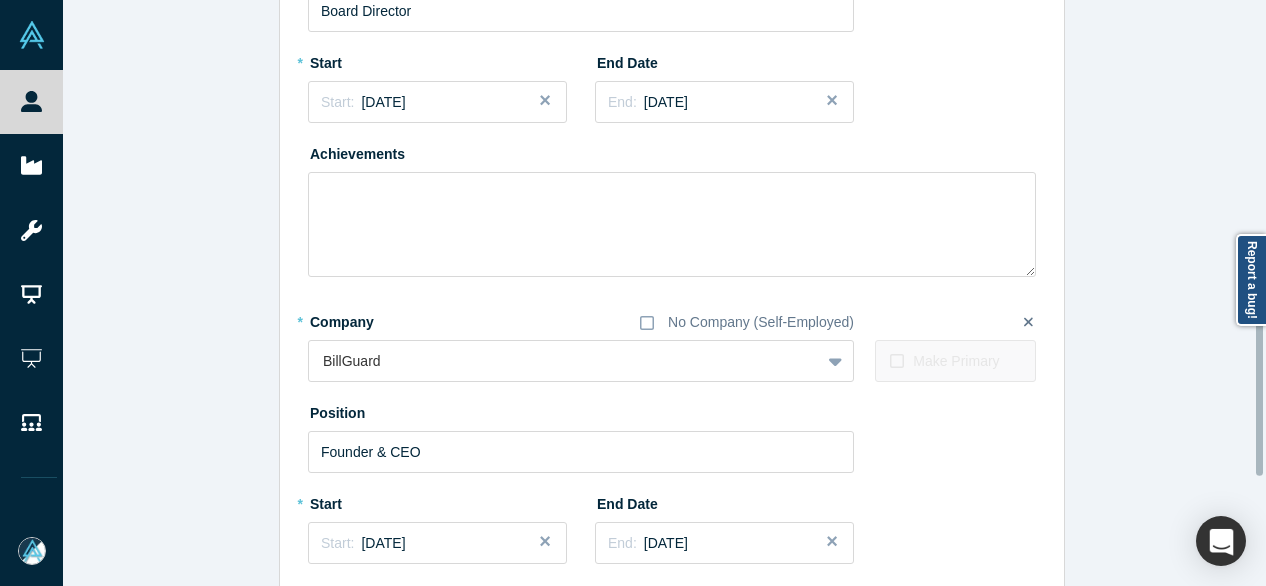 scroll, scrollTop: 996, scrollLeft: 0, axis: vertical 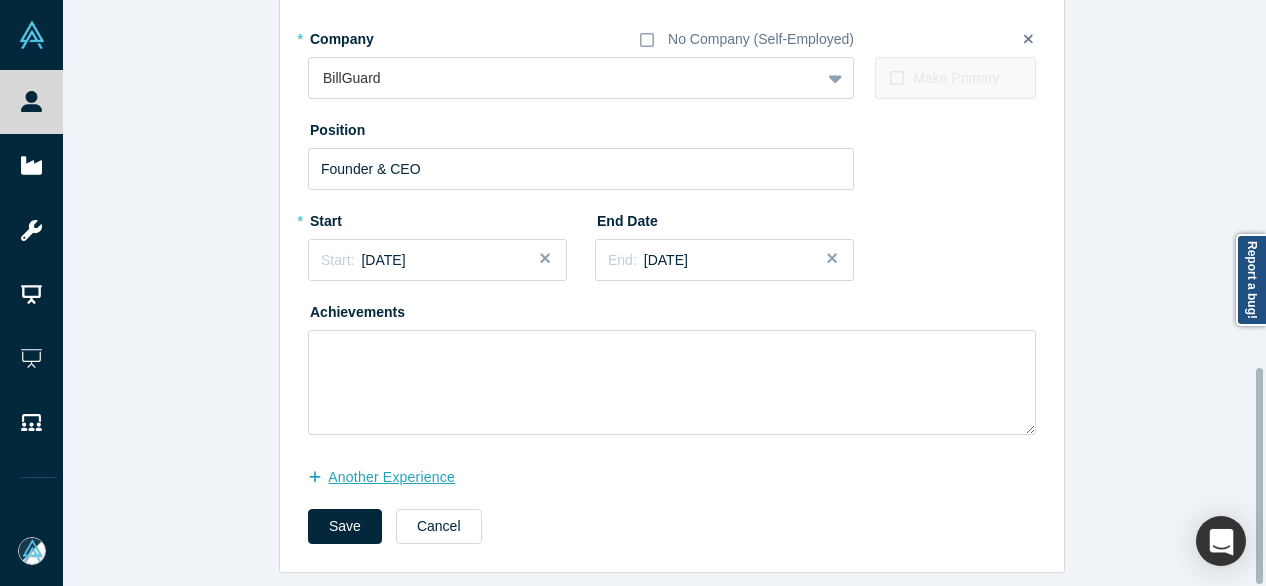 click on "another Experience" at bounding box center (392, 477) 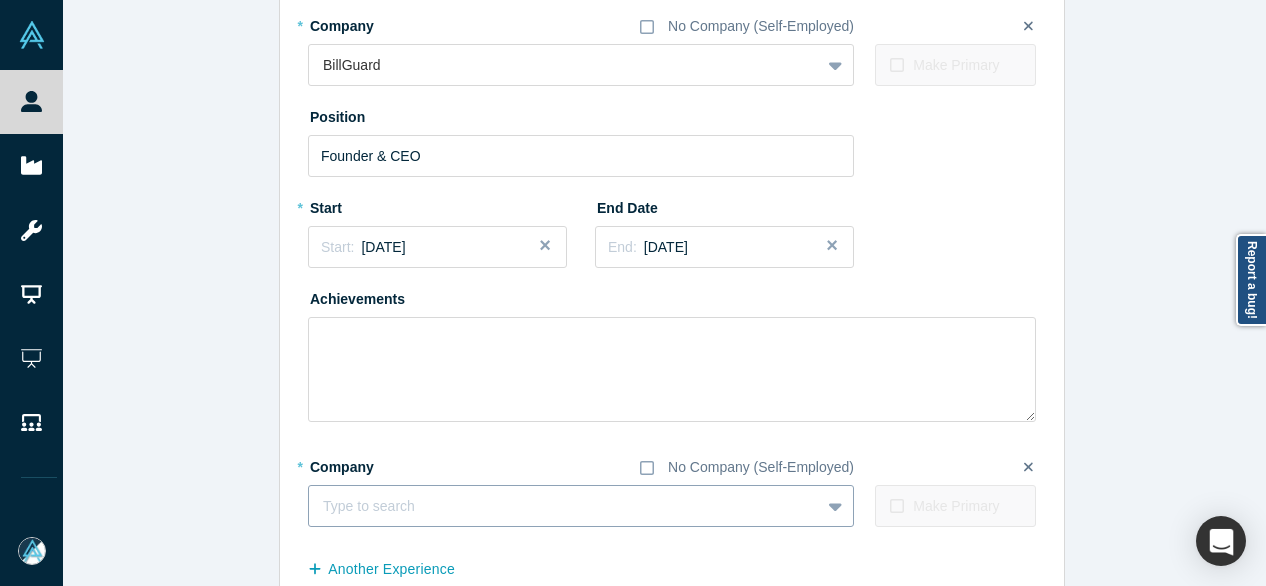 click on "Type to search" at bounding box center (564, 506) 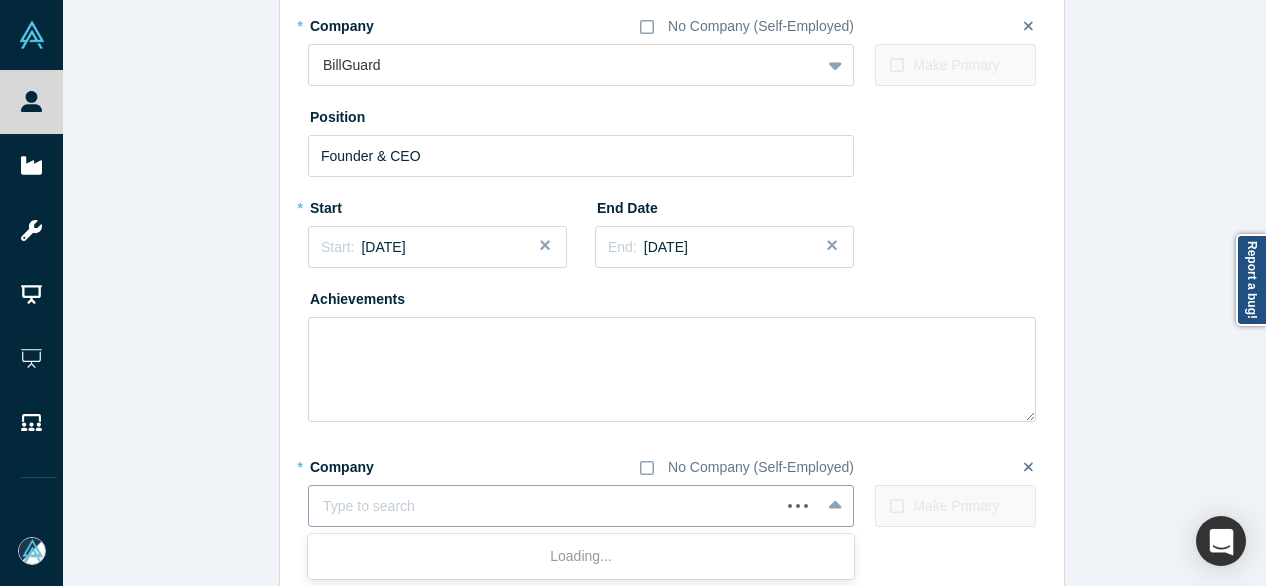 paste on "Seed Investor Seed Investor Together" 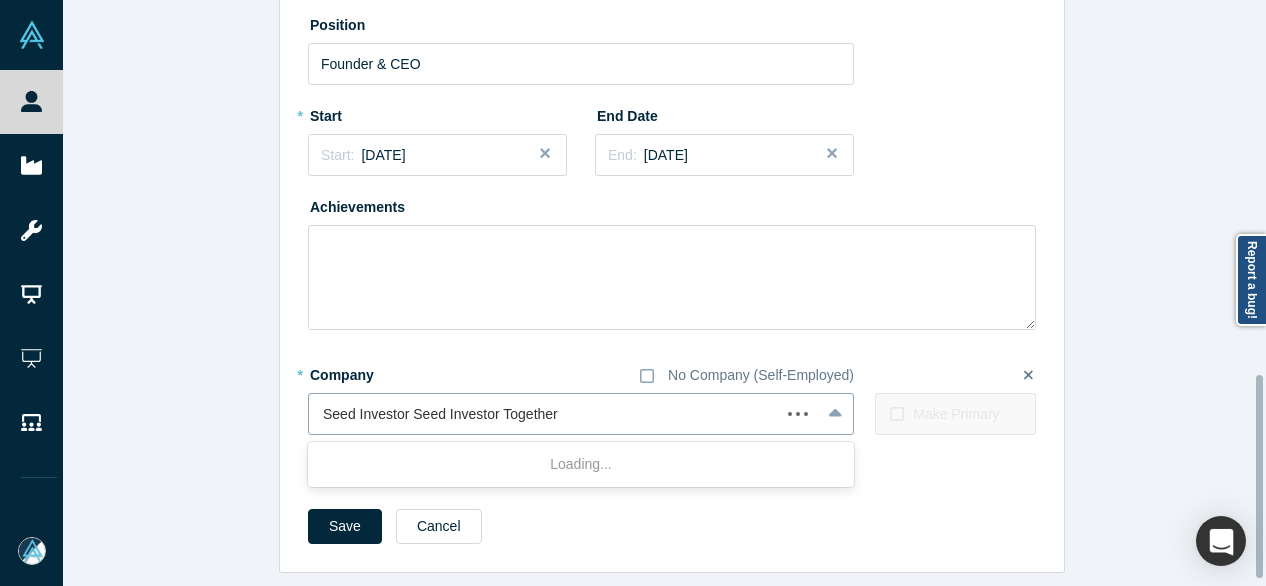 scroll, scrollTop: 1101, scrollLeft: 0, axis: vertical 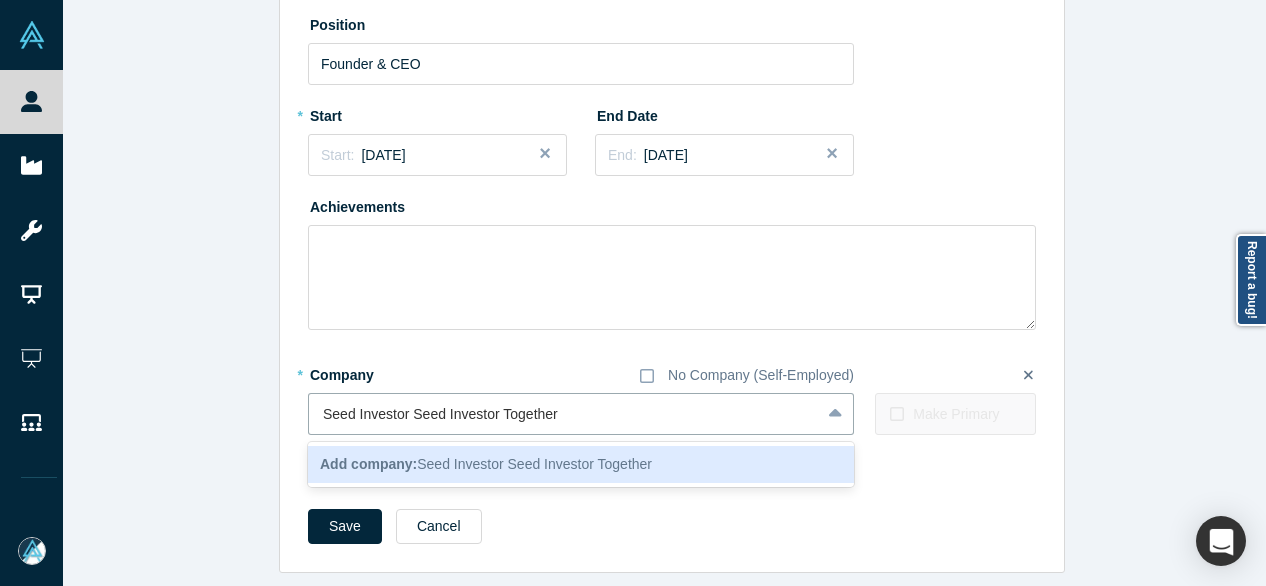 drag, startPoint x: 491, startPoint y: 407, endPoint x: 298, endPoint y: 403, distance: 193.04144 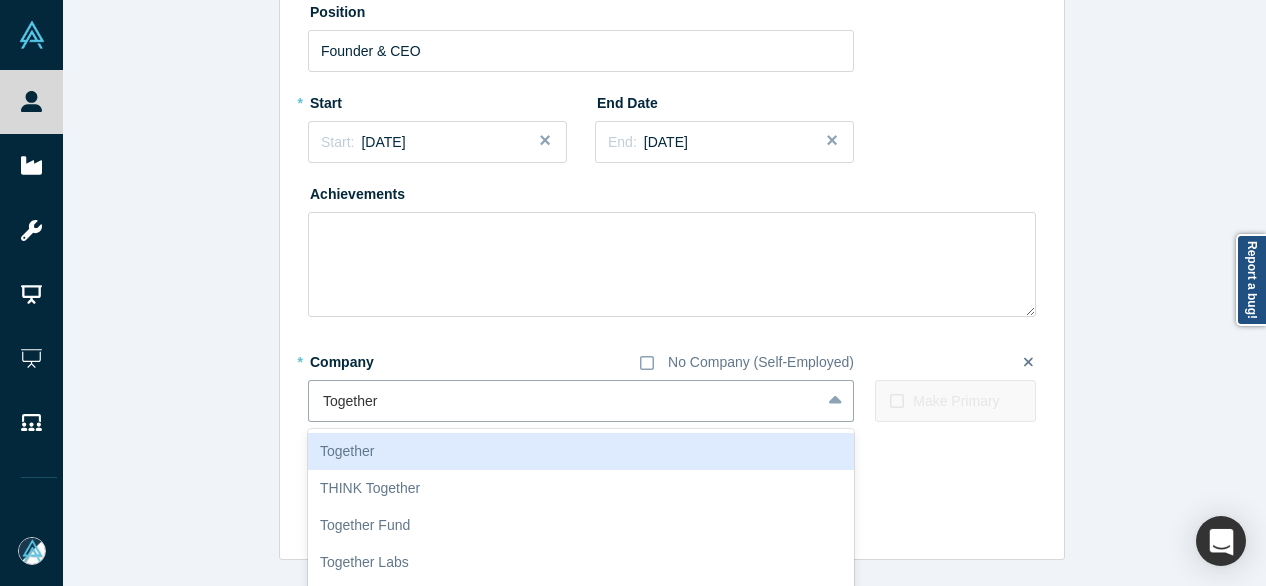 click on "Together" at bounding box center (581, 451) 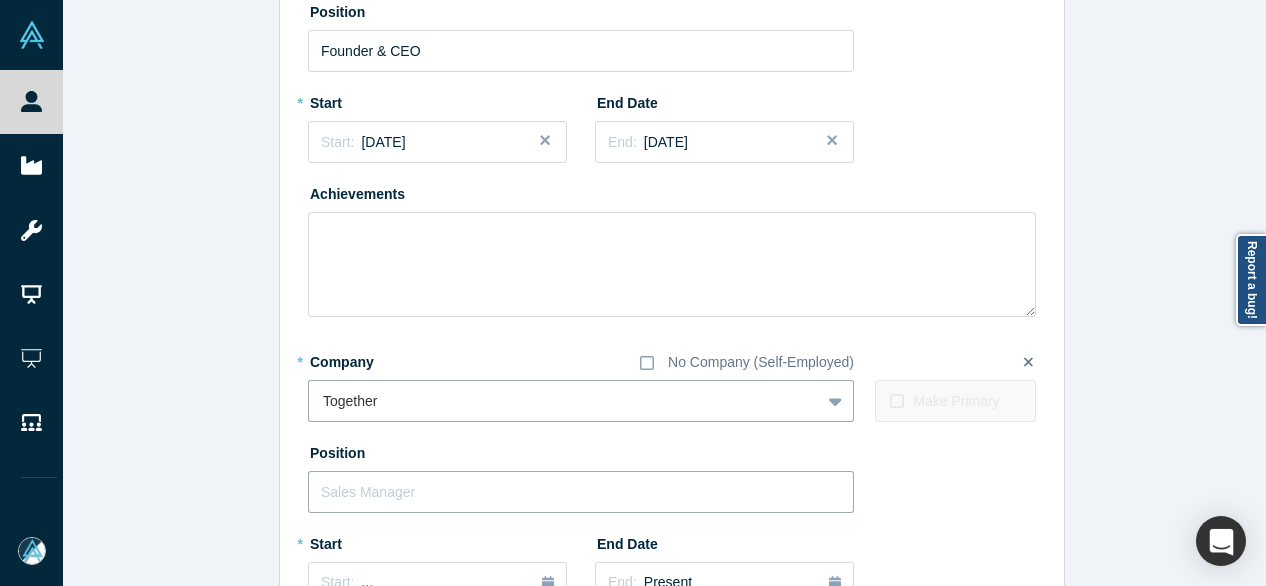 click at bounding box center (581, 492) 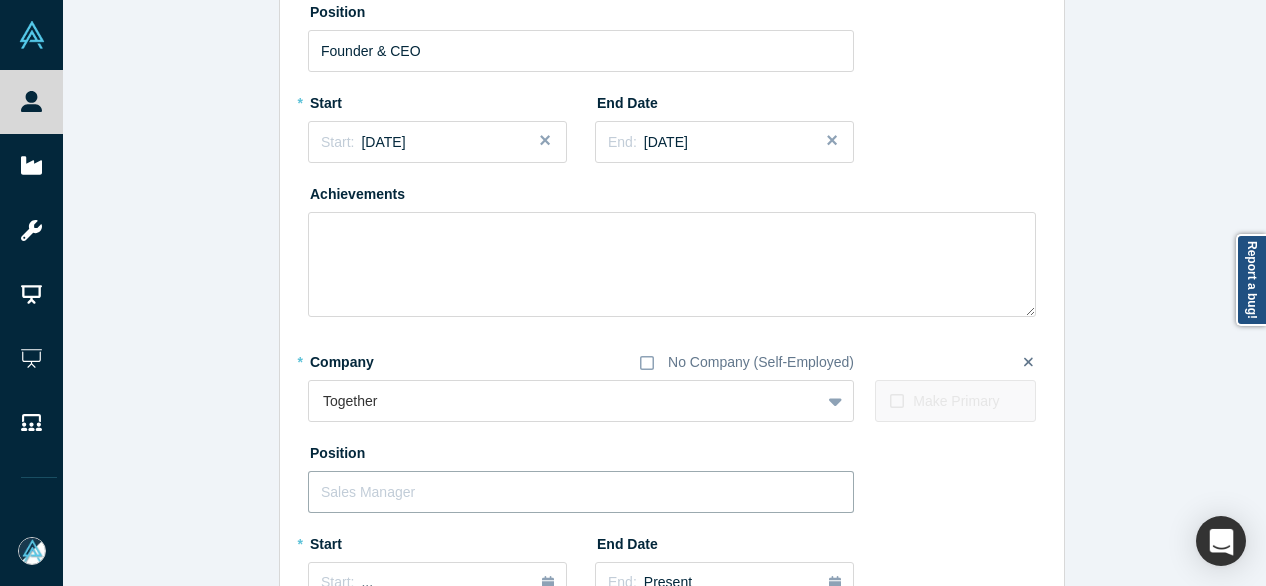 paste on "Seed Investor Seed Investor" 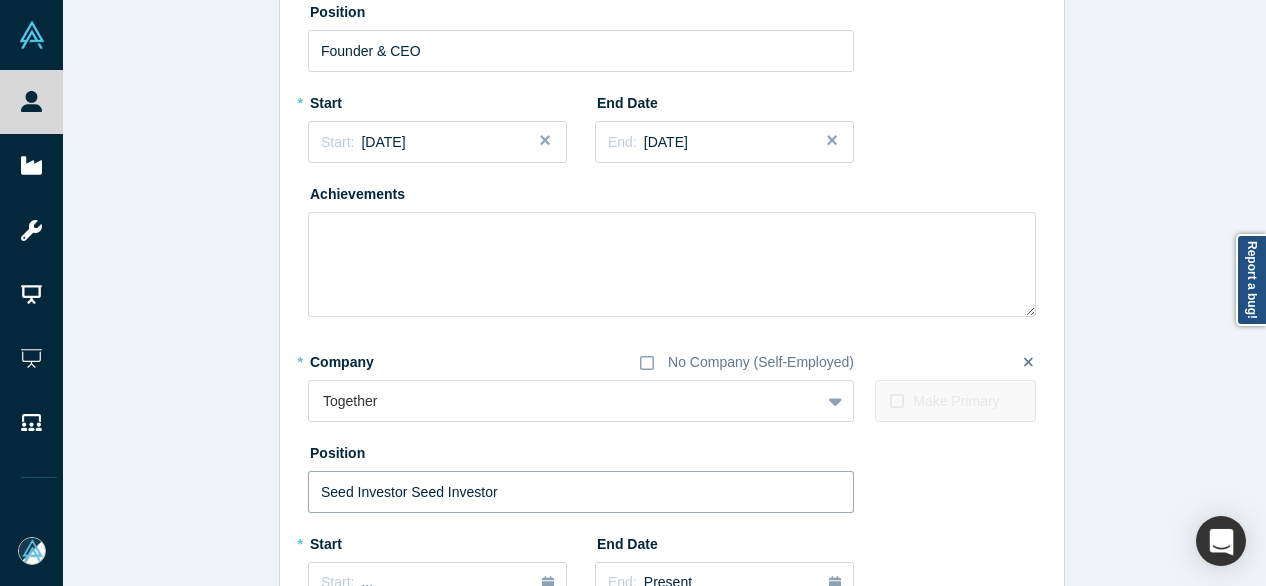 drag, startPoint x: 400, startPoint y: 489, endPoint x: 594, endPoint y: 489, distance: 194 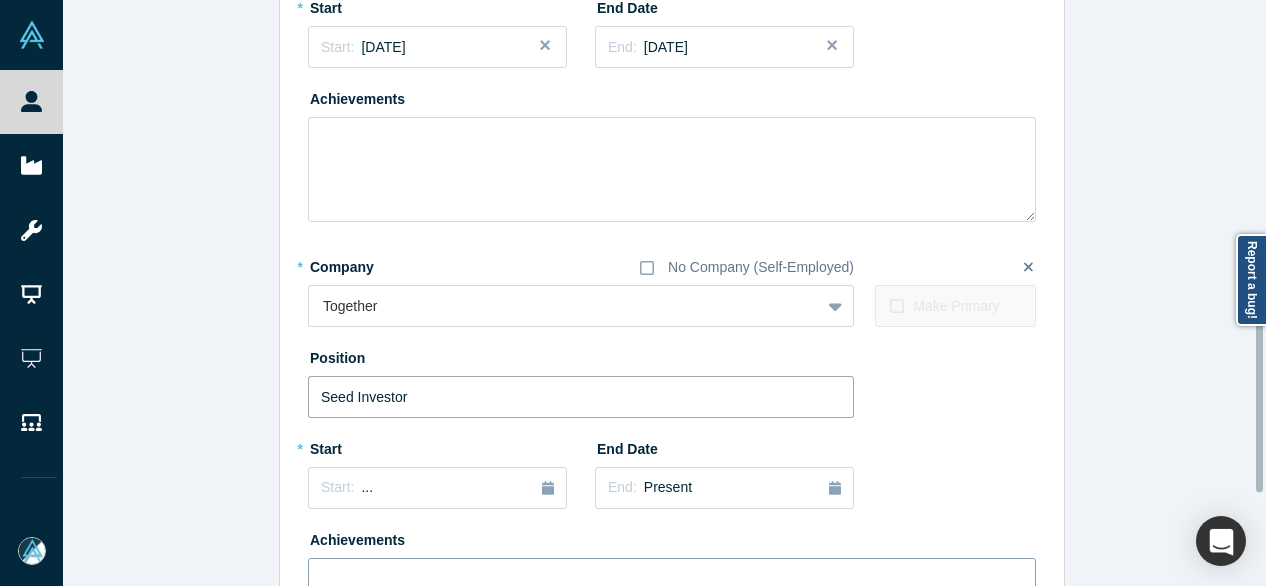 scroll, scrollTop: 1401, scrollLeft: 0, axis: vertical 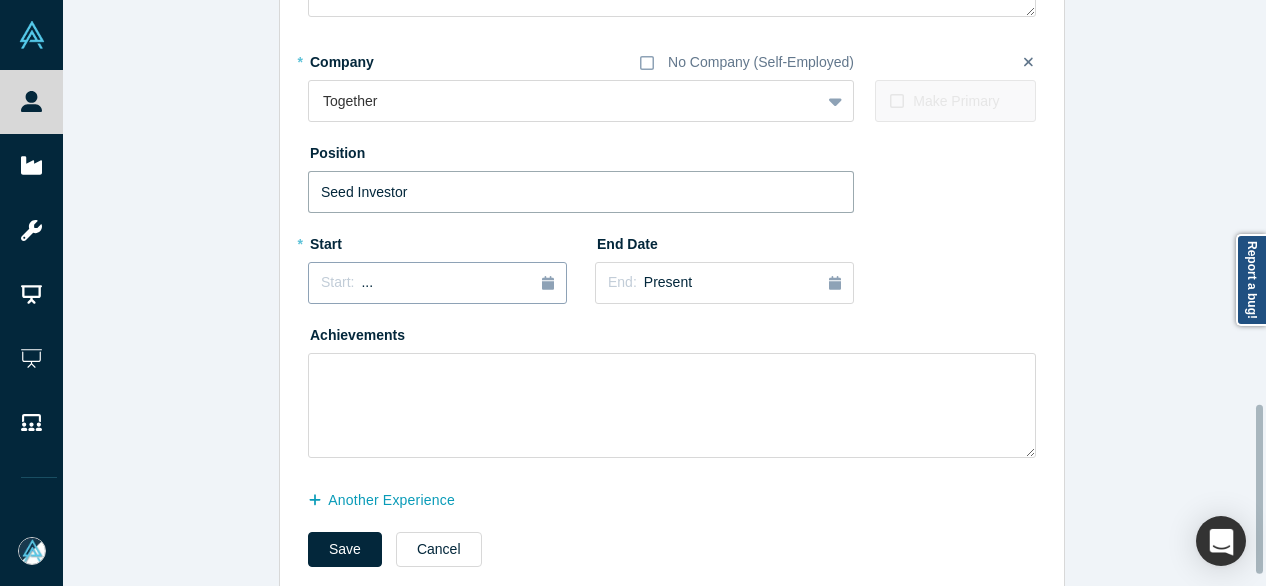 type on "Seed Investor" 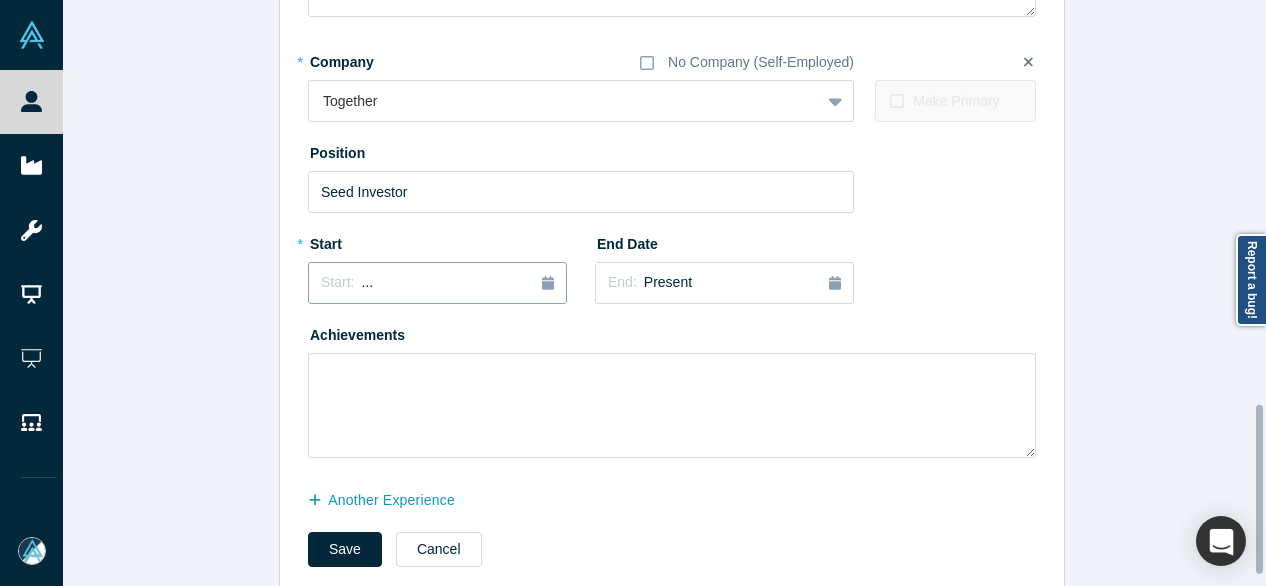 click on "Start: ..." at bounding box center (437, 283) 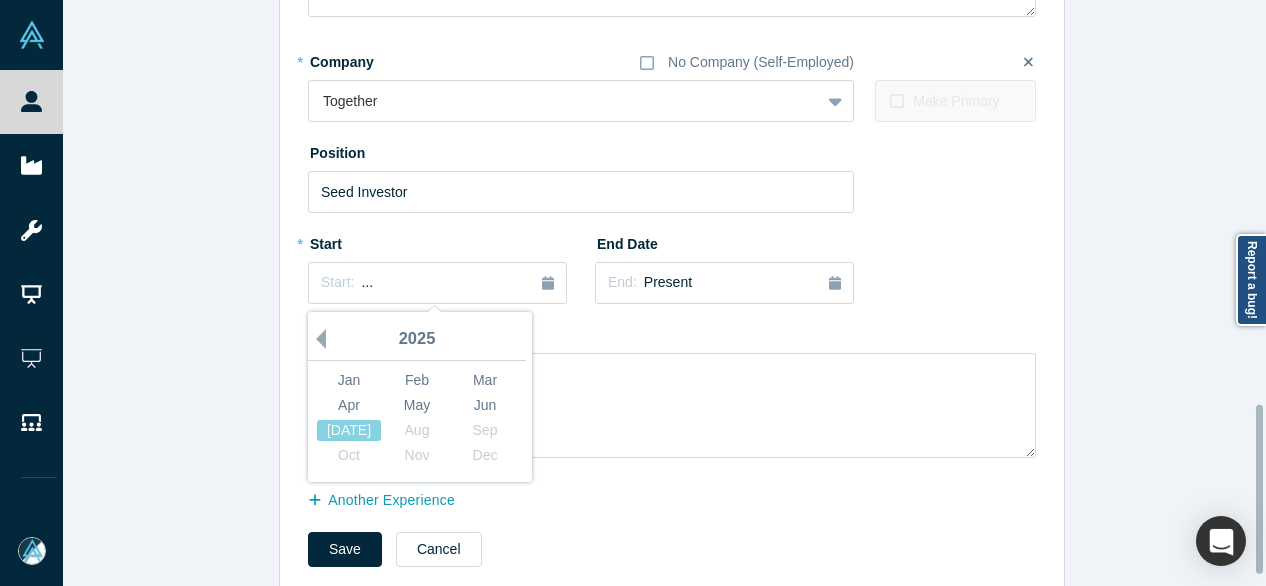 click on "Previous Year" at bounding box center [316, 339] 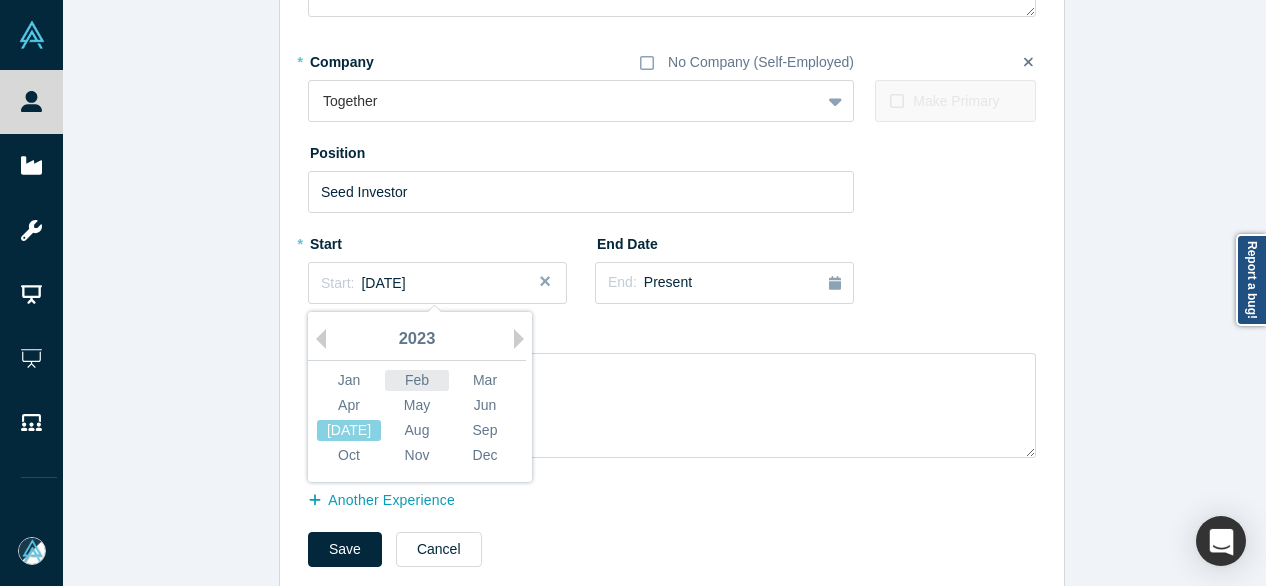click on "Feb" at bounding box center [417, 380] 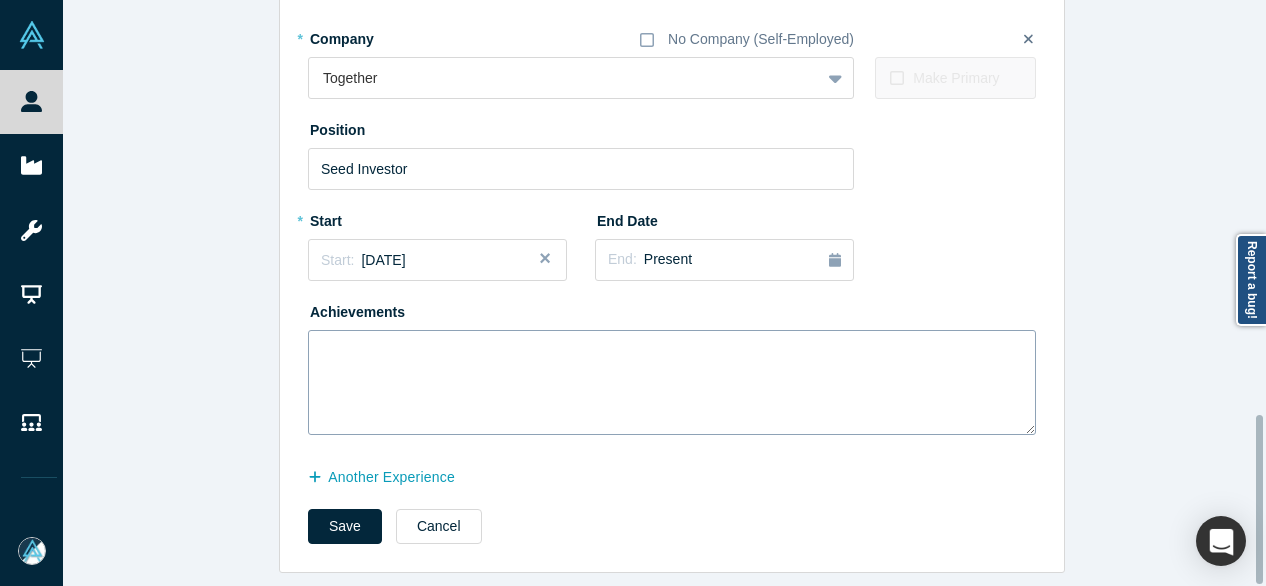 scroll, scrollTop: 1437, scrollLeft: 0, axis: vertical 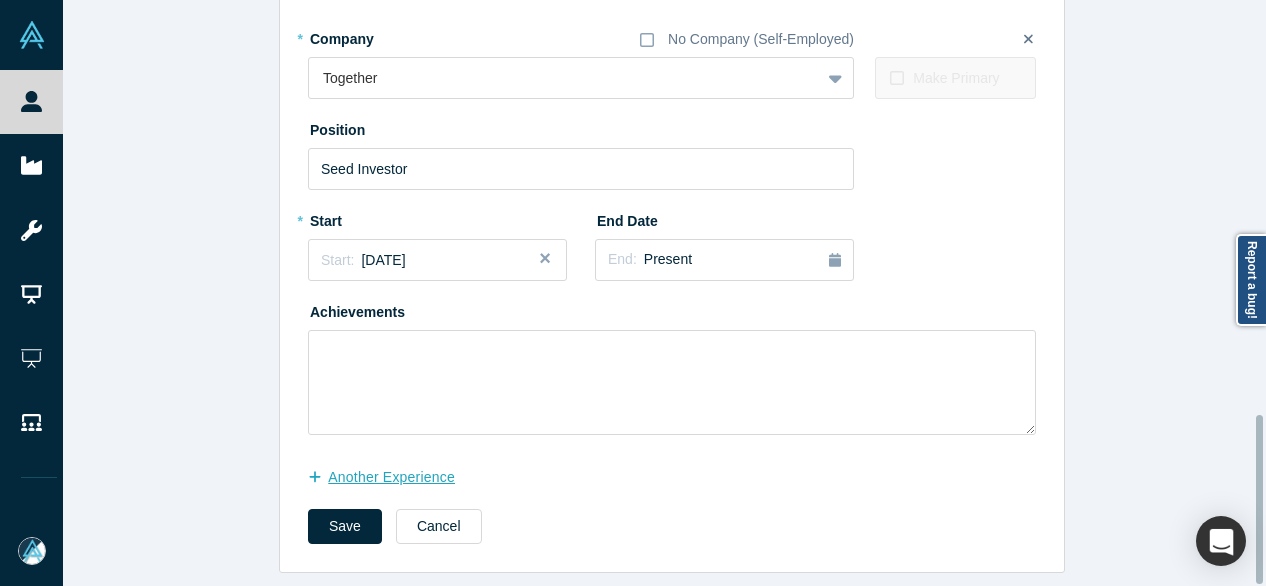 click on "another Experience" at bounding box center [392, 477] 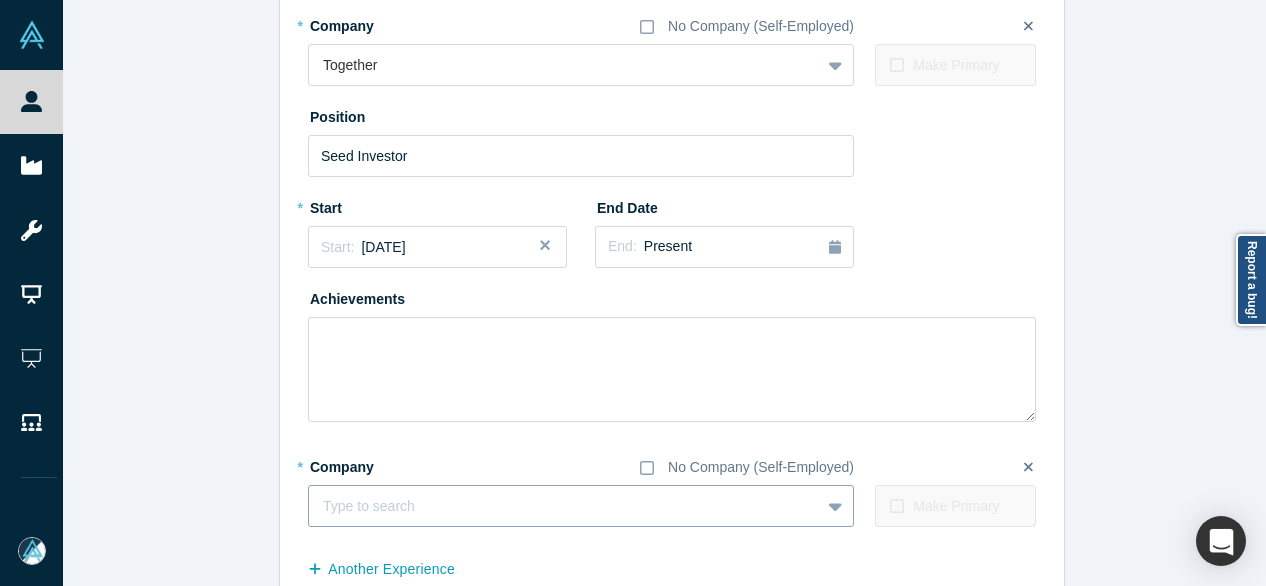 click at bounding box center [564, 506] 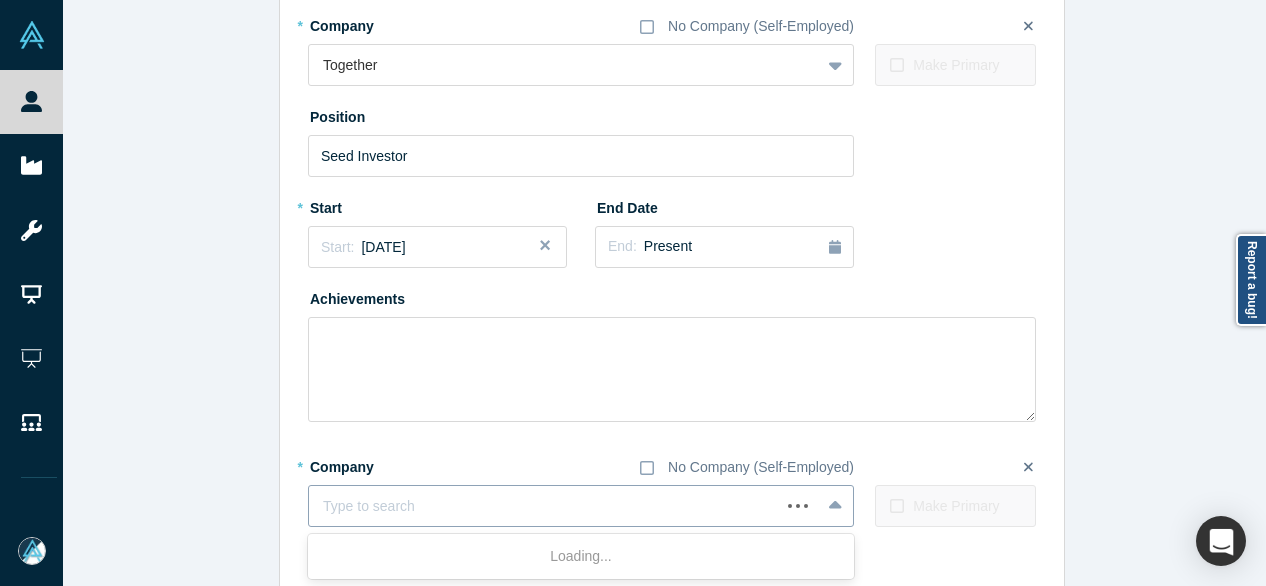 paste on "Seed Investor Seed Investor Torq" 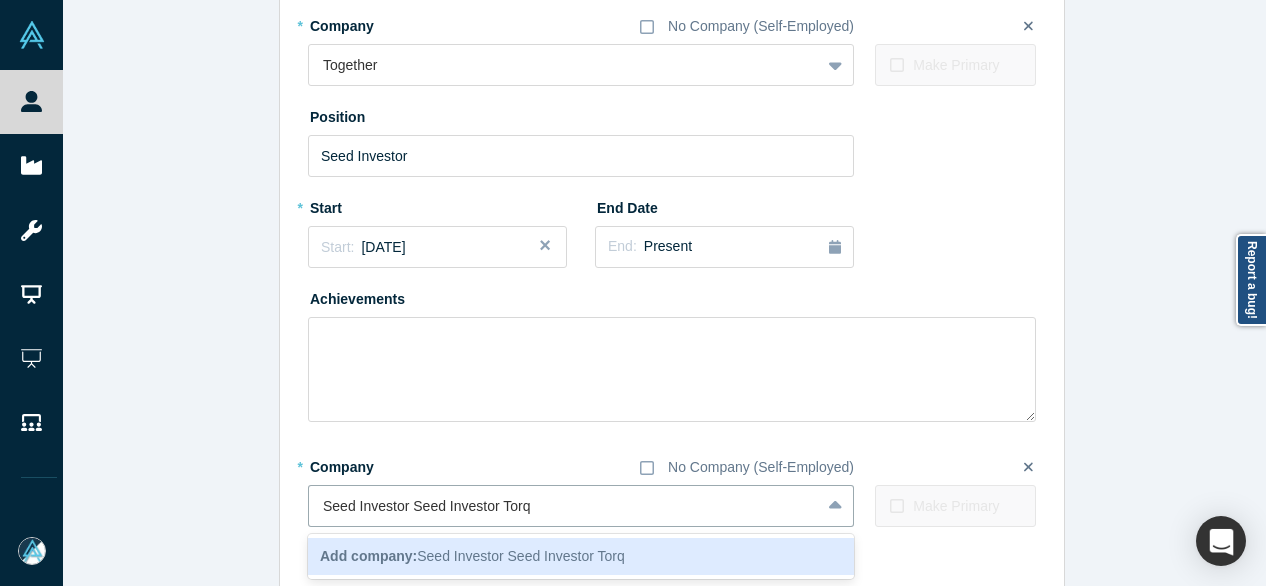 drag, startPoint x: 489, startPoint y: 514, endPoint x: 298, endPoint y: 501, distance: 191.4419 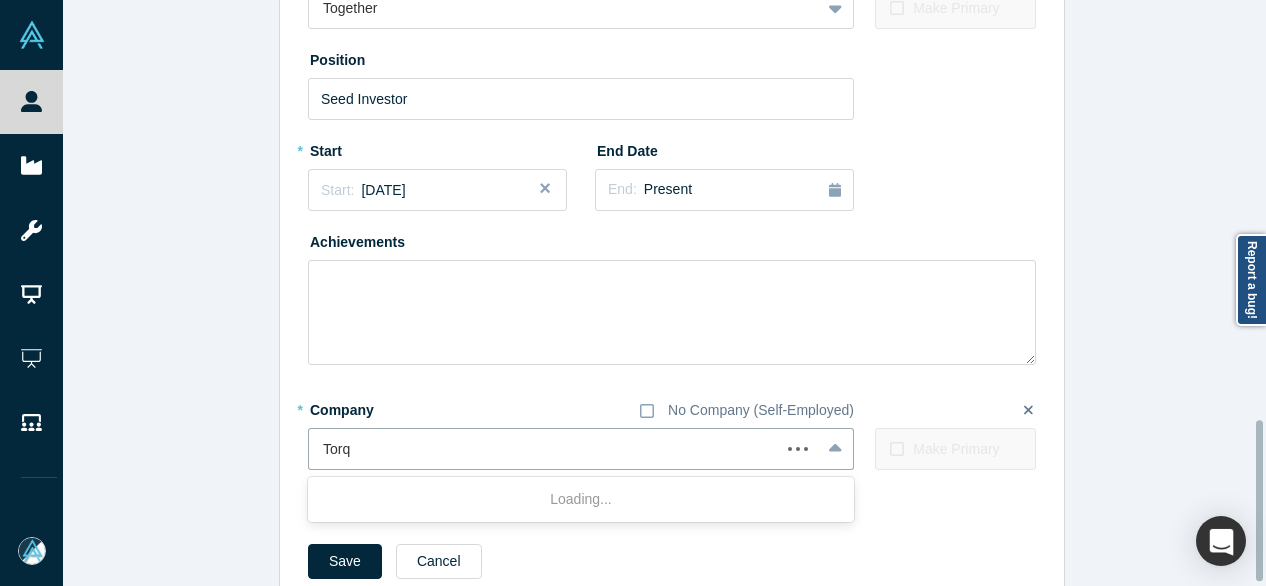 scroll, scrollTop: 1542, scrollLeft: 0, axis: vertical 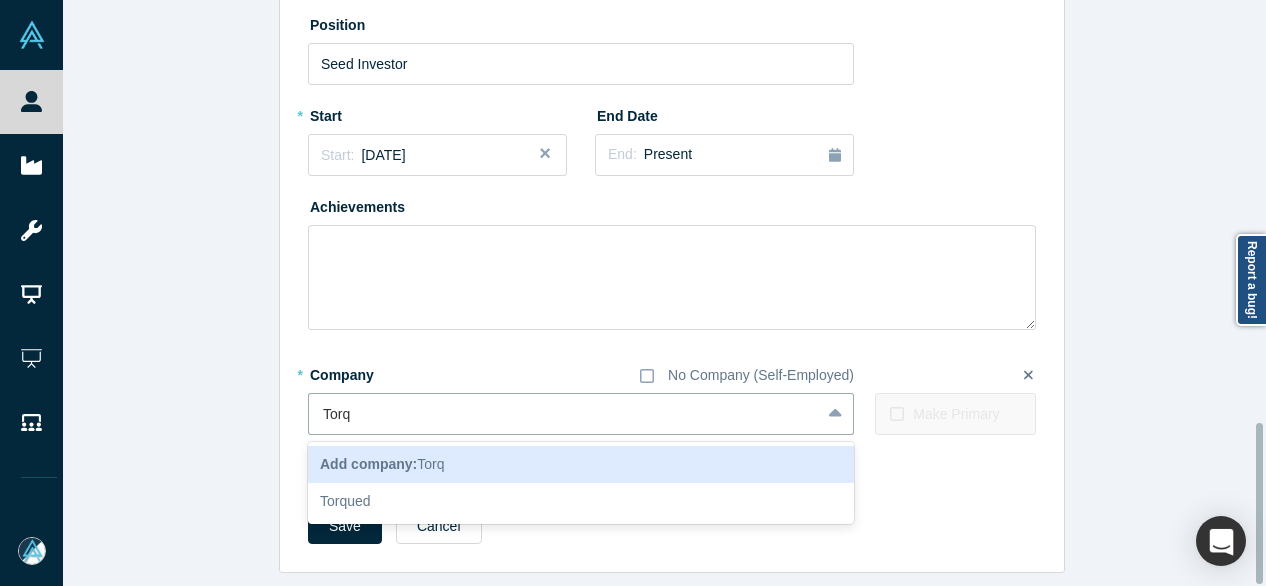click on "Add company:  Torq" at bounding box center (581, 464) 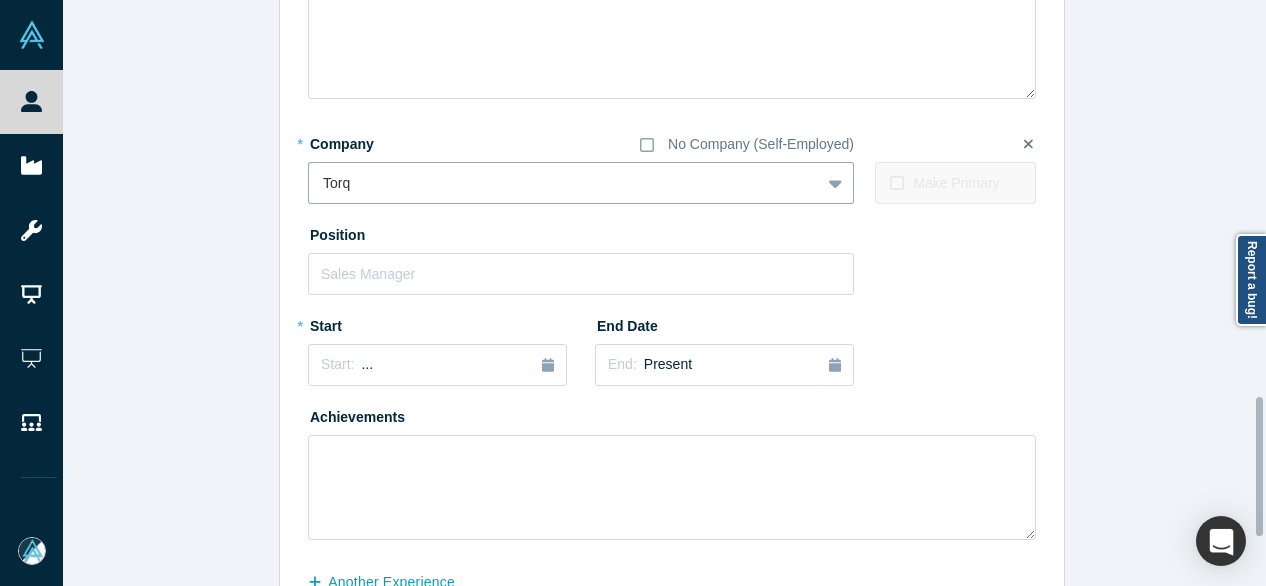 scroll, scrollTop: 1842, scrollLeft: 0, axis: vertical 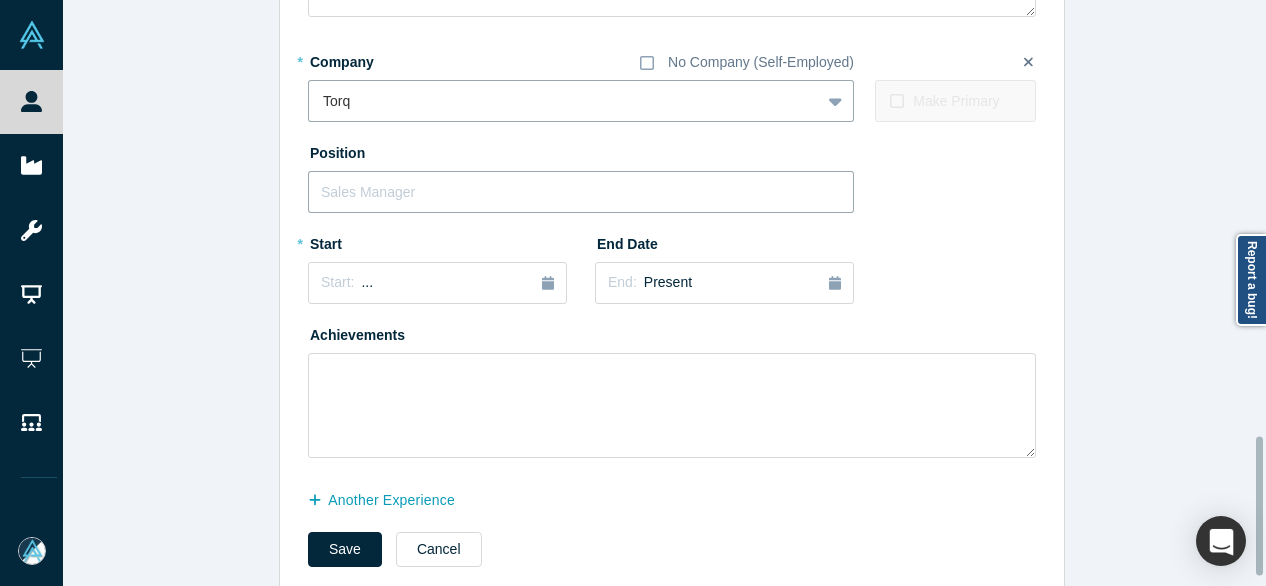 click at bounding box center [581, 192] 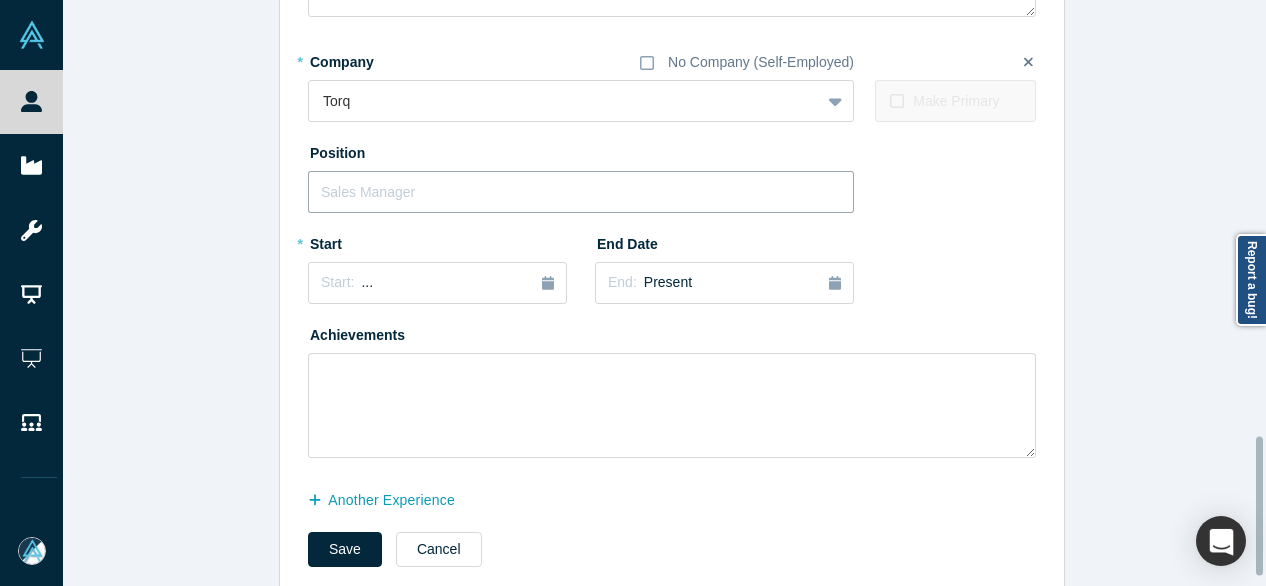 paste on "Seed Investor Seed Investor" 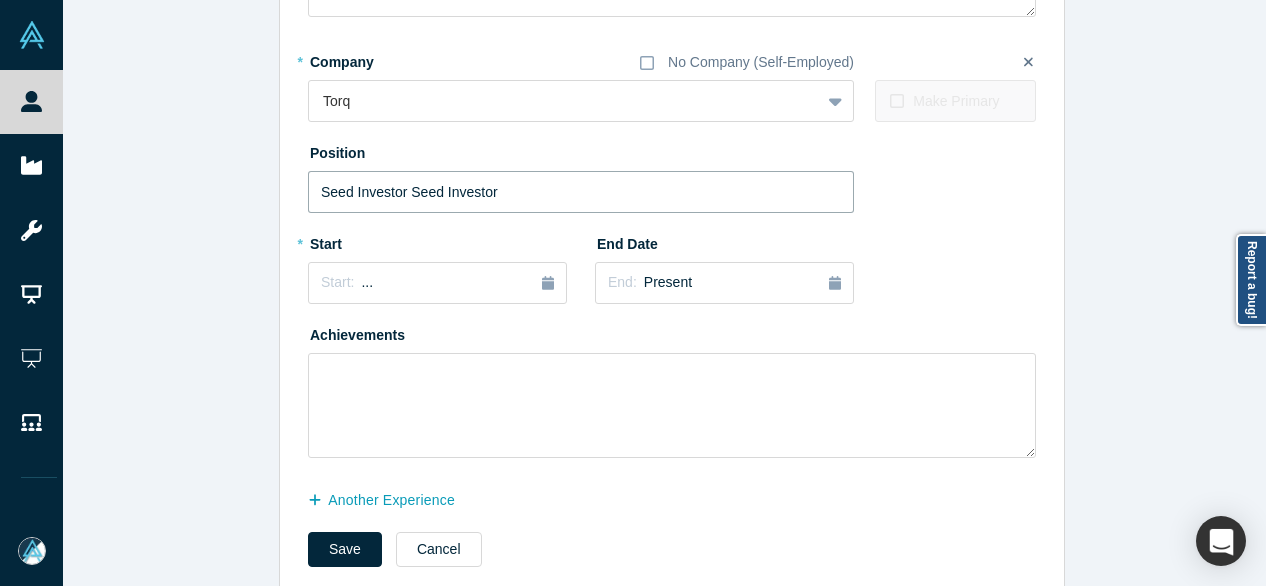drag, startPoint x: 396, startPoint y: 191, endPoint x: 564, endPoint y: 195, distance: 168.0476 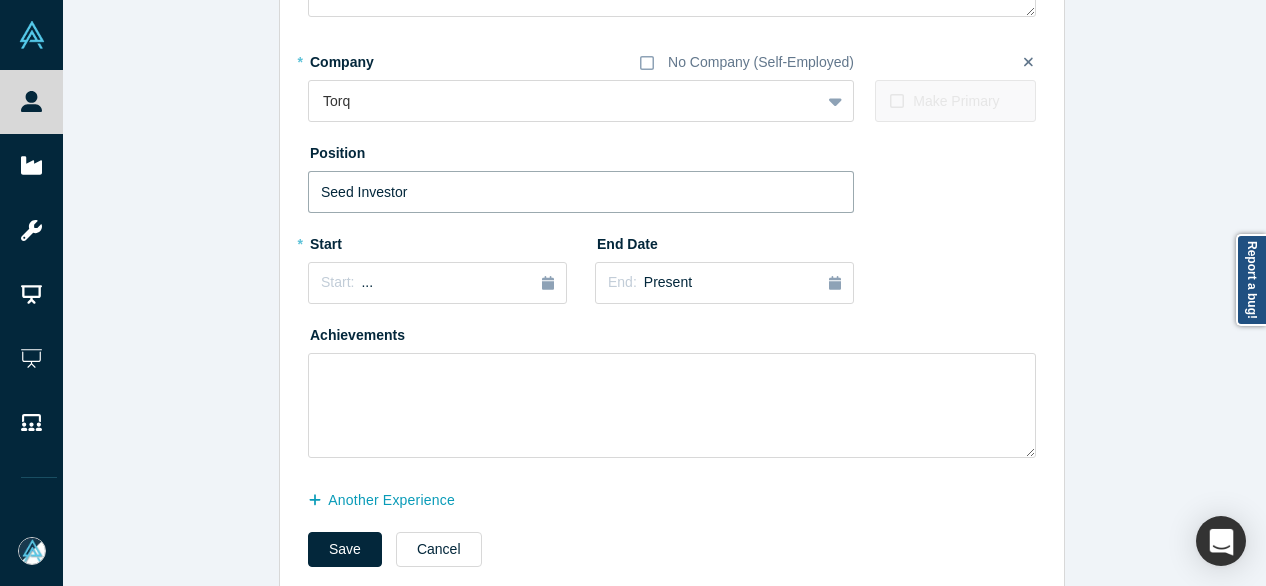 type on "Seed Investor" 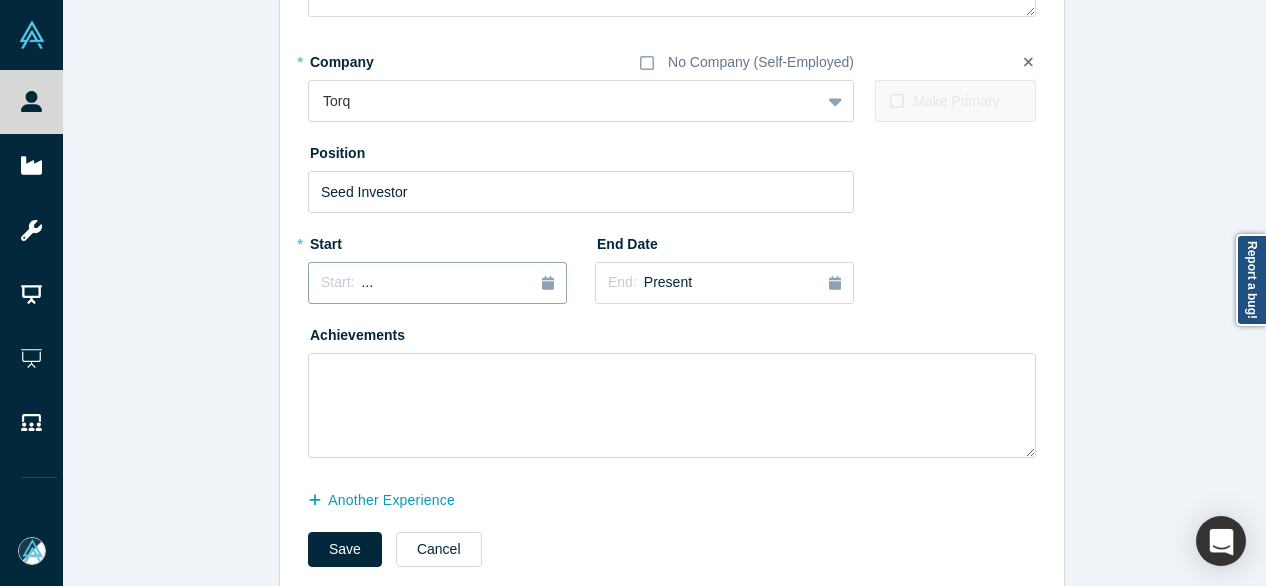 click on "Start: ..." at bounding box center [347, 283] 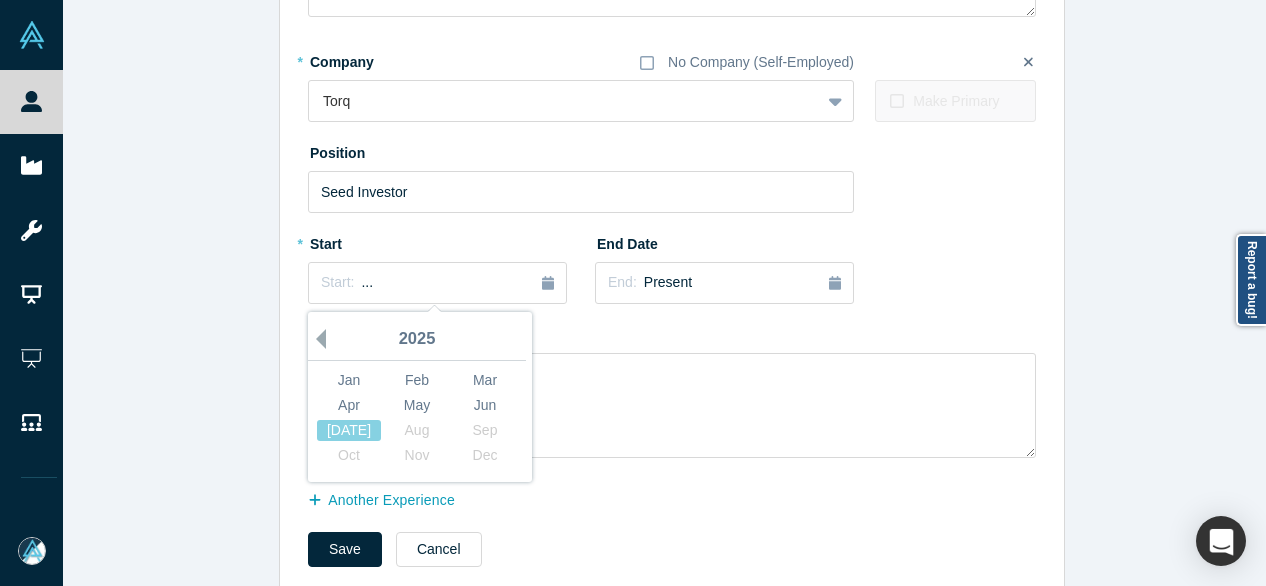 click on "Previous Year" at bounding box center (316, 339) 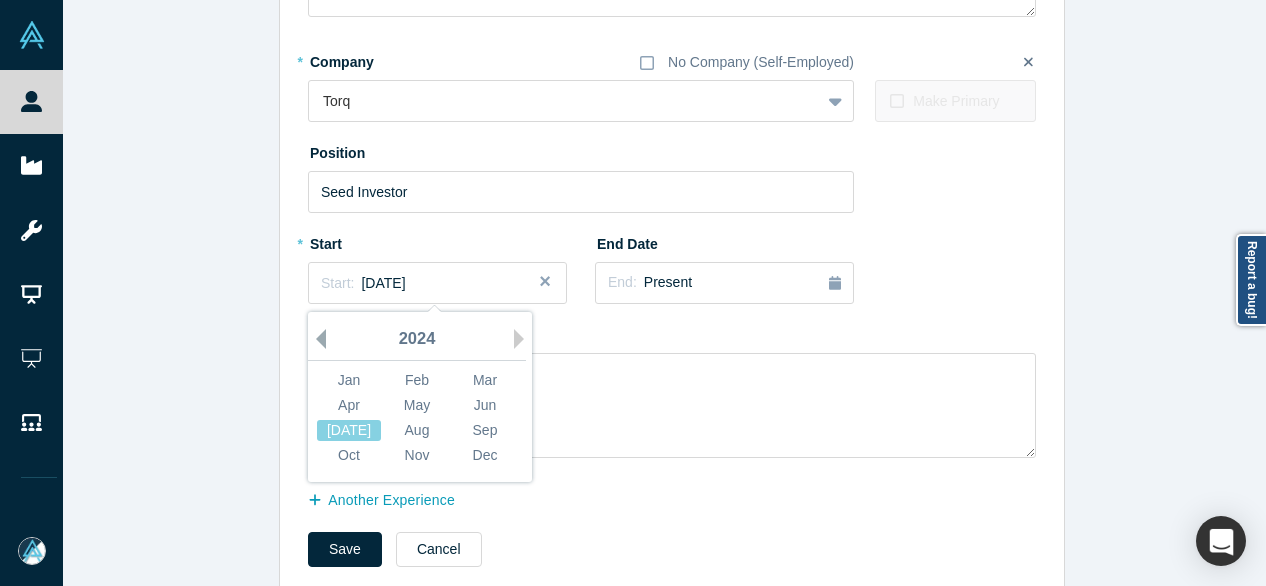 click on "Previous Year" at bounding box center [316, 339] 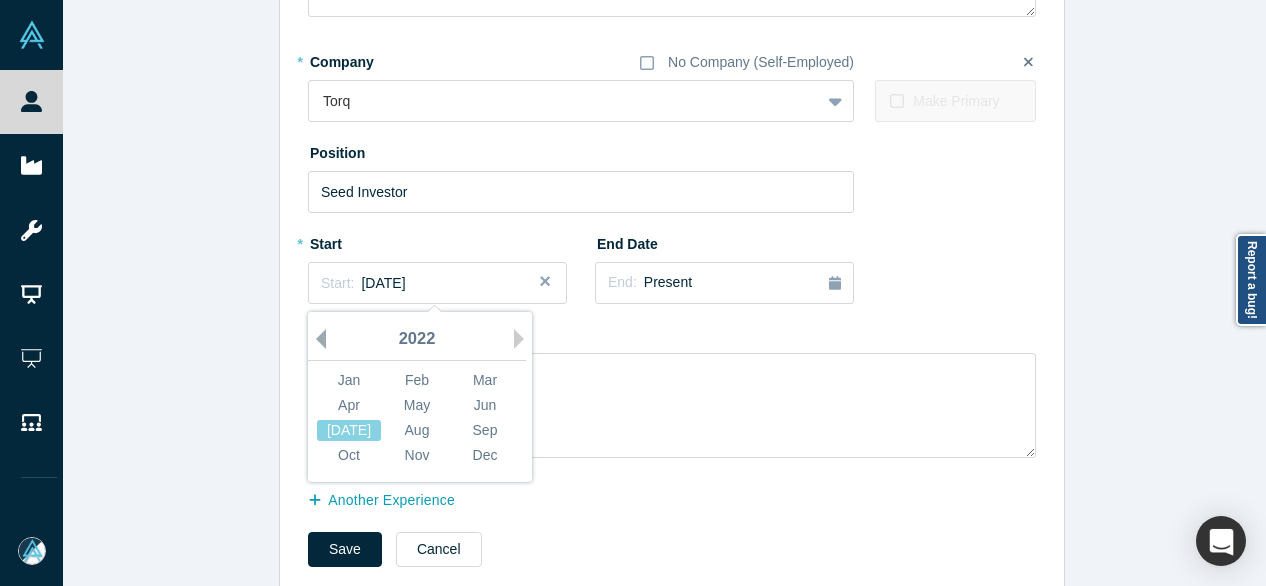 click on "Previous Year" at bounding box center [316, 339] 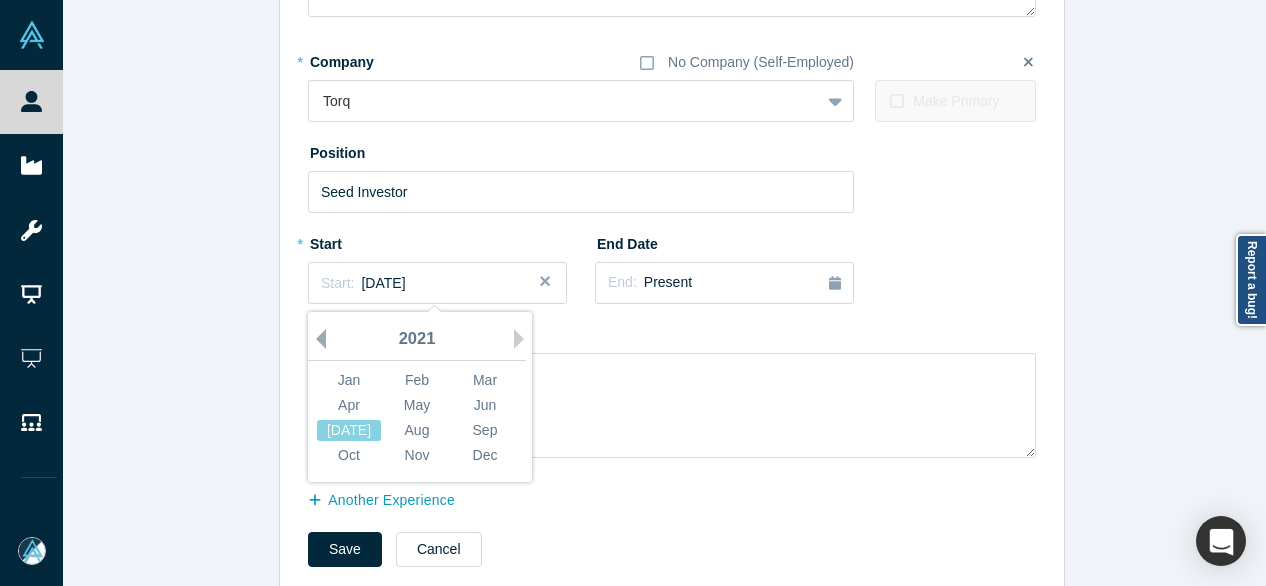 click on "Previous Year" at bounding box center [316, 339] 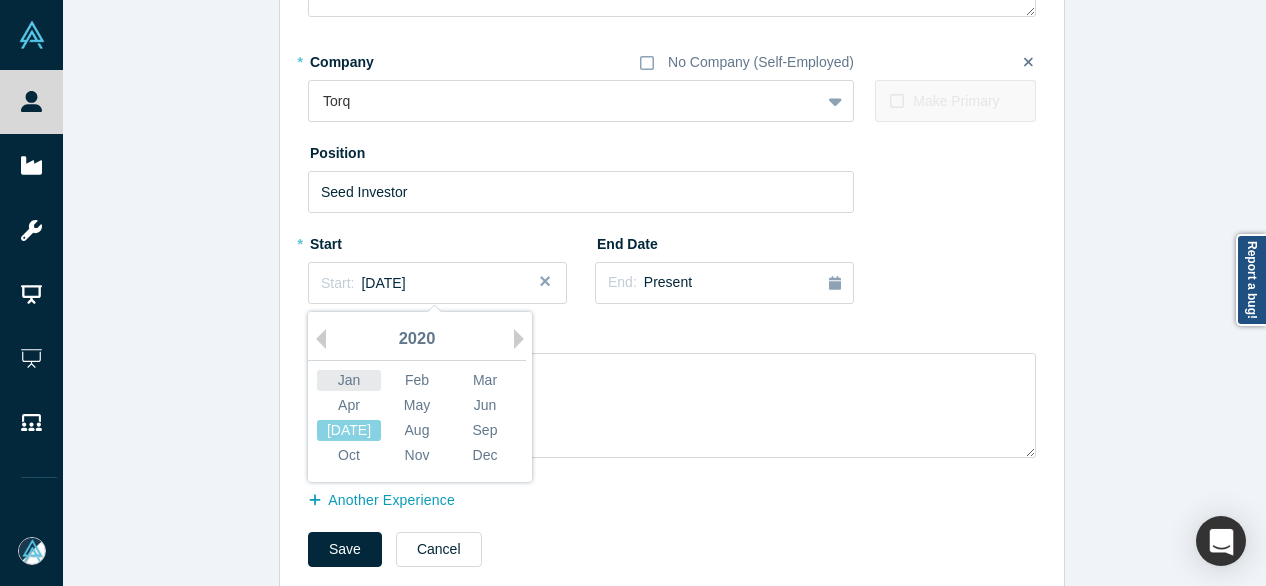 click on "Jan" at bounding box center [349, 380] 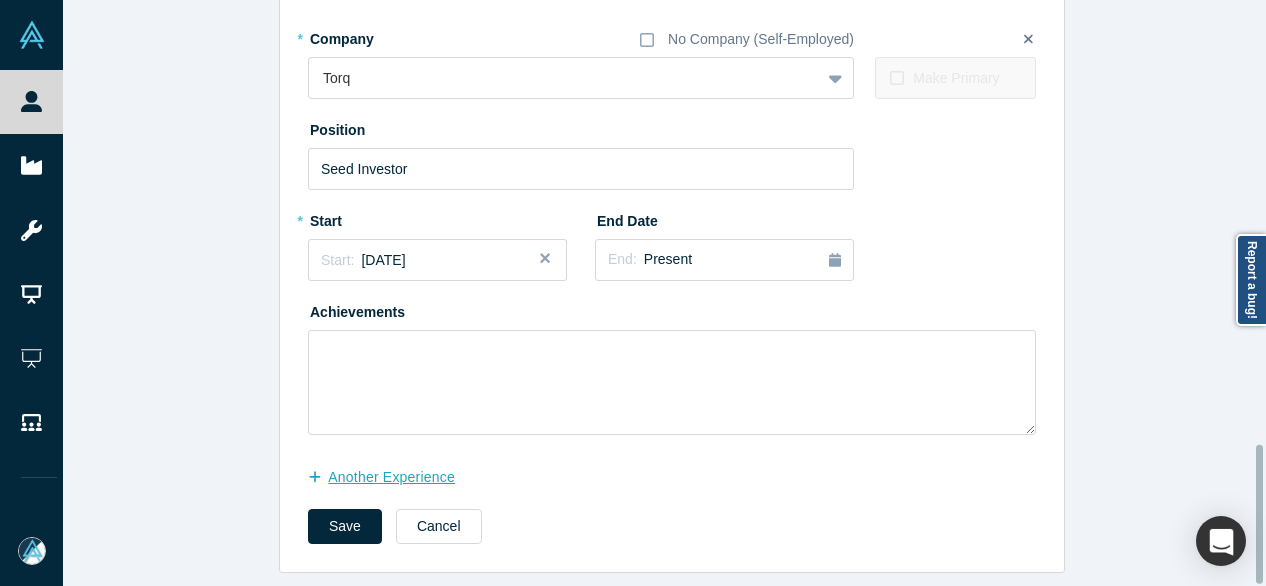 scroll, scrollTop: 1878, scrollLeft: 0, axis: vertical 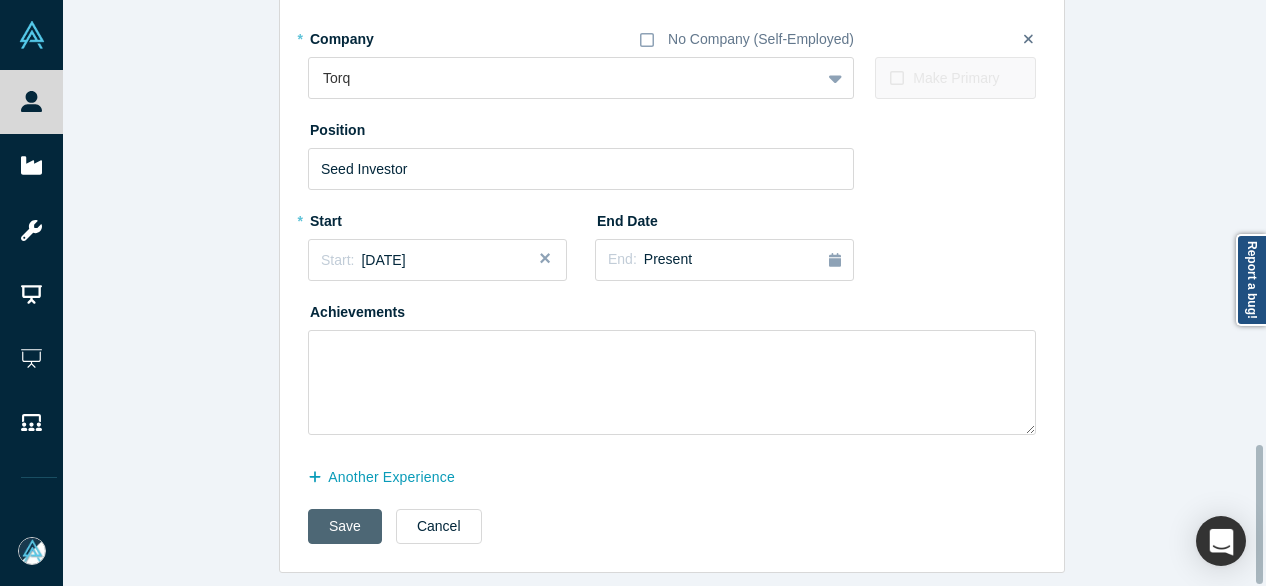 click on "Save" at bounding box center (345, 526) 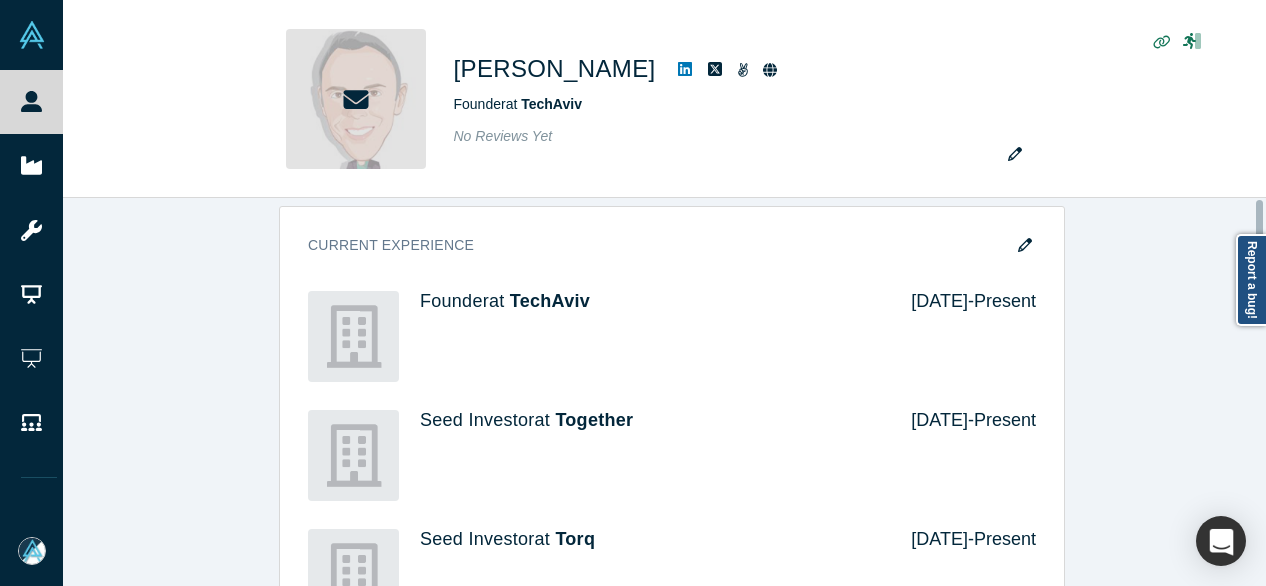 scroll, scrollTop: 0, scrollLeft: 0, axis: both 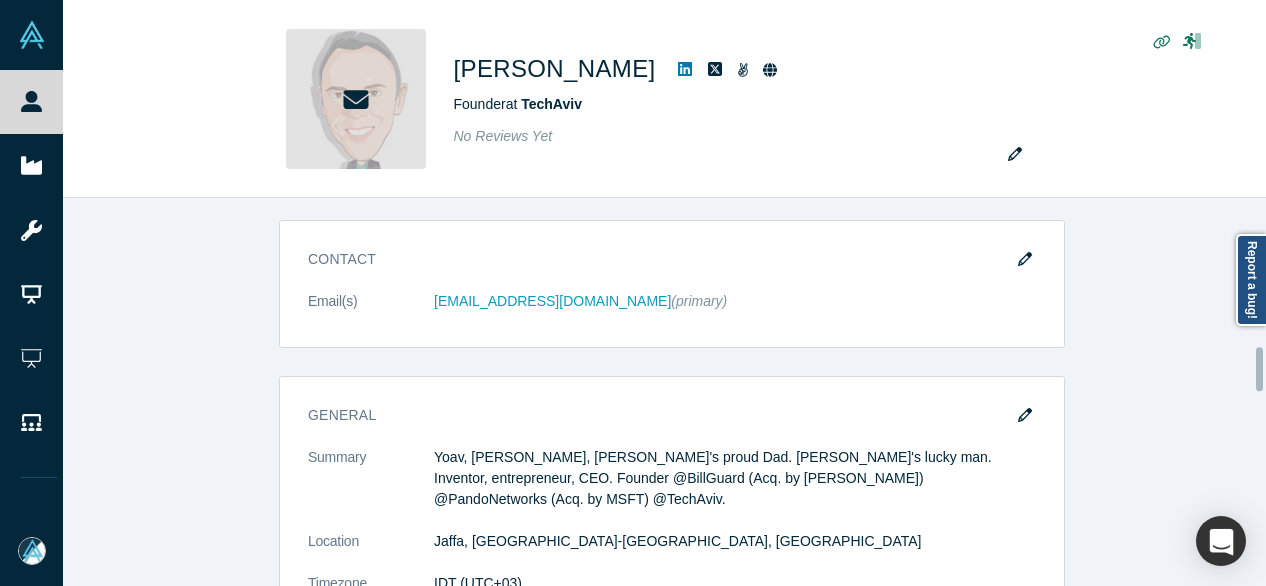 click 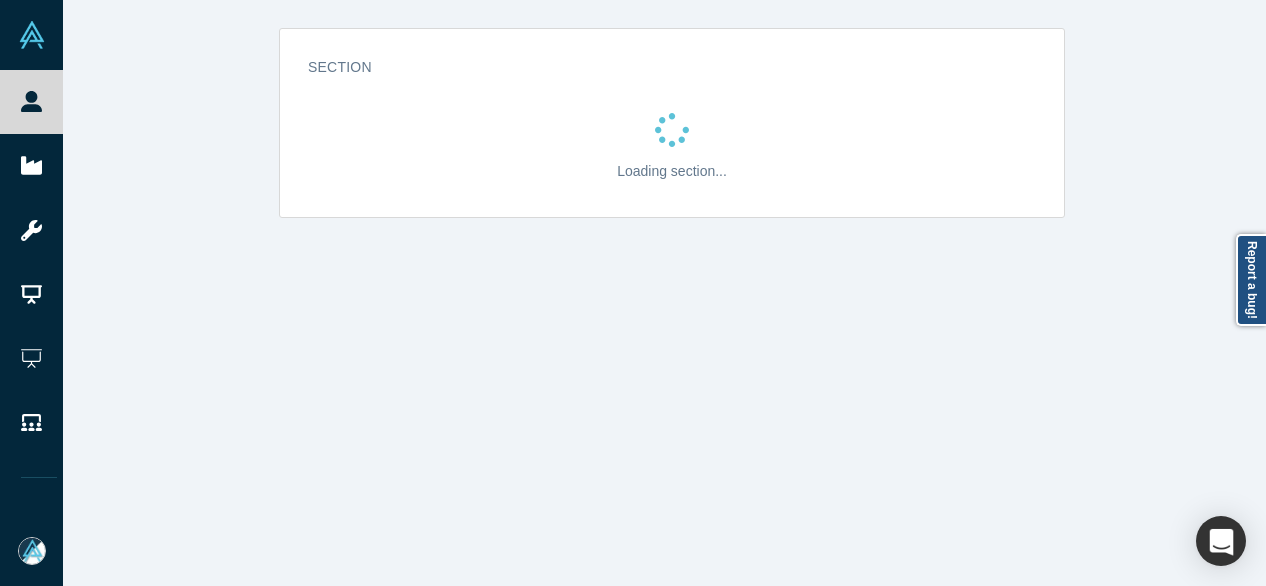 scroll, scrollTop: 0, scrollLeft: 0, axis: both 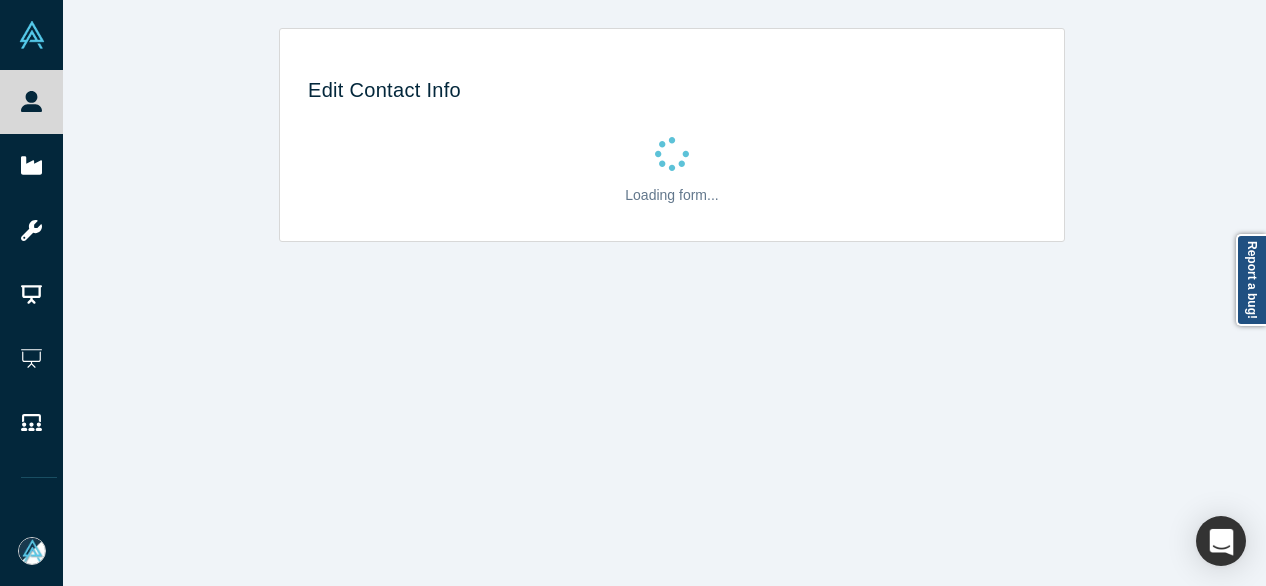 select on "US" 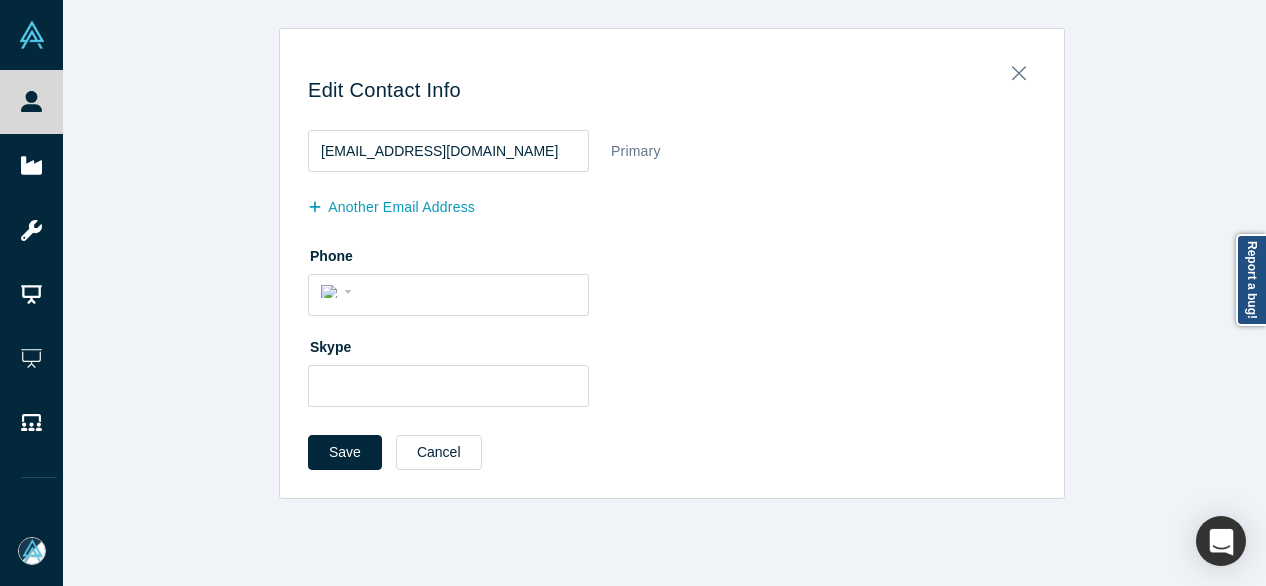 click on "yaron@techaviv.com Primary" at bounding box center [672, 161] 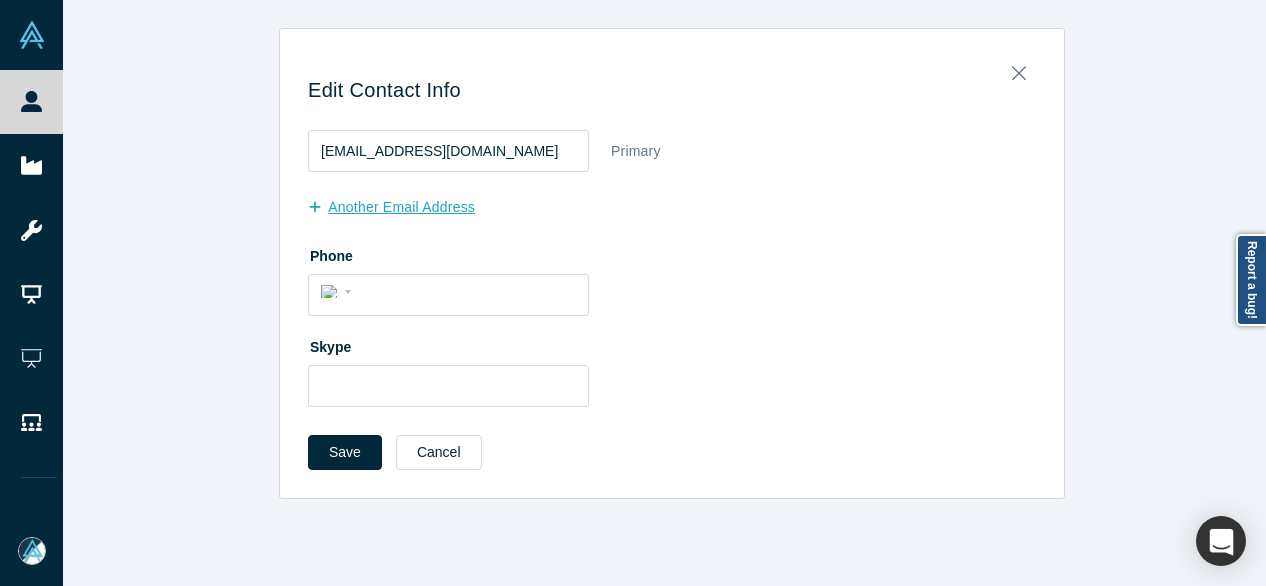 click on "another Email Address" at bounding box center (402, 207) 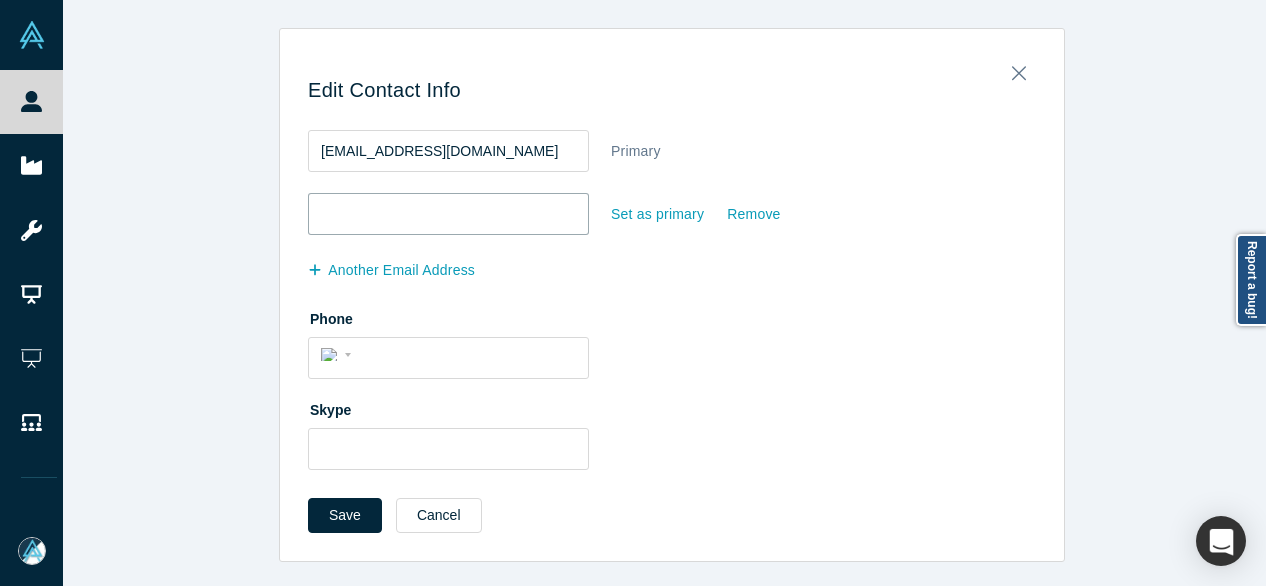 click at bounding box center [448, 214] 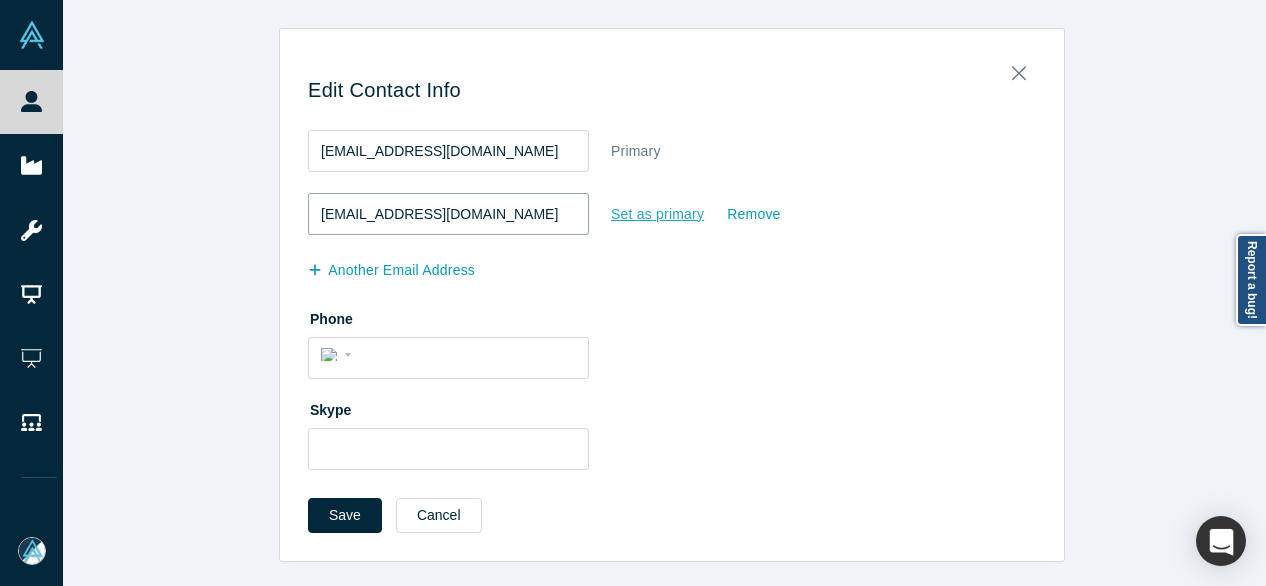 type on "yaronsamid@gmail.com" 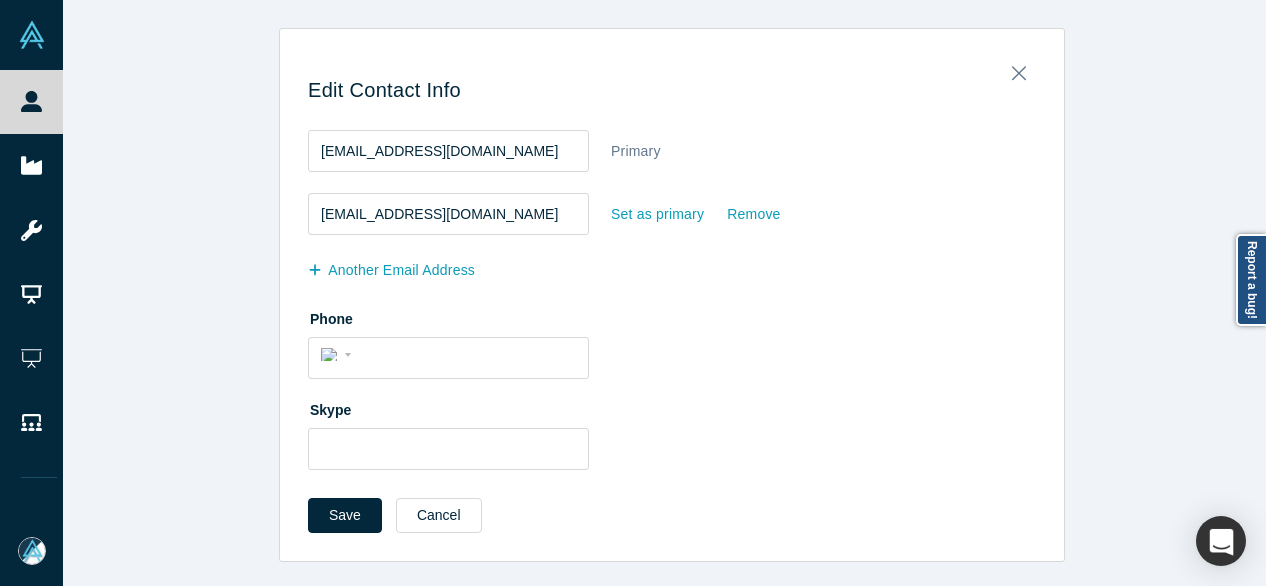 drag, startPoint x: 638, startPoint y: 213, endPoint x: 604, endPoint y: 244, distance: 46.010868 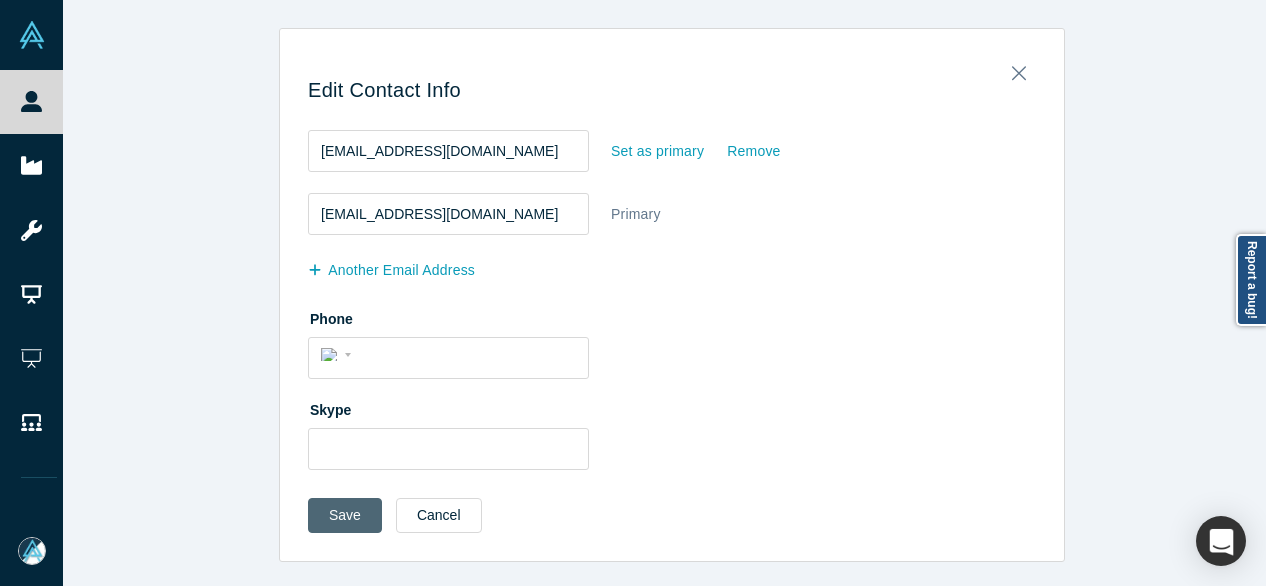 click on "Save" at bounding box center [345, 515] 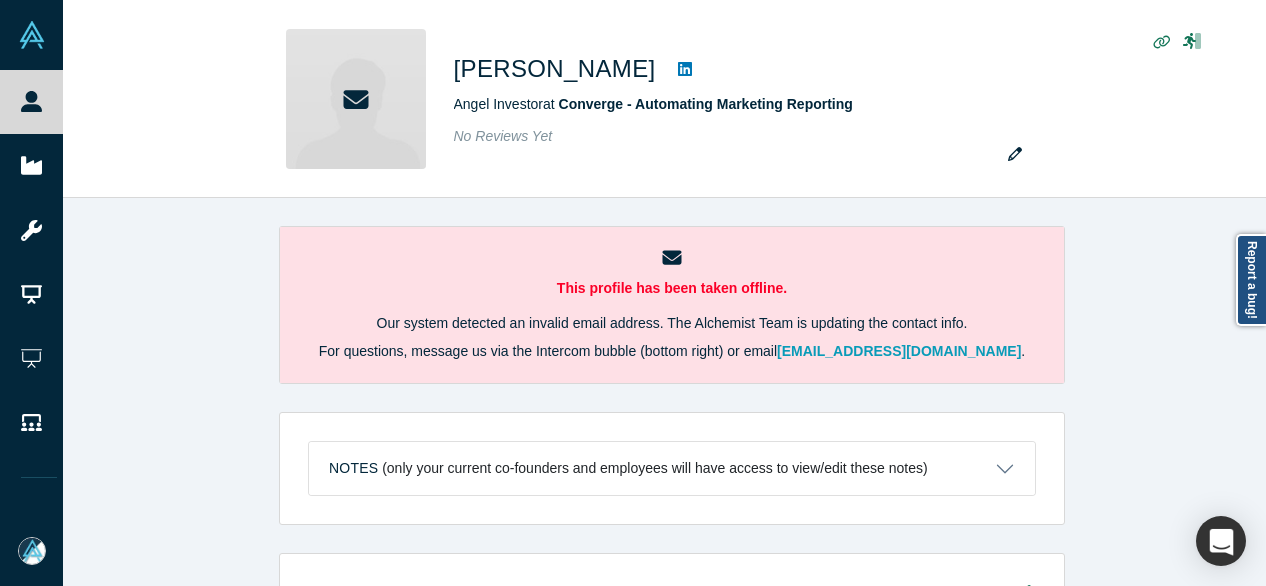 scroll, scrollTop: 0, scrollLeft: 0, axis: both 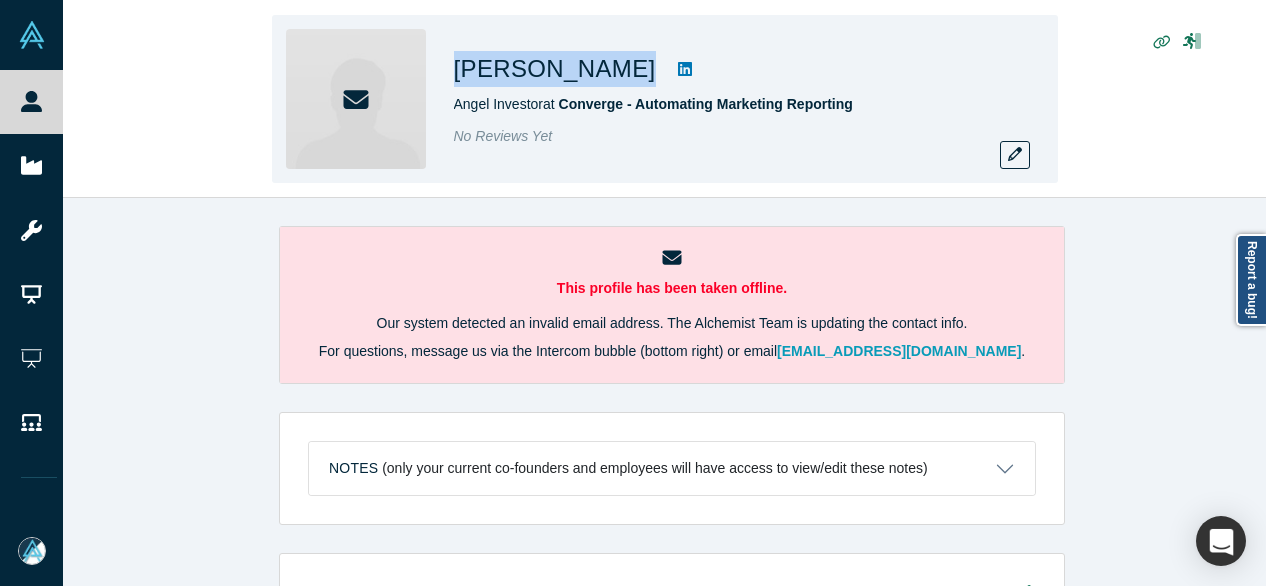 drag, startPoint x: 458, startPoint y: 61, endPoint x: 626, endPoint y: 59, distance: 168.0119 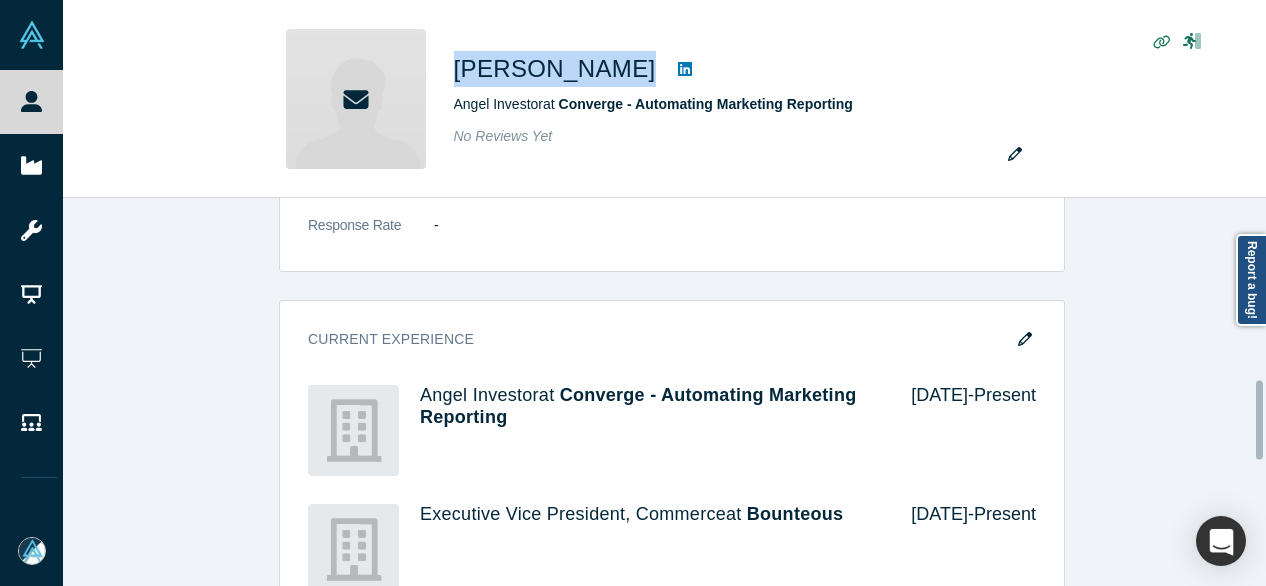 scroll, scrollTop: 900, scrollLeft: 0, axis: vertical 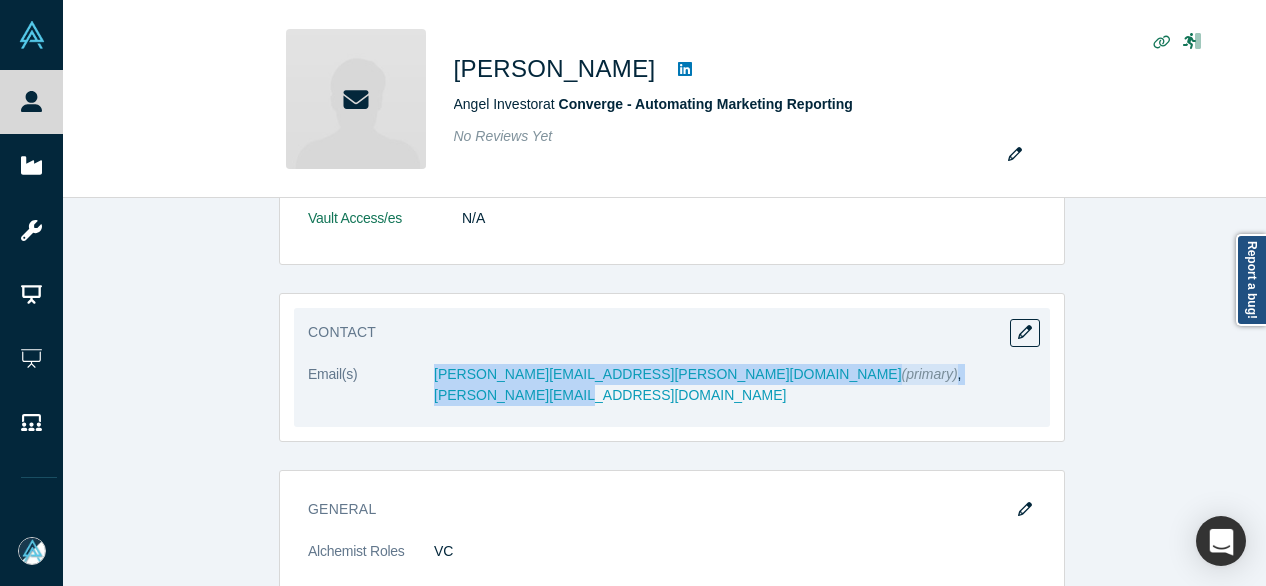 drag, startPoint x: 414, startPoint y: 399, endPoint x: 832, endPoint y: 375, distance: 418.68842 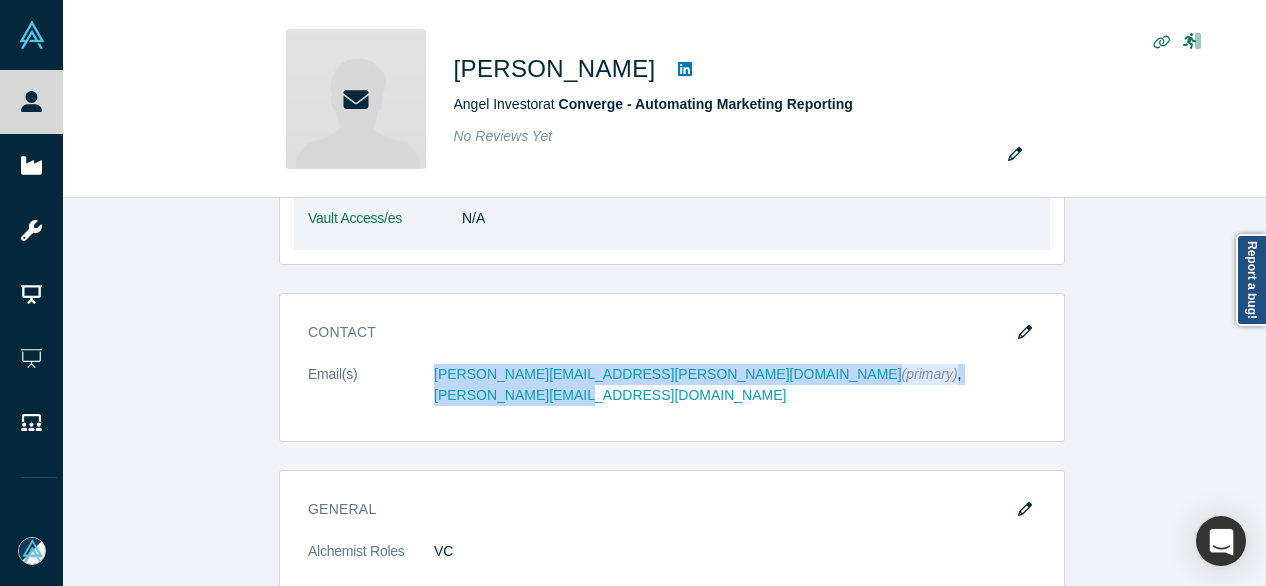 copy on "raghu.kakarala@bounteous.com  (primary) ,  raghu@fortyfour.com" 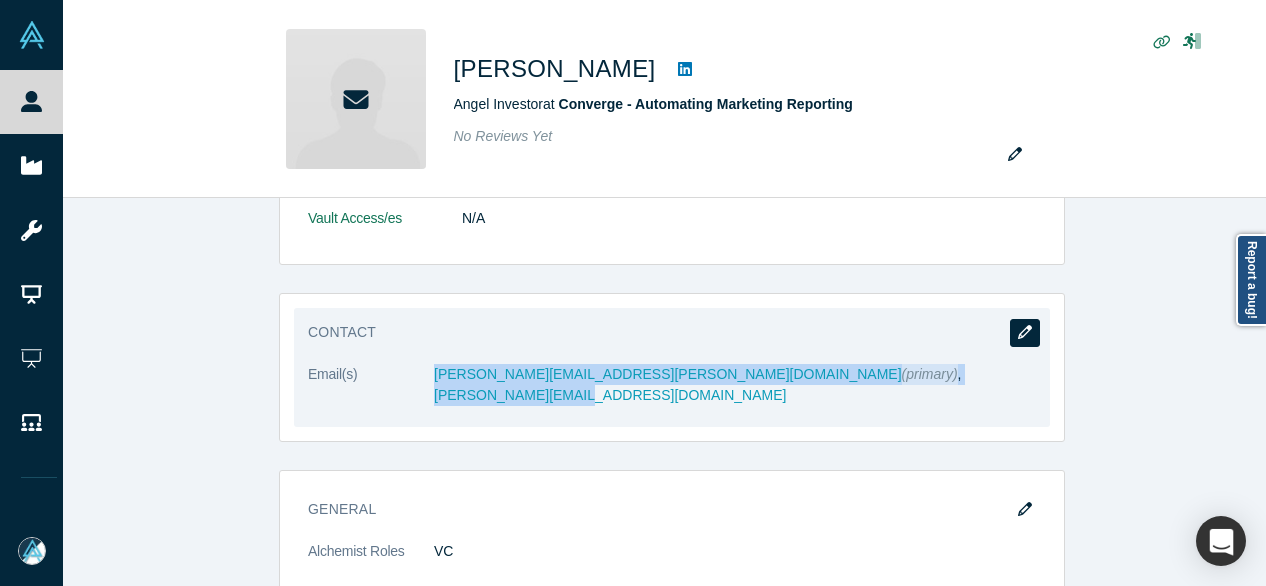 click 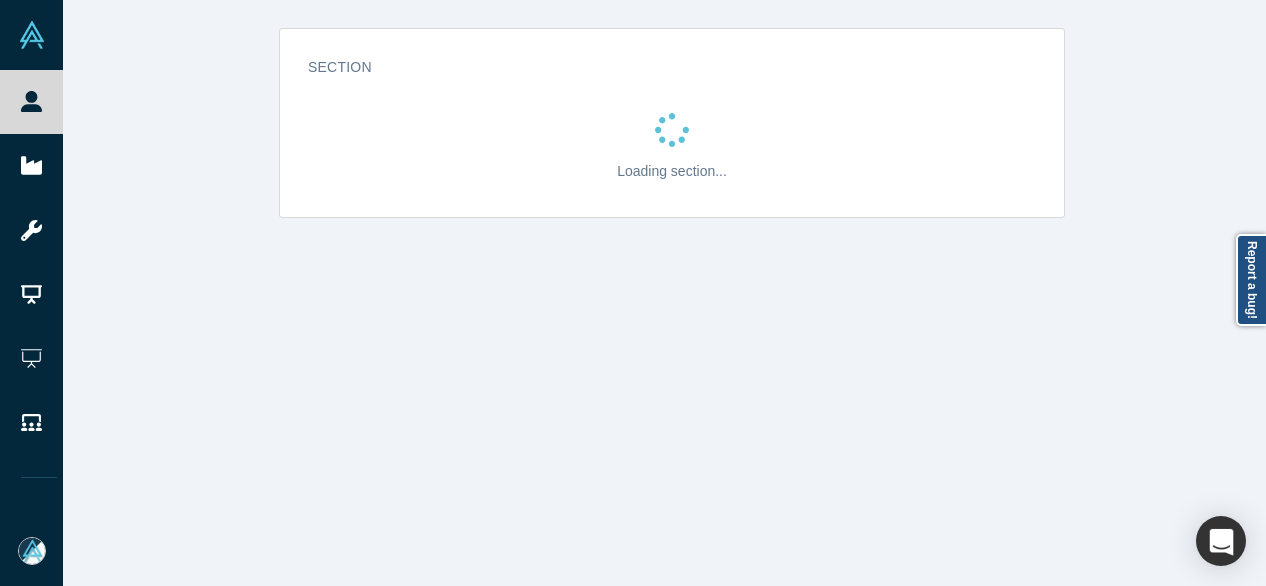 scroll, scrollTop: 0, scrollLeft: 0, axis: both 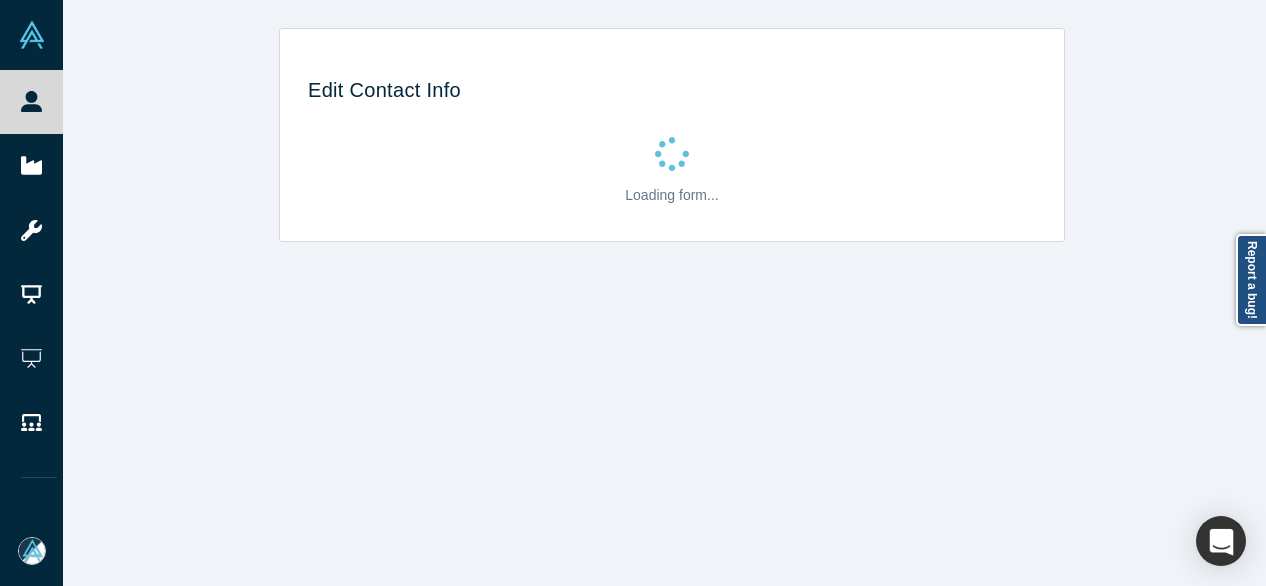 select on "US" 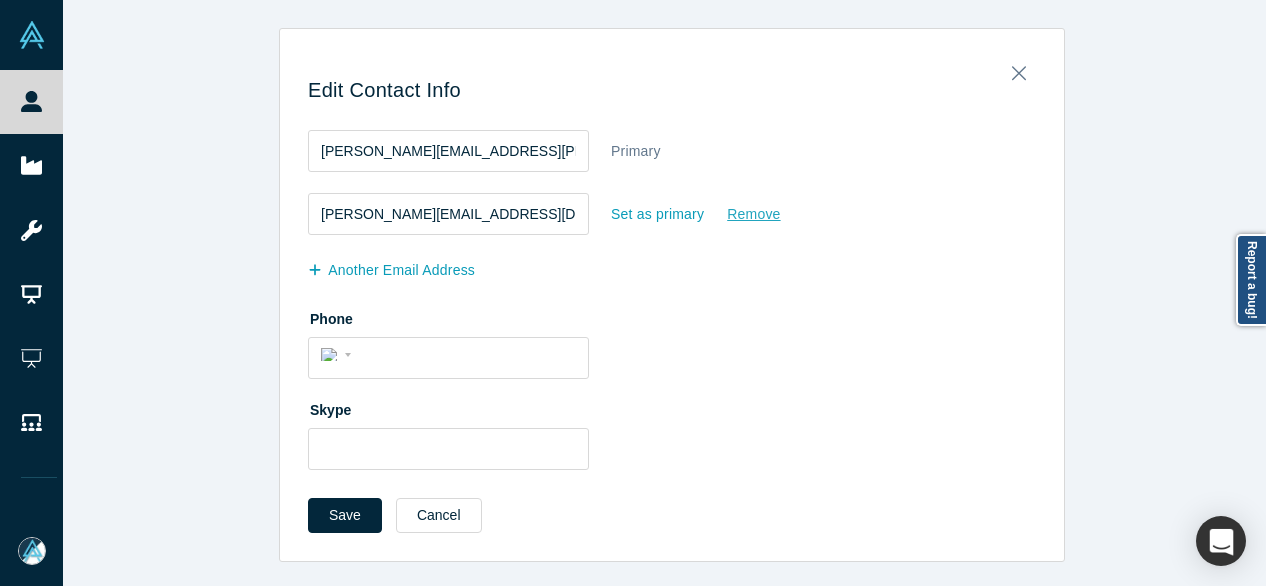 click on "Remove" at bounding box center (753, 214) 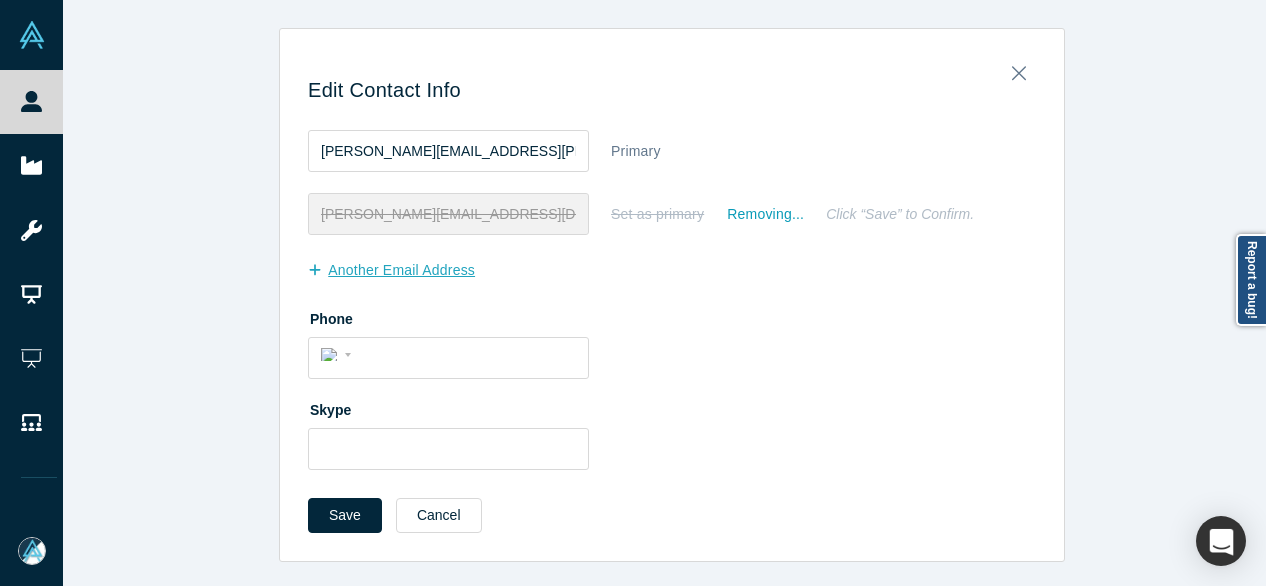 click on "another Email Address" at bounding box center [402, 270] 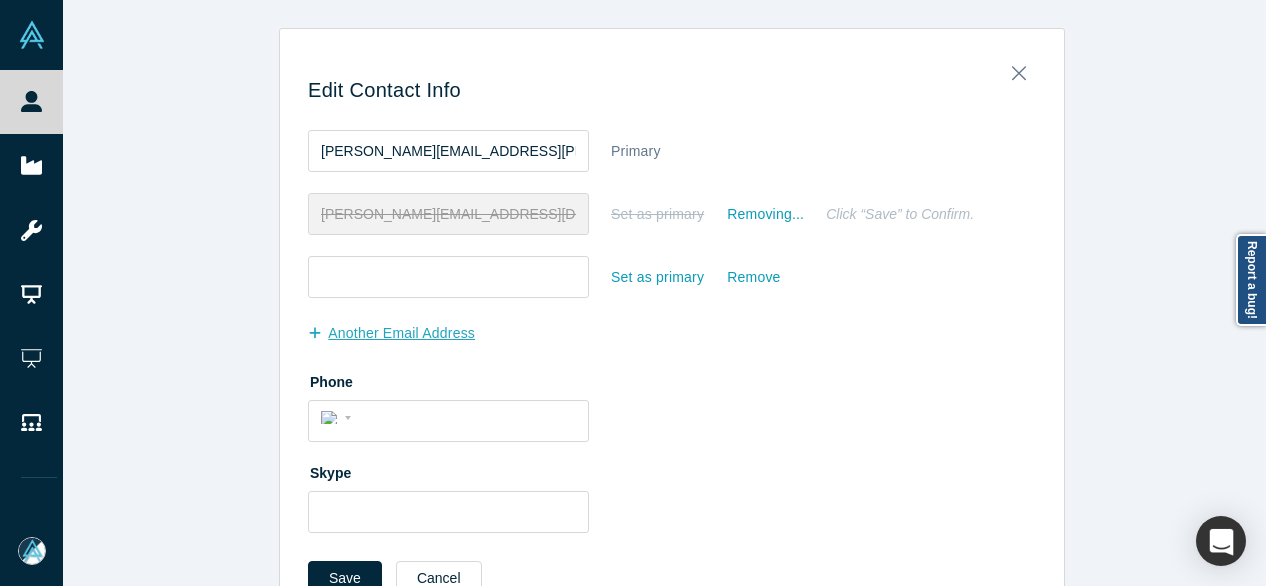 click at bounding box center (448, 277) 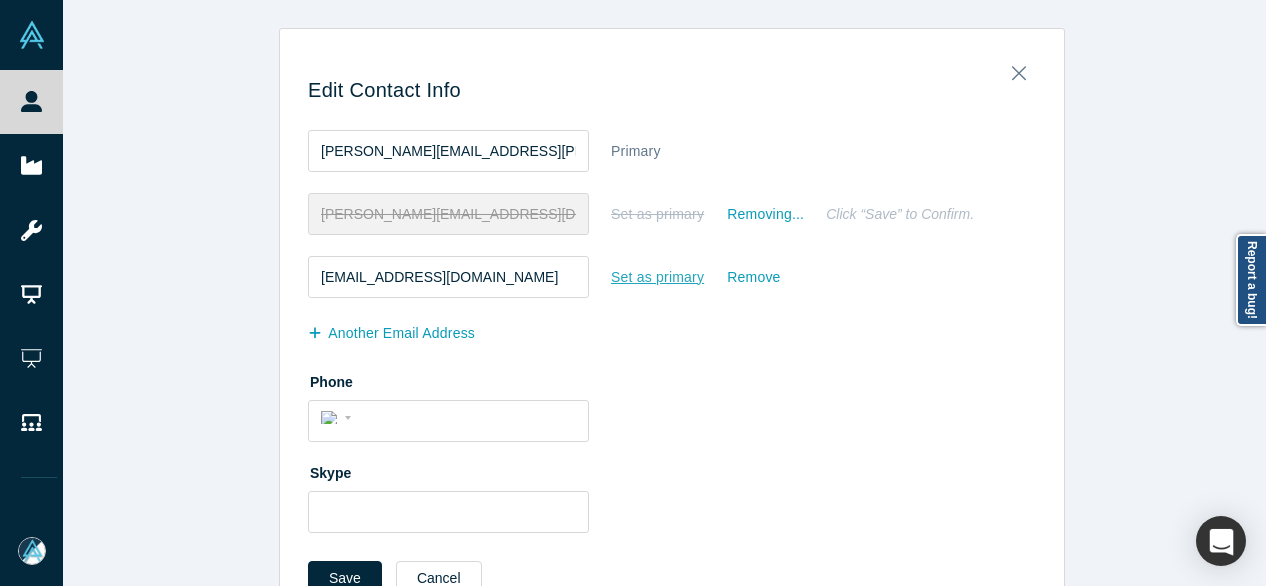 type on "greaterfool@gmail.com" 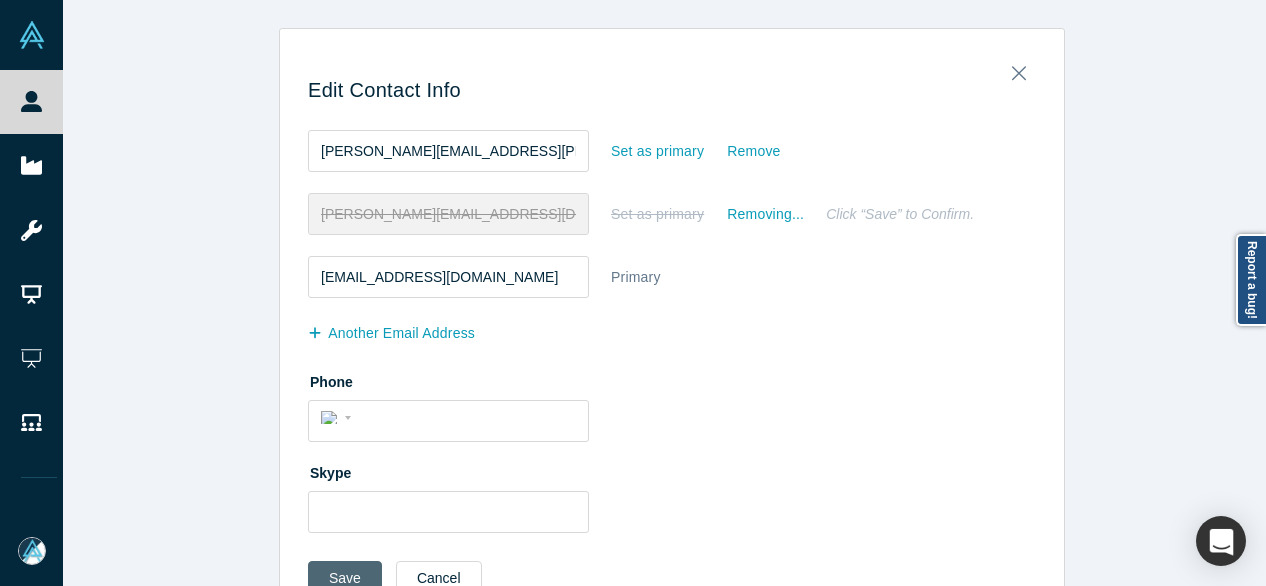 click on "Save" at bounding box center (345, 578) 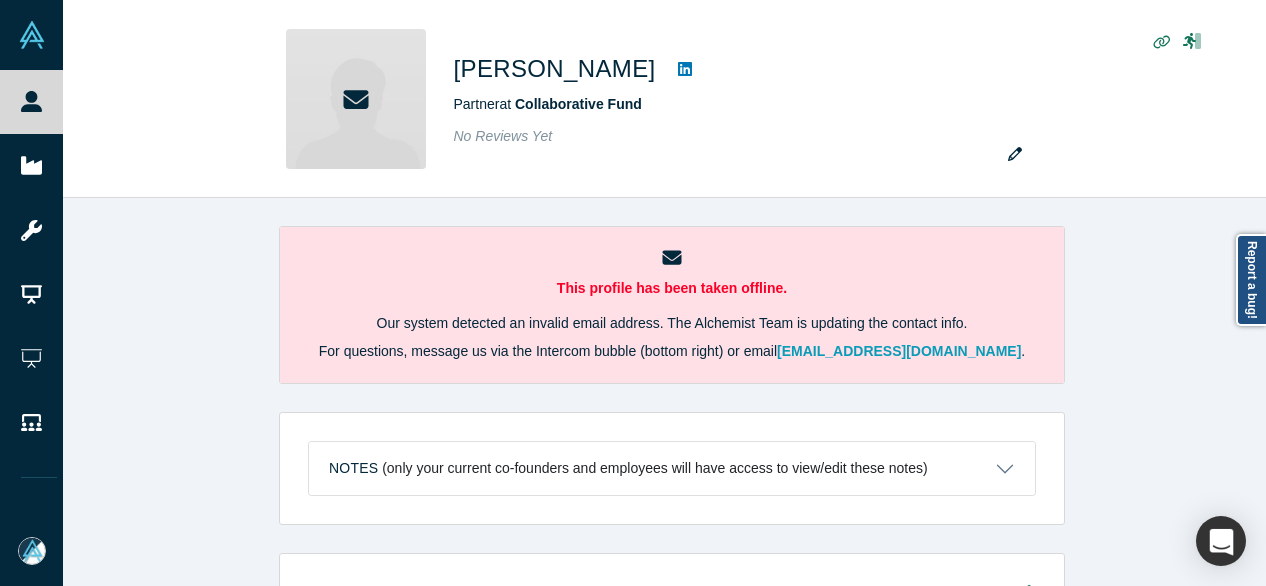 scroll, scrollTop: 0, scrollLeft: 0, axis: both 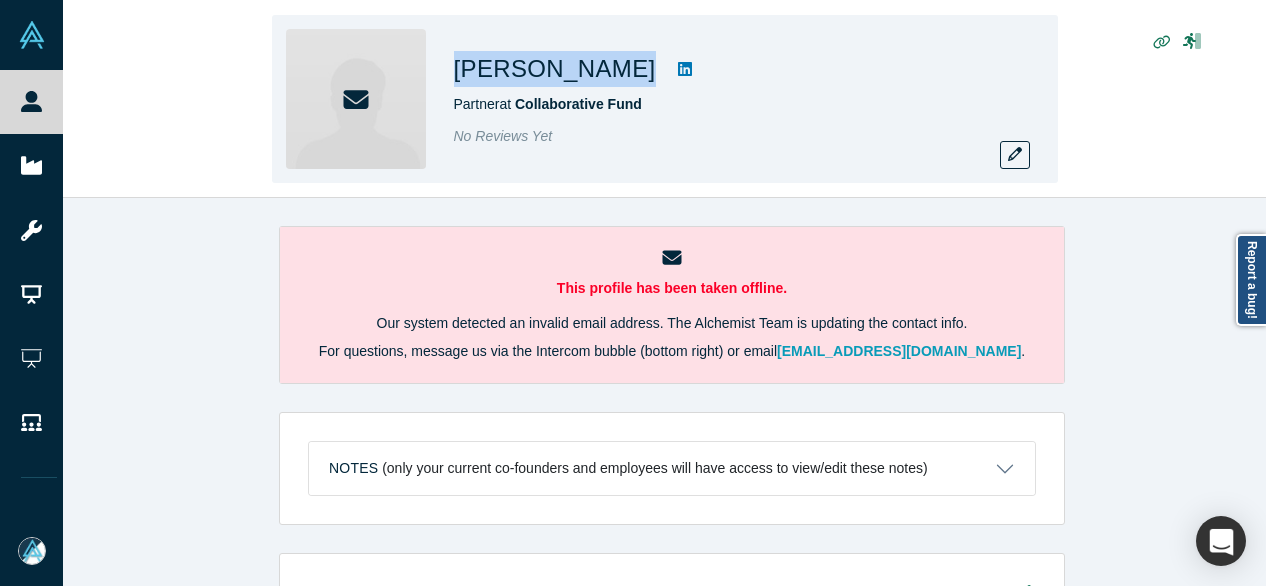 drag, startPoint x: 454, startPoint y: 78, endPoint x: 624, endPoint y: 72, distance: 170.10585 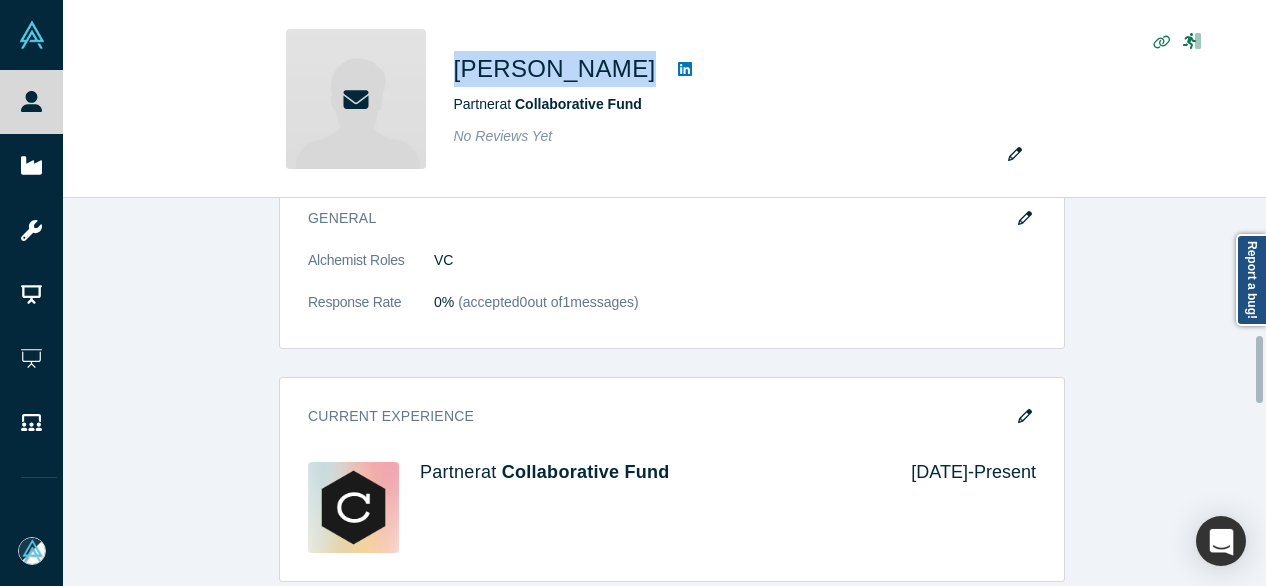 scroll, scrollTop: 800, scrollLeft: 0, axis: vertical 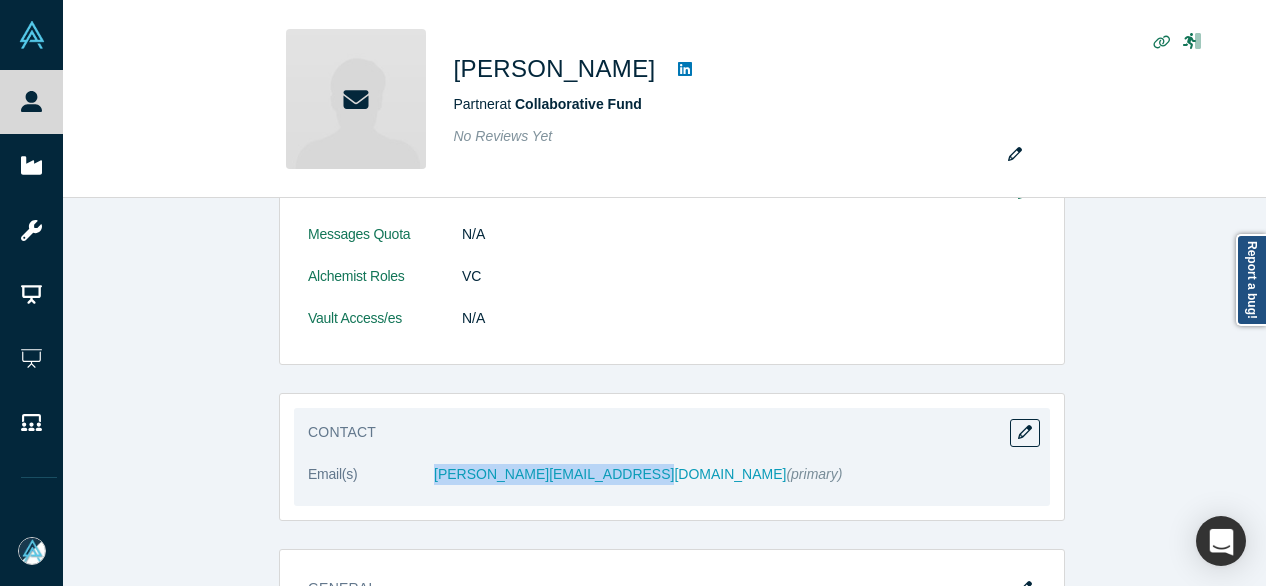 drag, startPoint x: 420, startPoint y: 485, endPoint x: 613, endPoint y: 479, distance: 193.09325 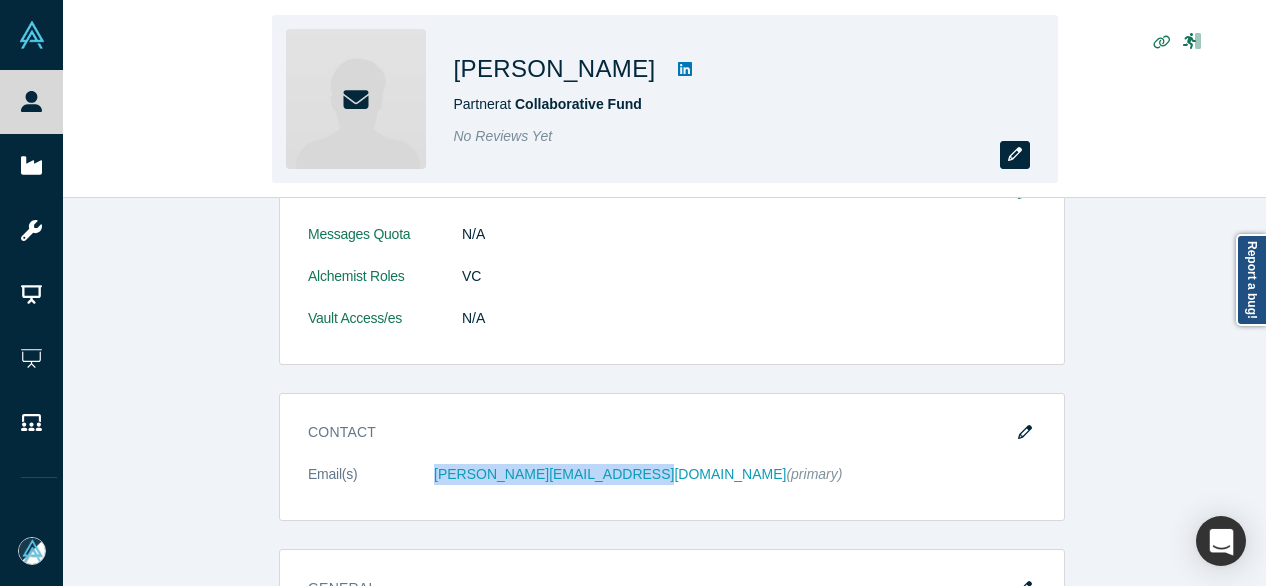 drag, startPoint x: 648, startPoint y: 79, endPoint x: 1010, endPoint y: 153, distance: 369.4861 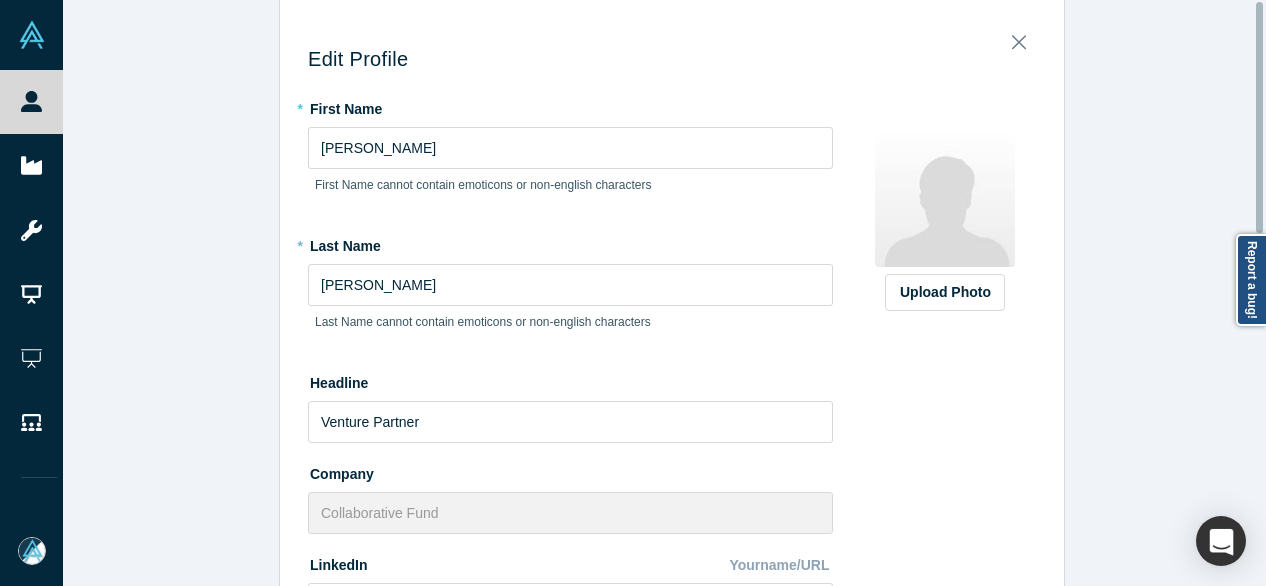 scroll, scrollTop: 0, scrollLeft: 0, axis: both 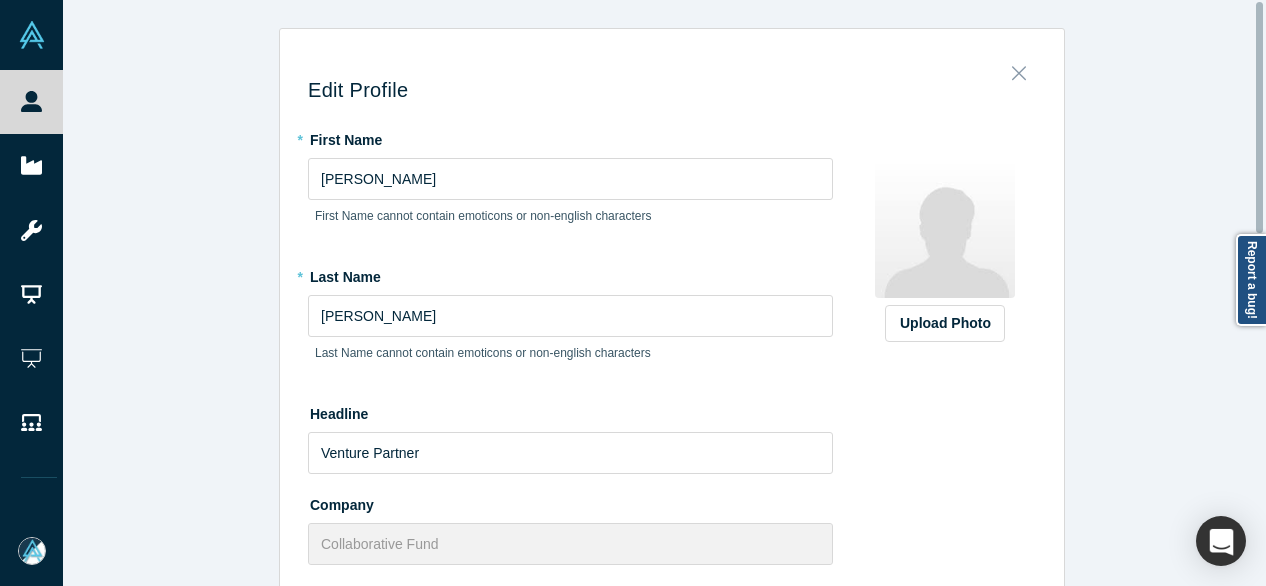 click 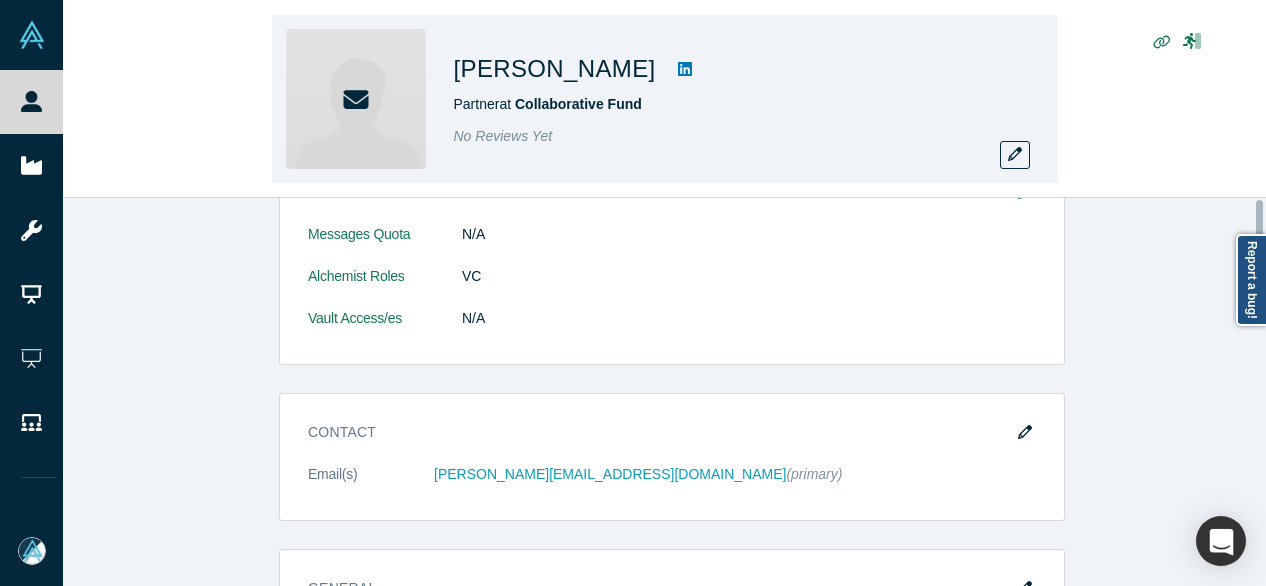 scroll, scrollTop: 0, scrollLeft: 0, axis: both 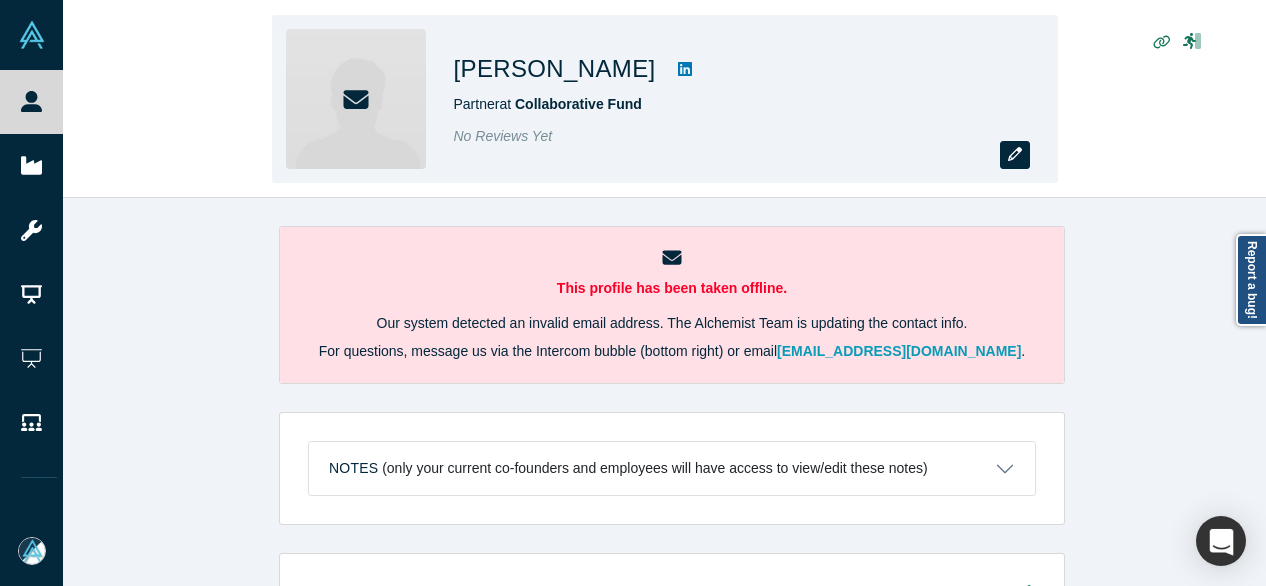 click 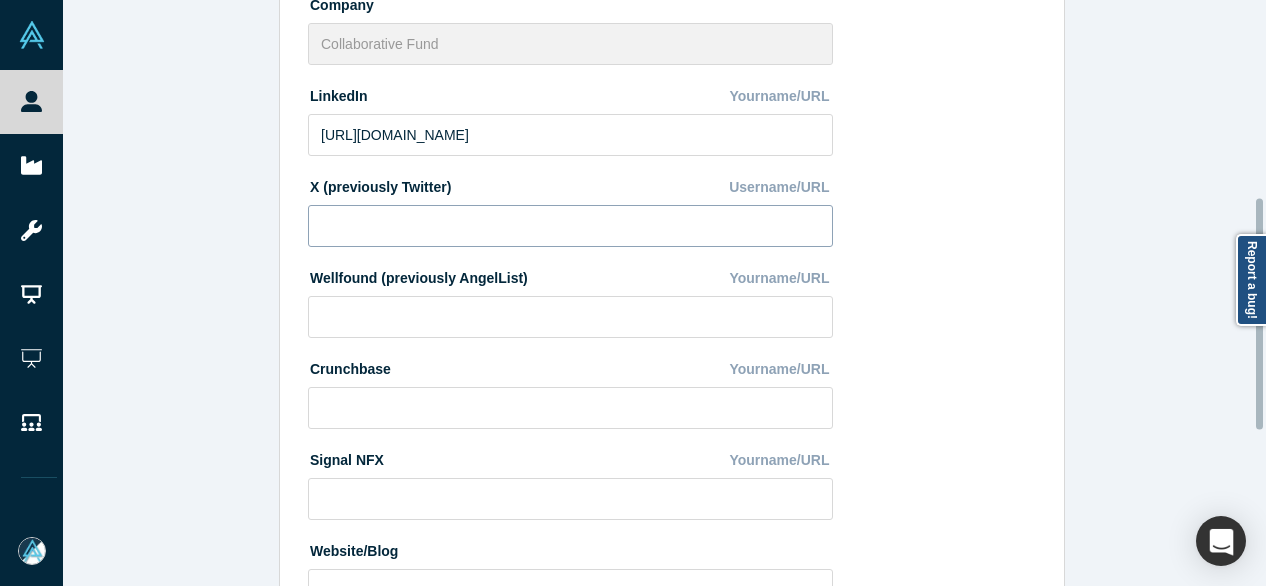 scroll, scrollTop: 896, scrollLeft: 0, axis: vertical 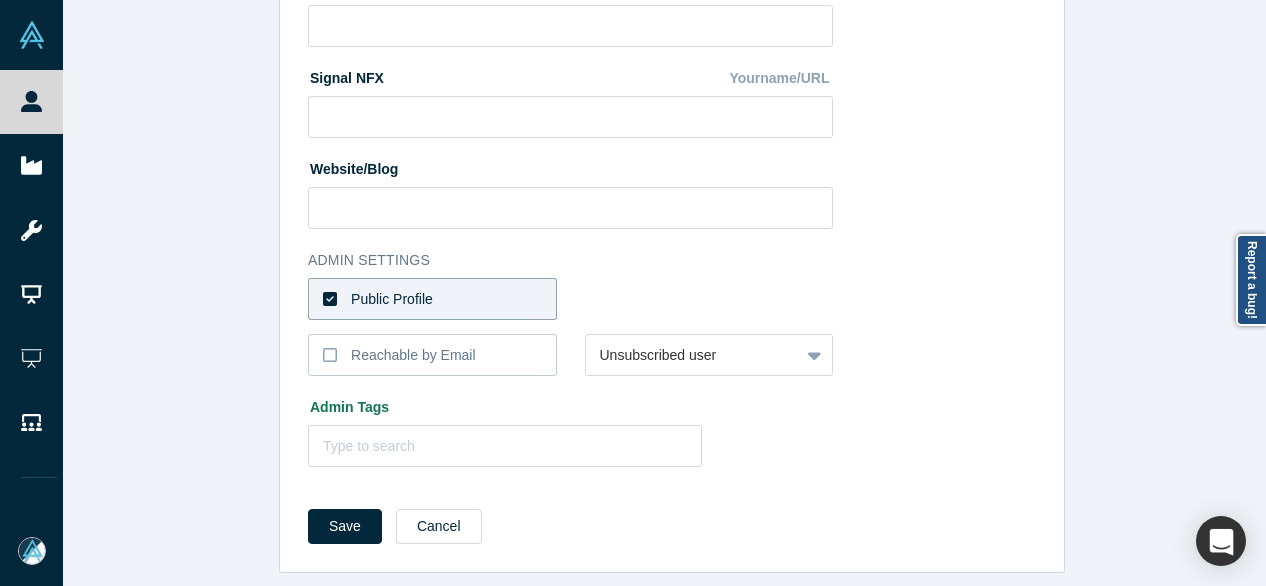 drag, startPoint x: 450, startPoint y: 284, endPoint x: 461, endPoint y: 285, distance: 11.045361 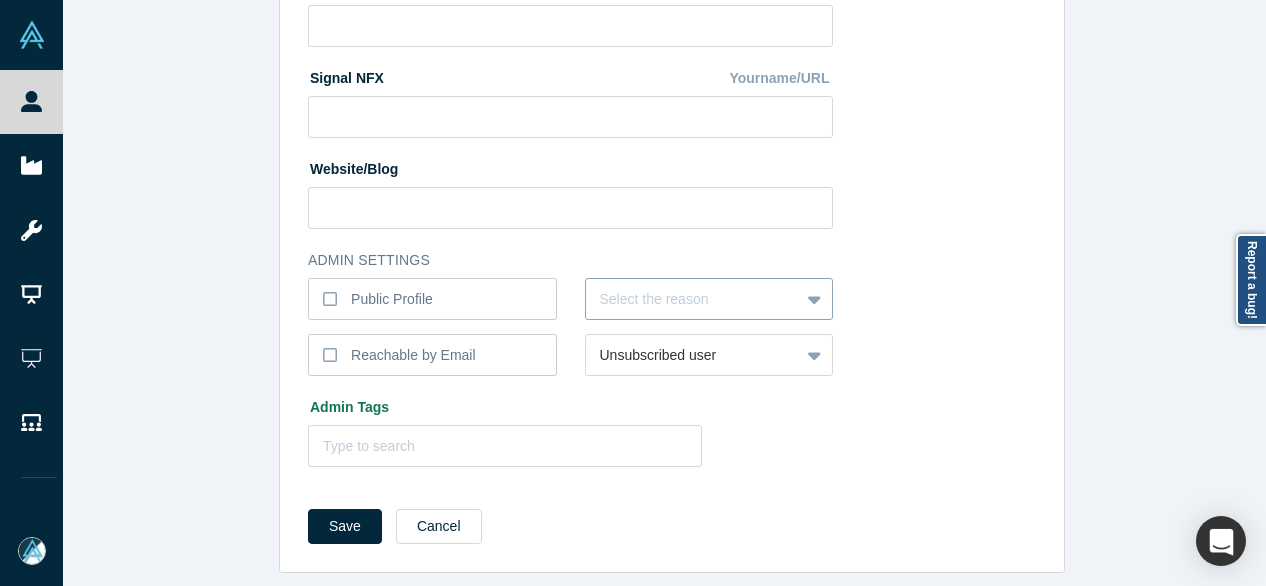 click at bounding box center (693, 299) 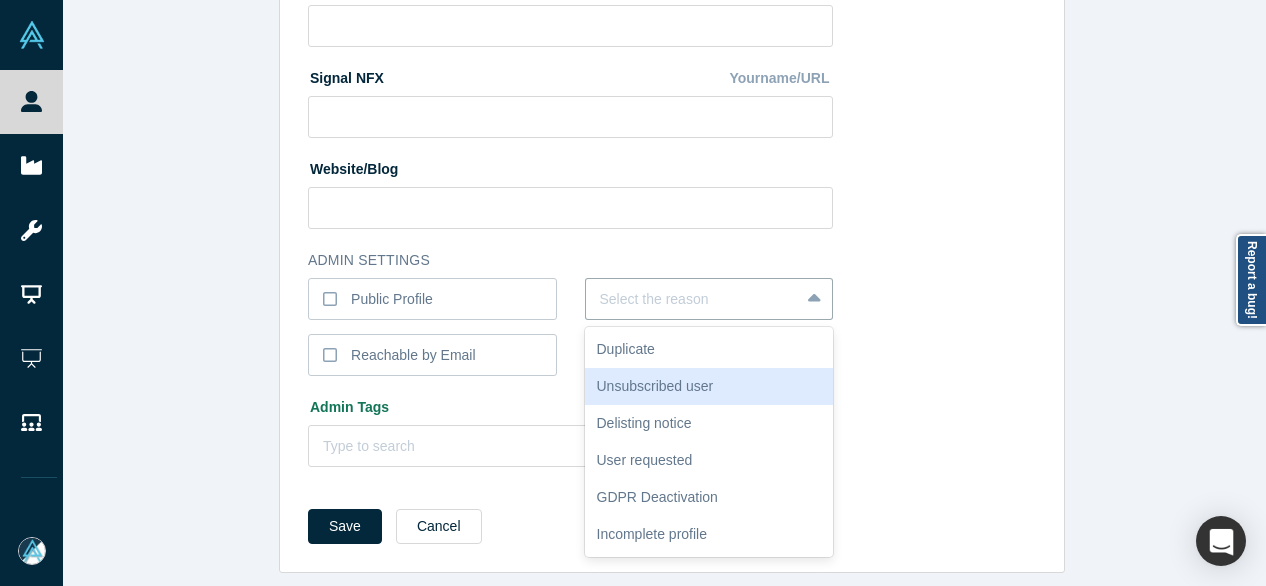 click on "Unsubscribed user" at bounding box center (709, 386) 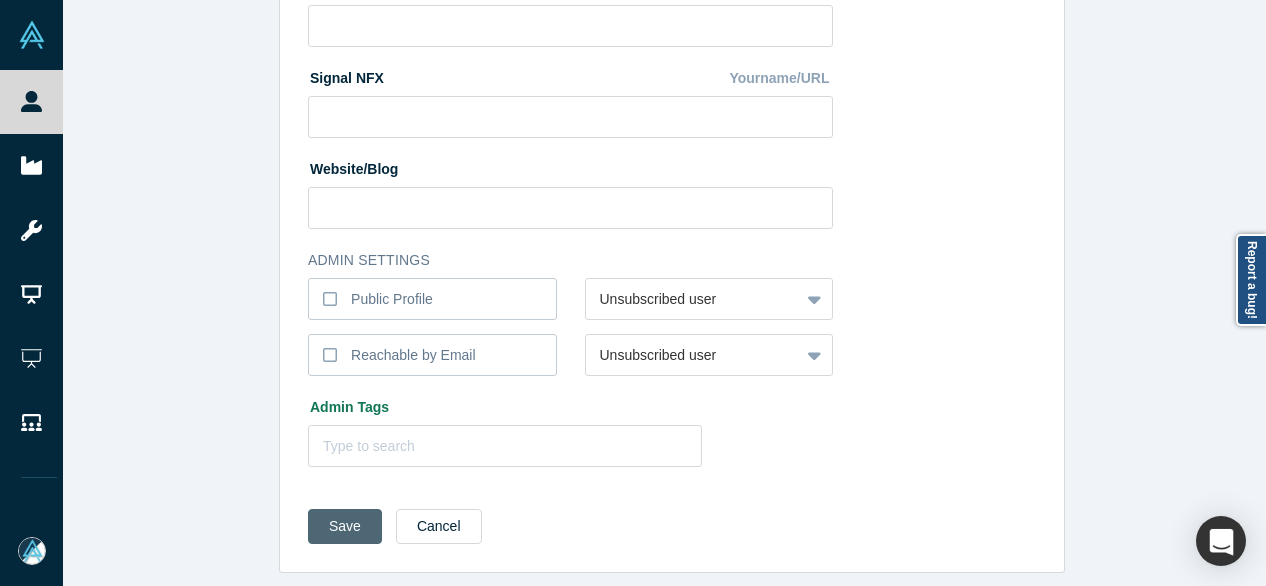 click on "Save" at bounding box center [345, 526] 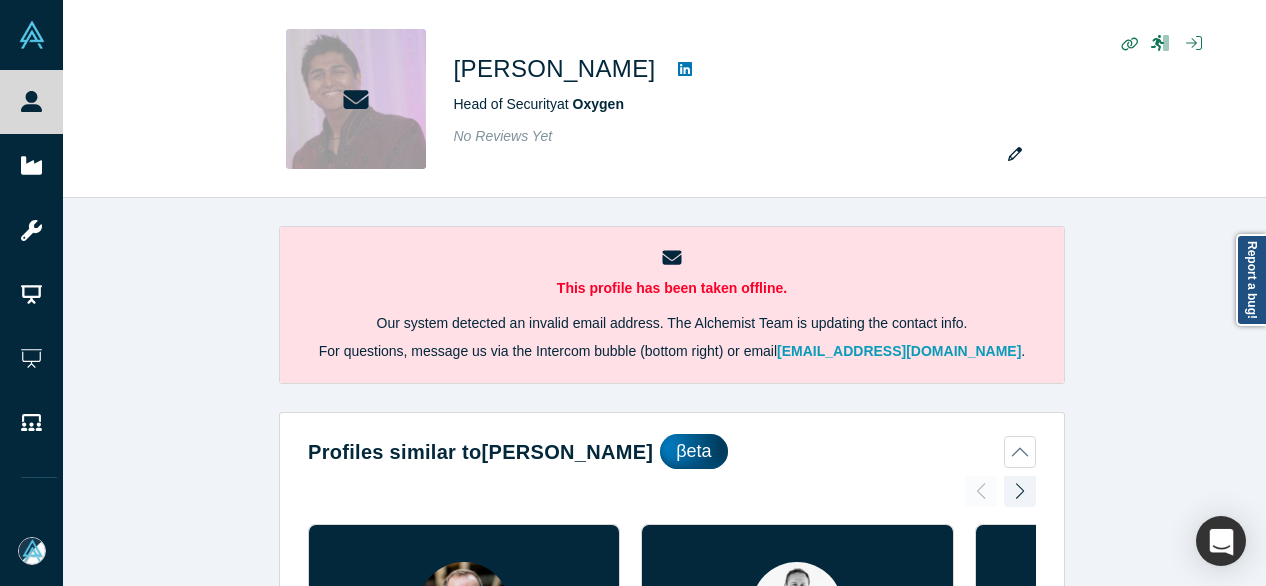 scroll, scrollTop: 0, scrollLeft: 0, axis: both 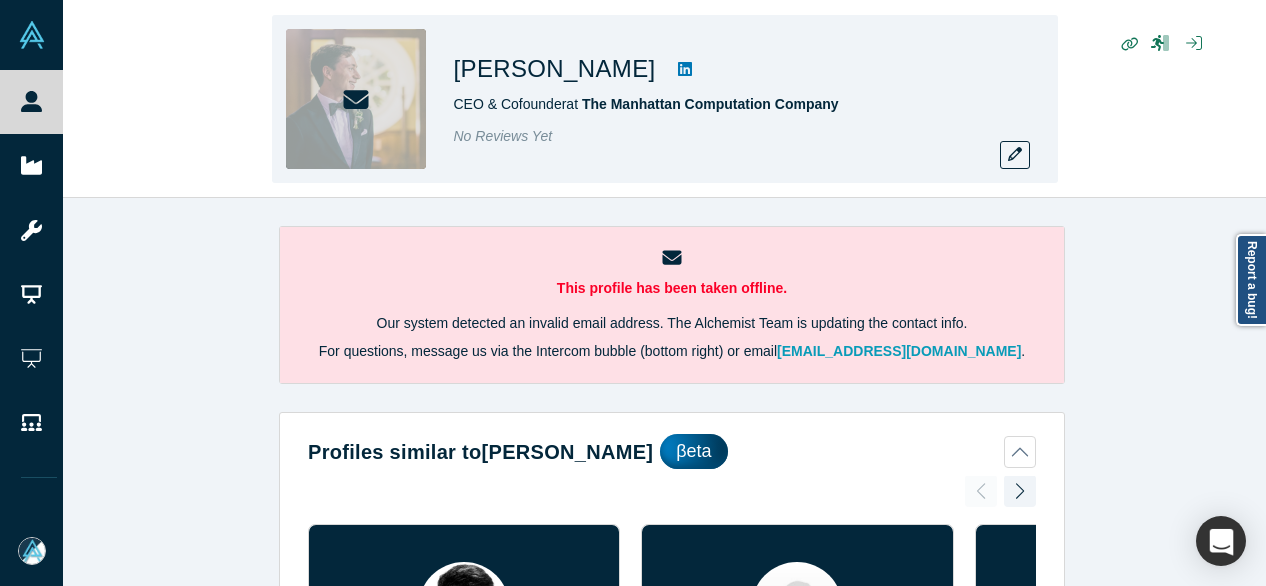 drag, startPoint x: 468, startPoint y: 71, endPoint x: 603, endPoint y: 70, distance: 135.00371 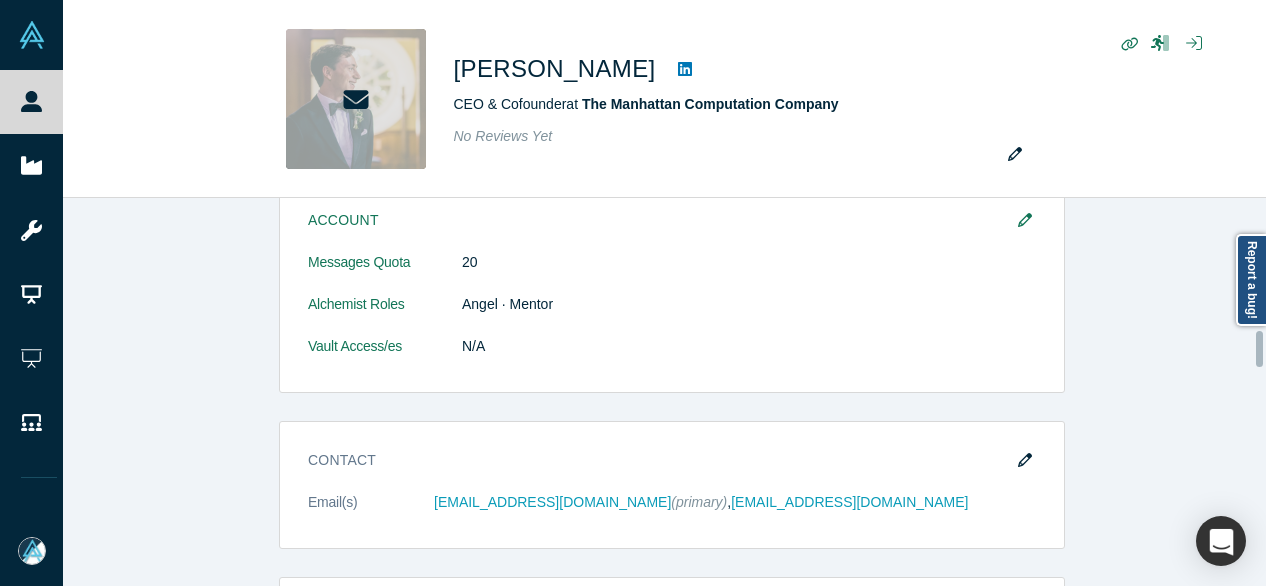 scroll, scrollTop: 1500, scrollLeft: 0, axis: vertical 